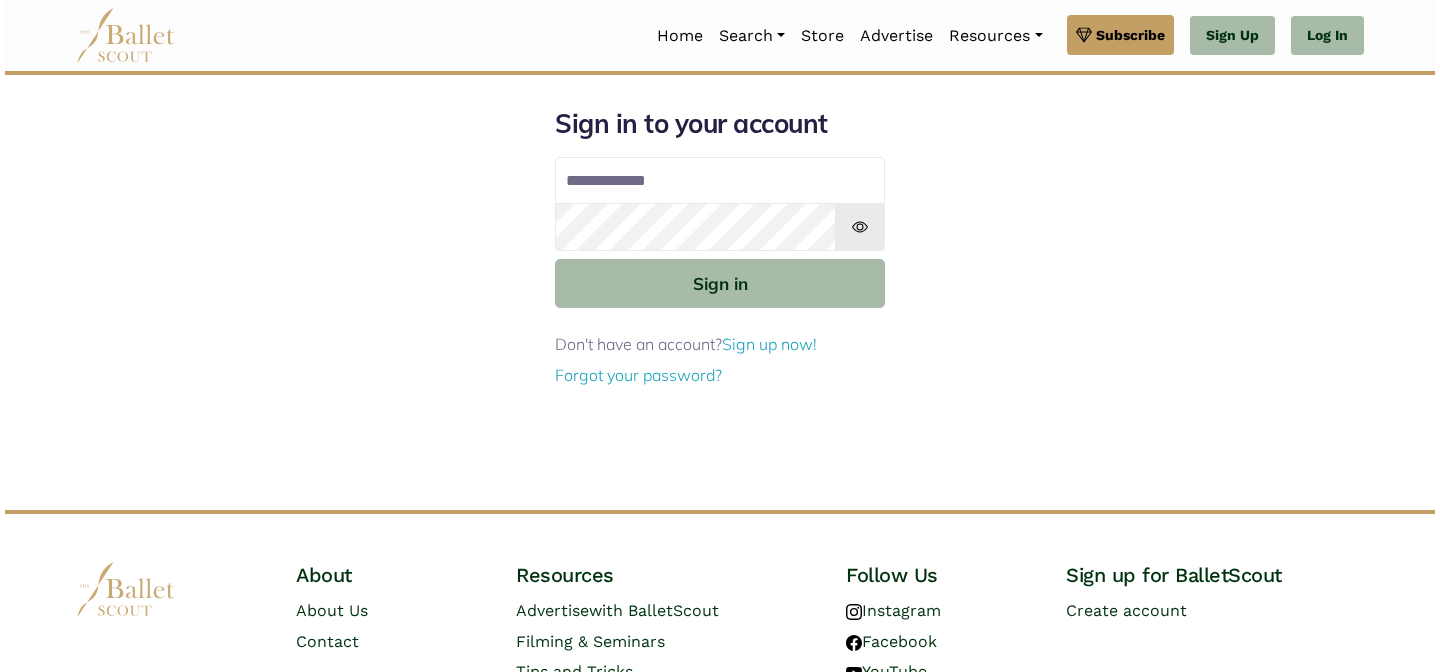 scroll, scrollTop: 0, scrollLeft: 0, axis: both 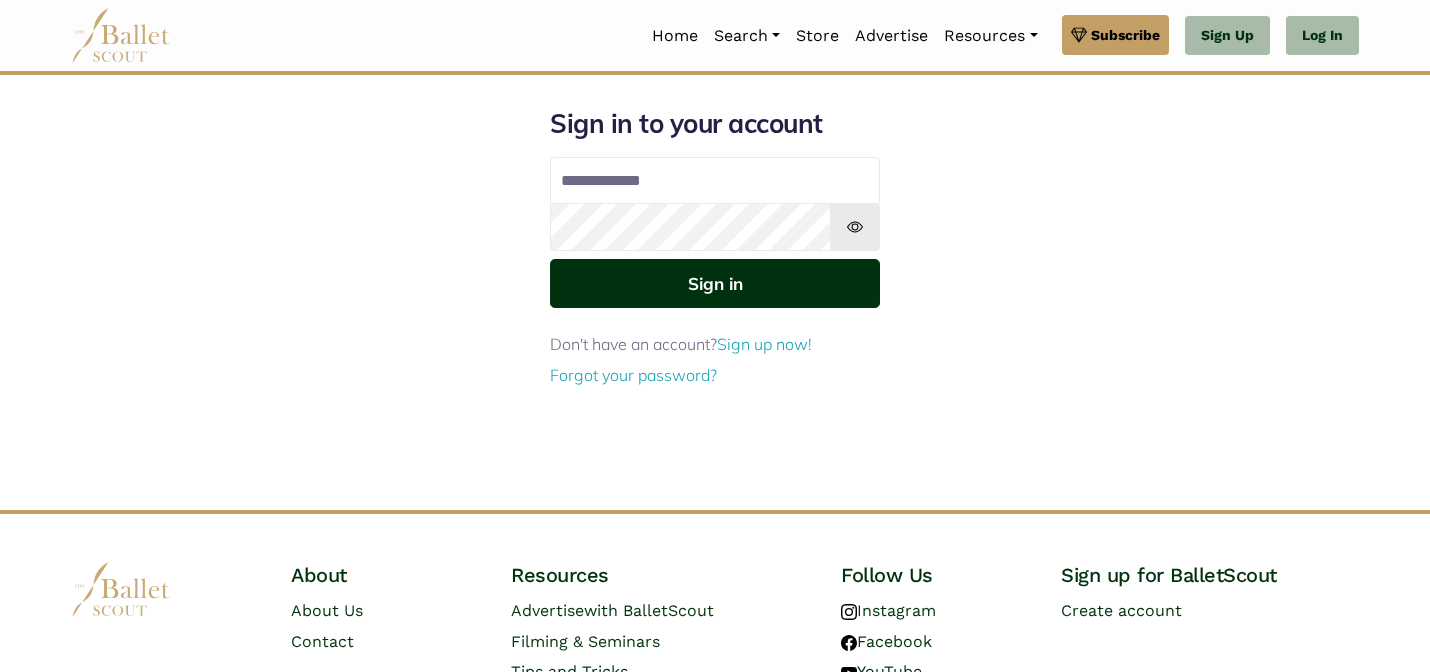 type on "**********" 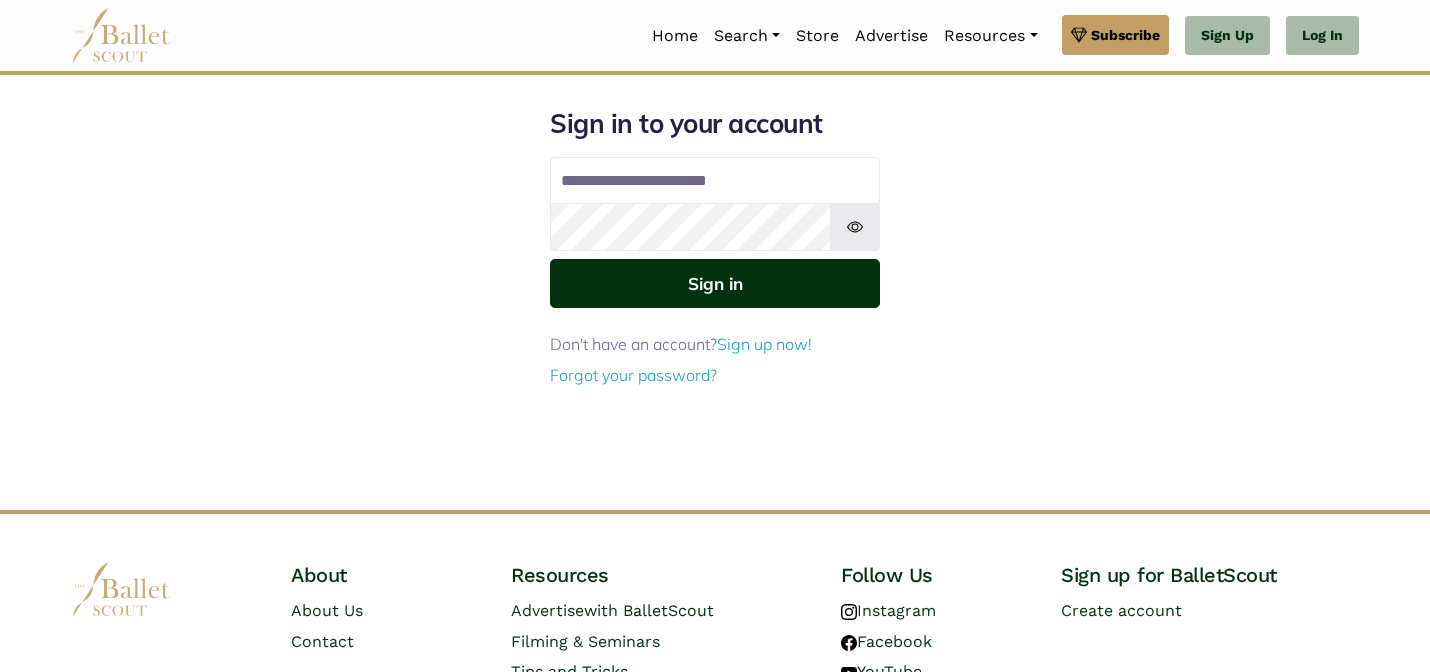click on "Sign in" at bounding box center [715, 283] 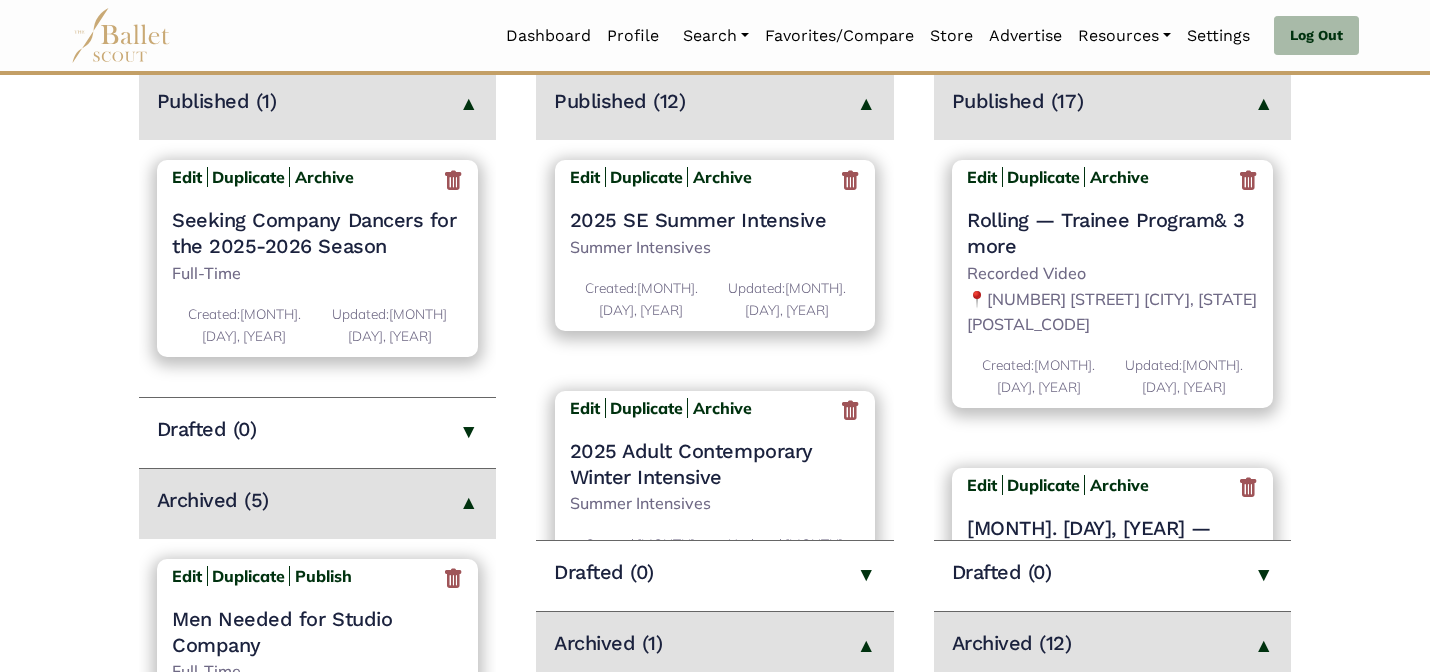 scroll, scrollTop: 320, scrollLeft: 0, axis: vertical 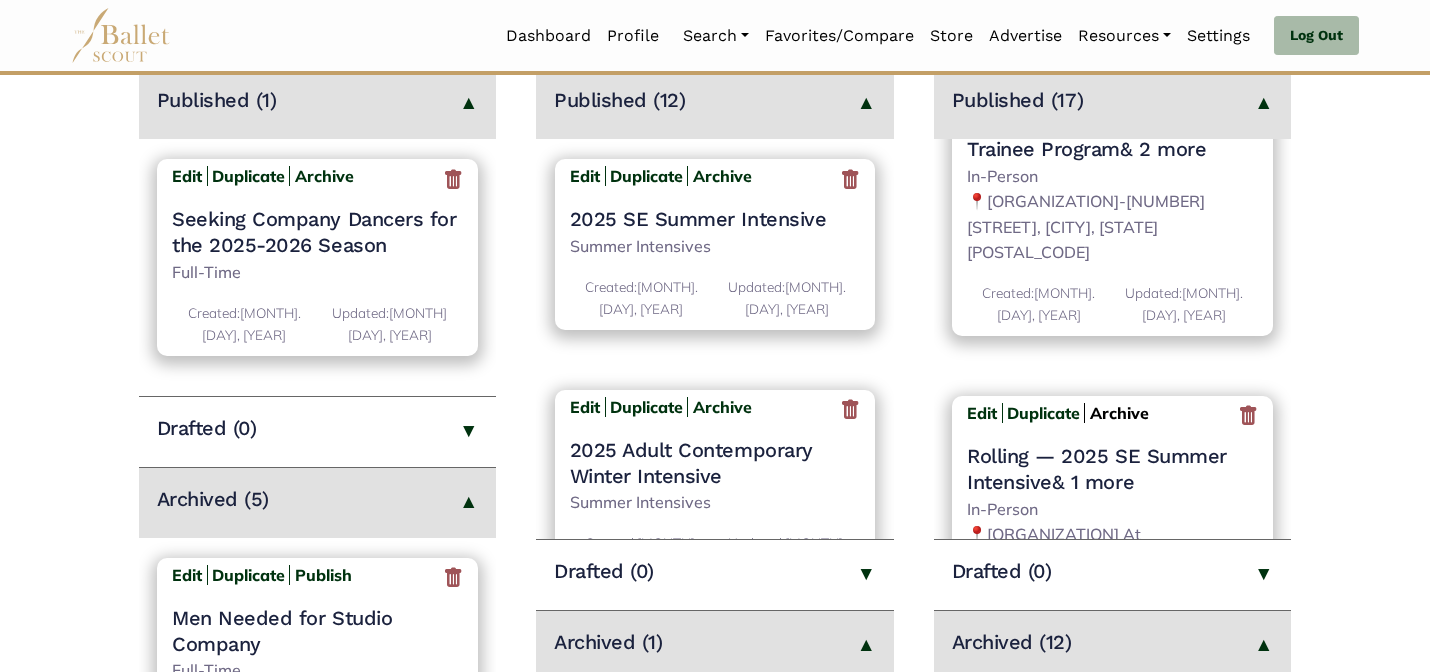 click on "Archive" at bounding box center (1119, 413) 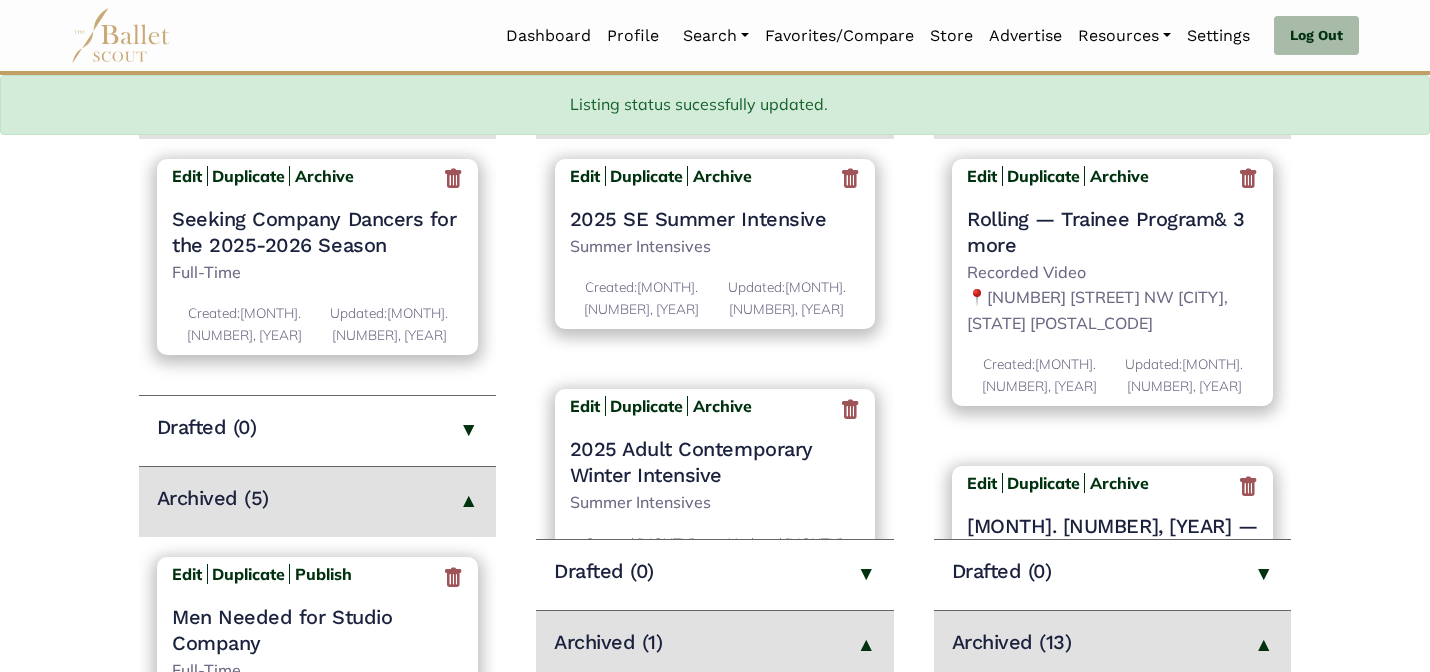 scroll, scrollTop: 805, scrollLeft: 0, axis: vertical 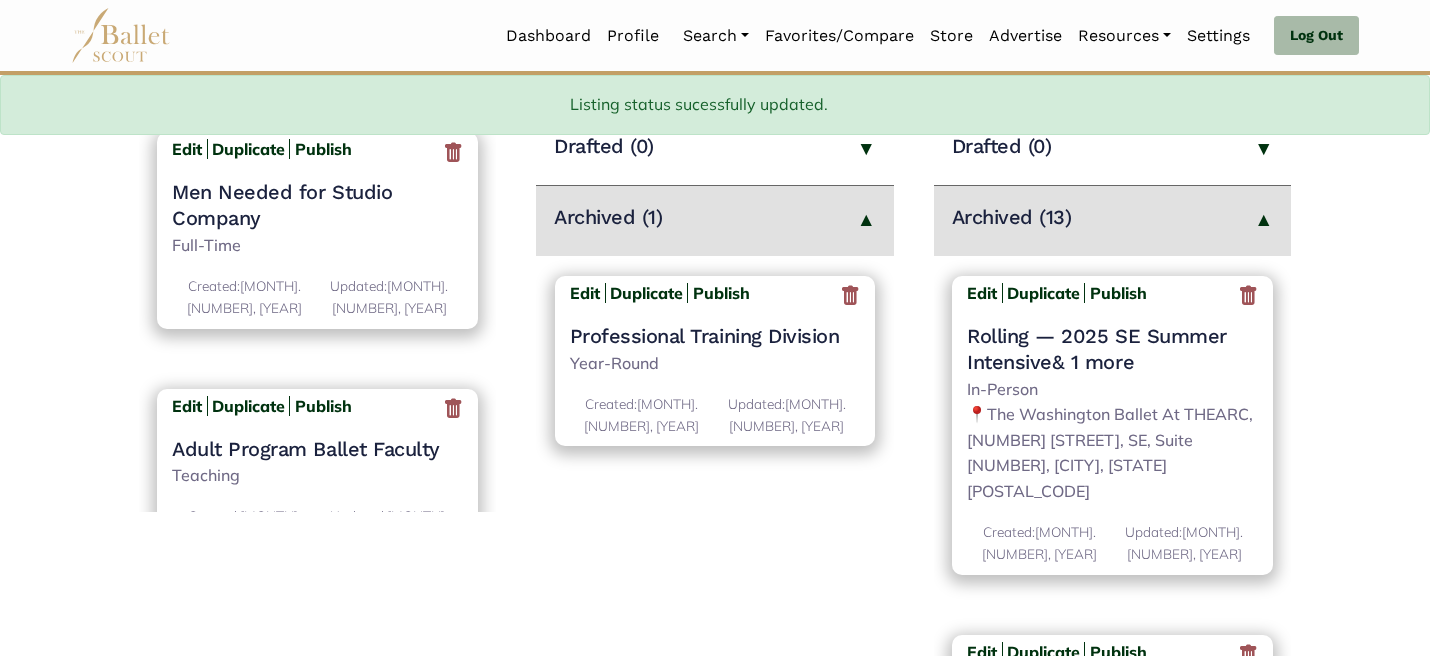 click on "Programs
Create New Program Listing  >
Published (12)
Edit
Duplicate
Archive
2025 SE Summer Intensive
Summer Intensives
Created:  Oct. 20, 2023
Updated:  Jan. 3, 2025
Edit
Duplicate Archive Created:" at bounding box center (715, 63) 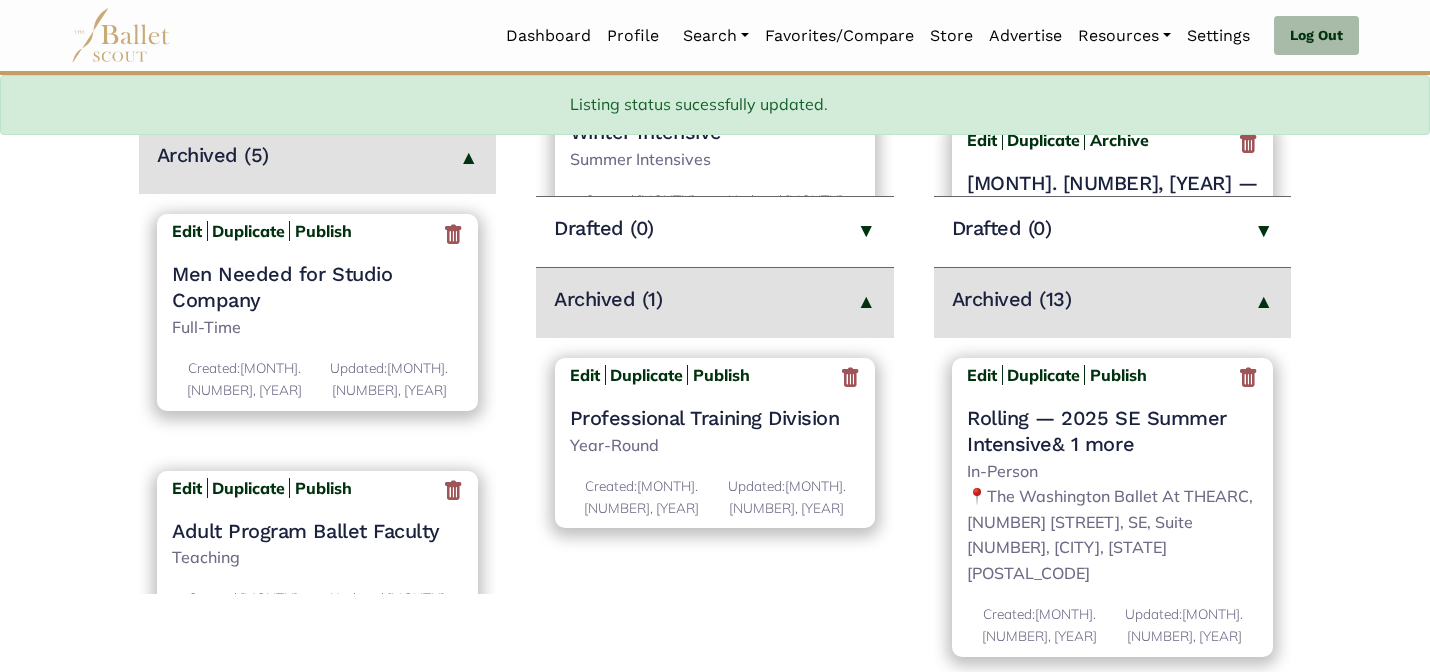 scroll, scrollTop: 685, scrollLeft: 0, axis: vertical 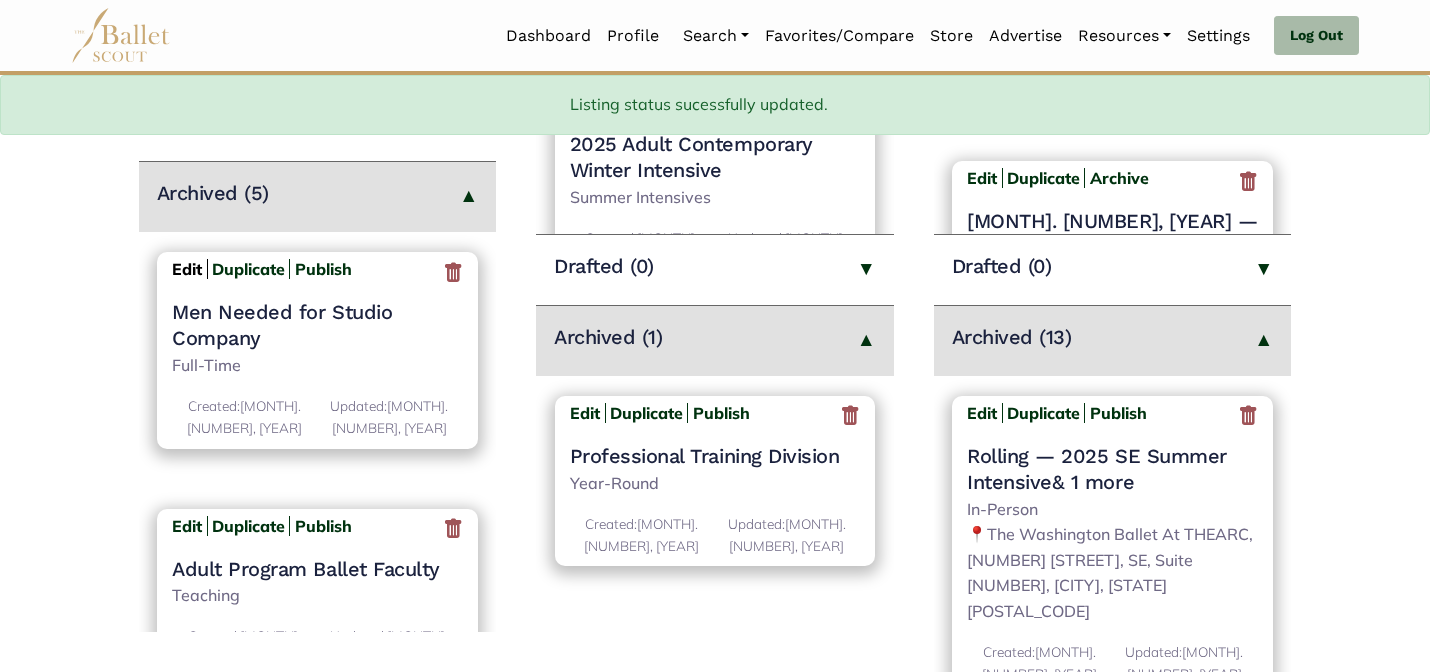 click on "Edit" at bounding box center [187, 269] 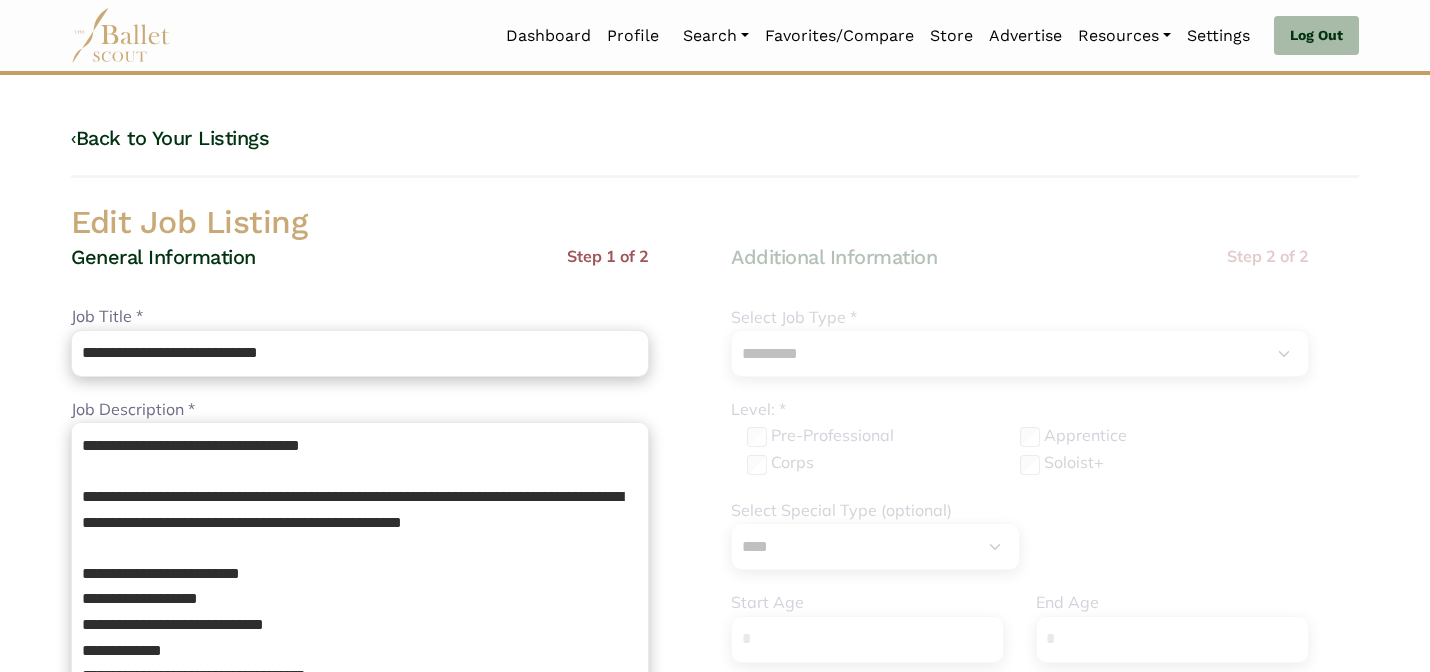 select on "*" 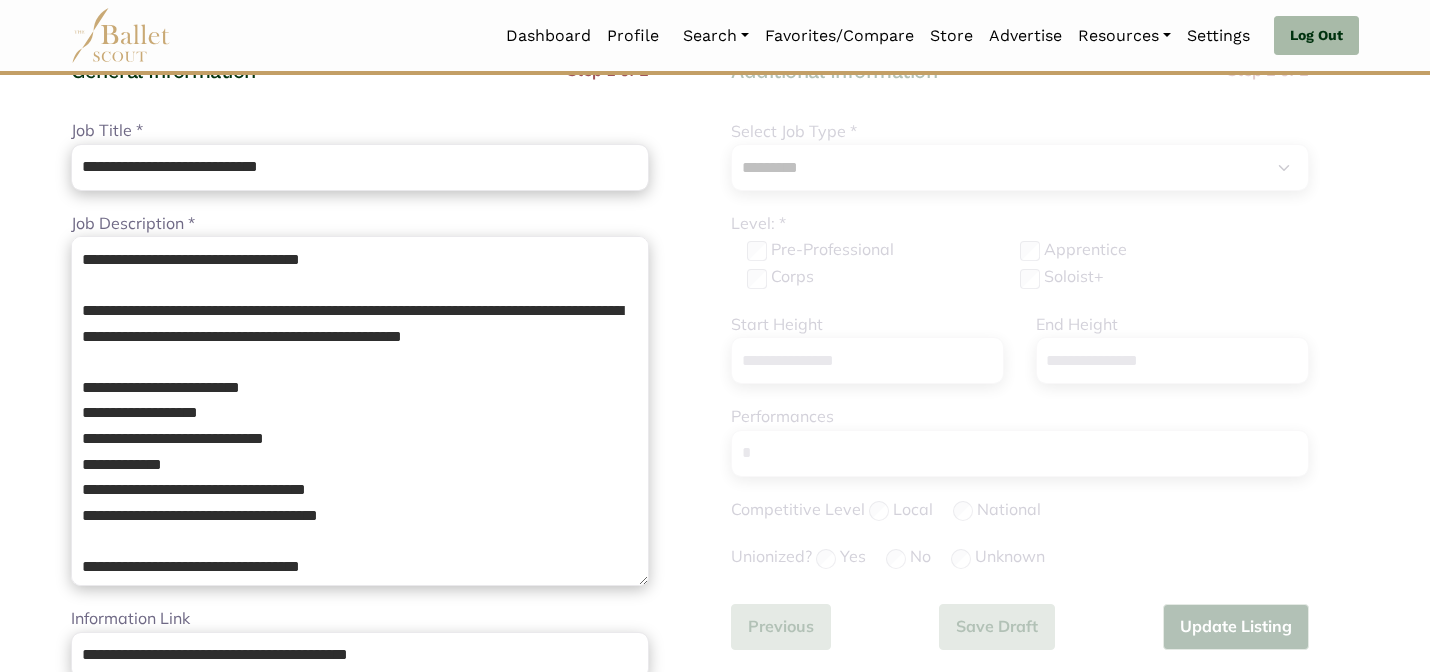 scroll, scrollTop: 200, scrollLeft: 0, axis: vertical 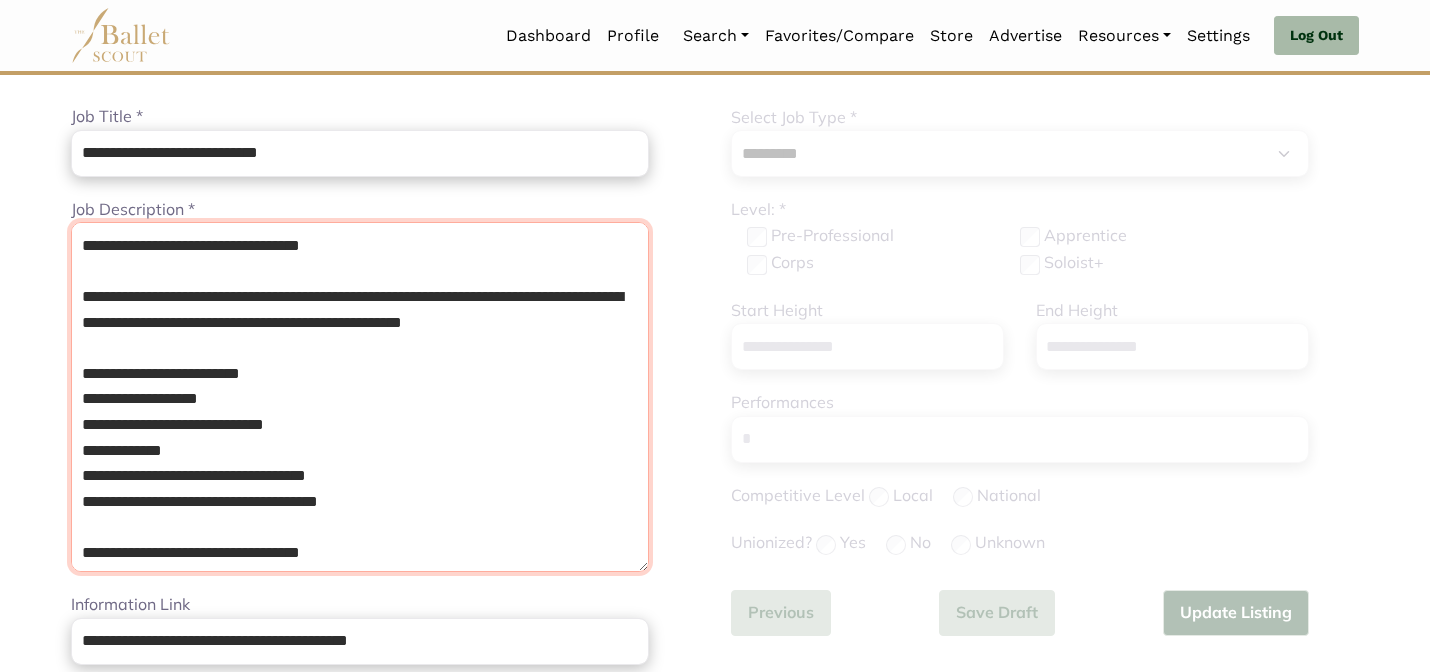 drag, startPoint x: 537, startPoint y: 571, endPoint x: 492, endPoint y: 68, distance: 505.0089 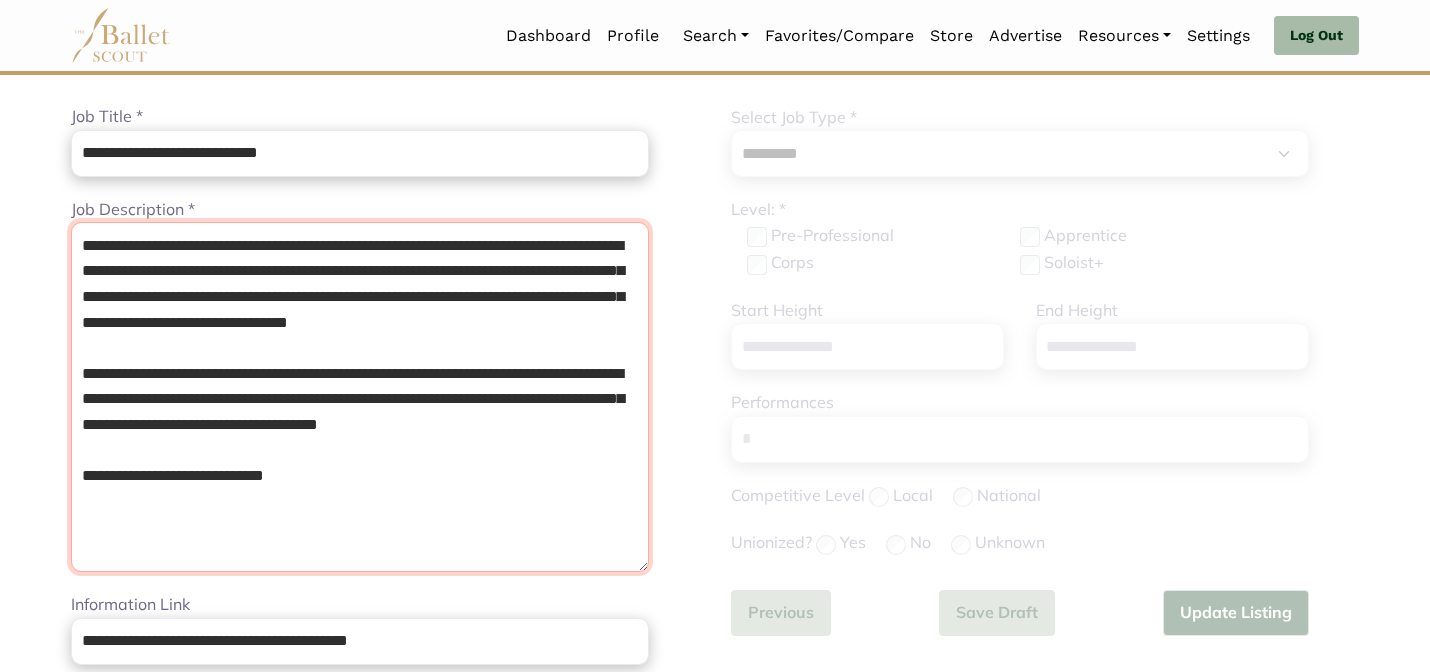 type on "**********" 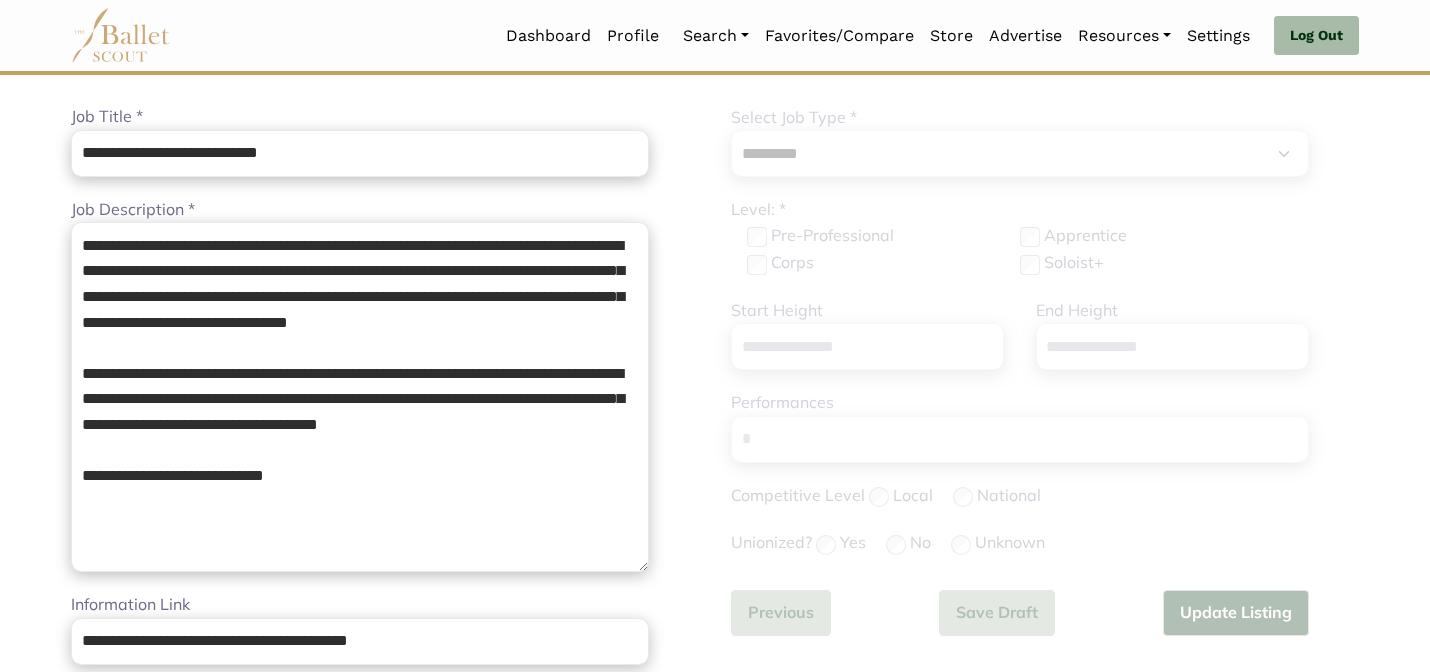 click on "Loading...
Please Wait
Dashboard
Profile" at bounding box center [715, 853] 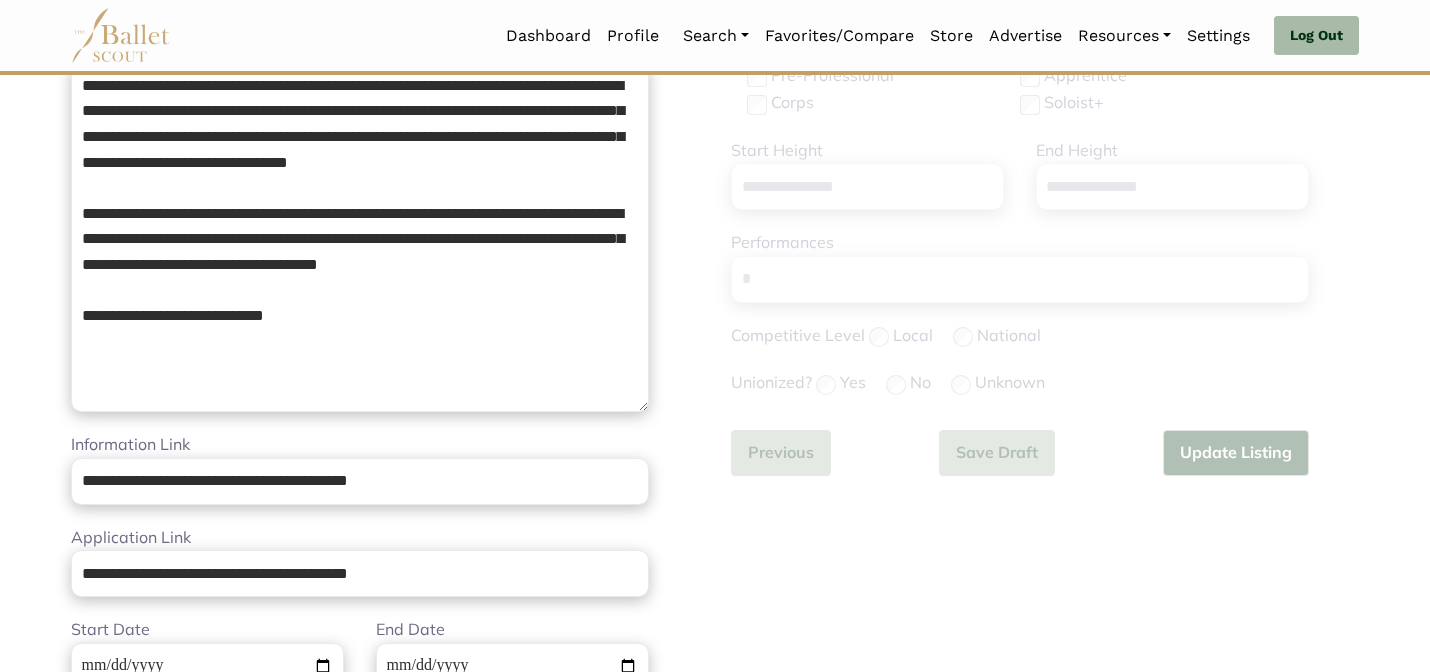 scroll, scrollTop: 0, scrollLeft: 0, axis: both 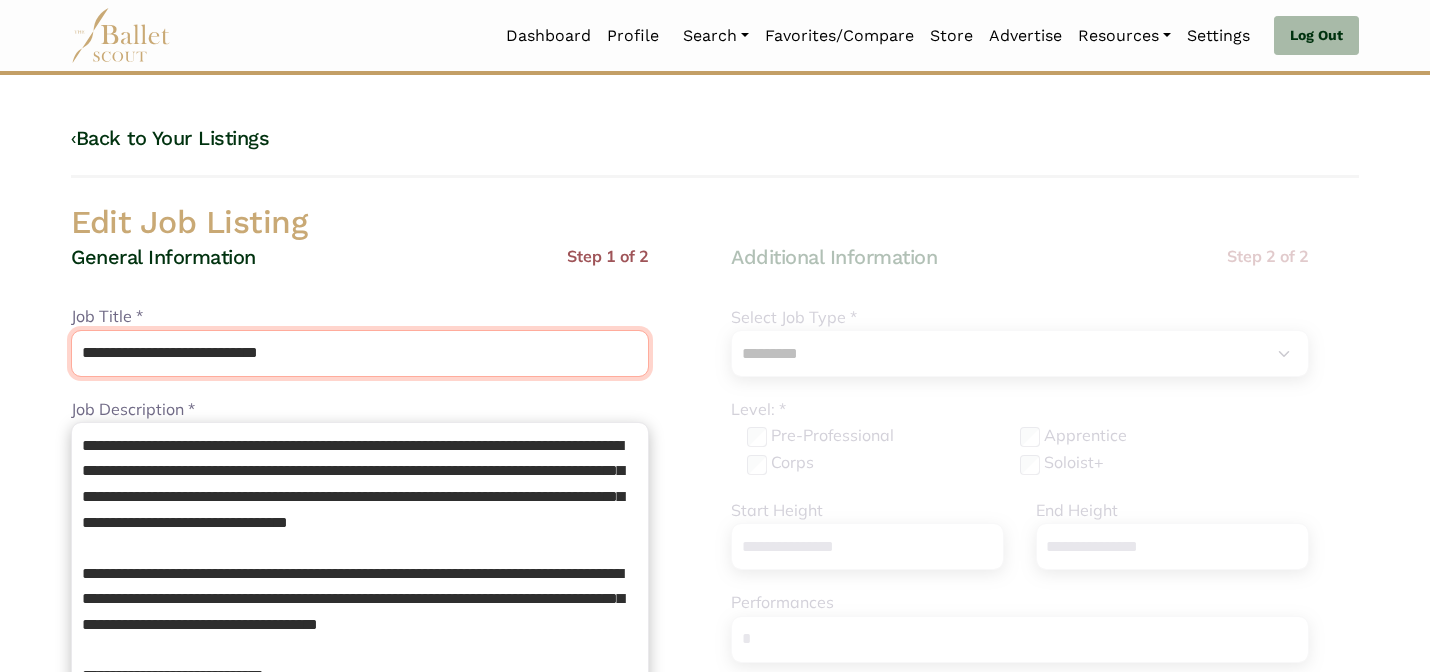 click on "**********" at bounding box center (360, 353) 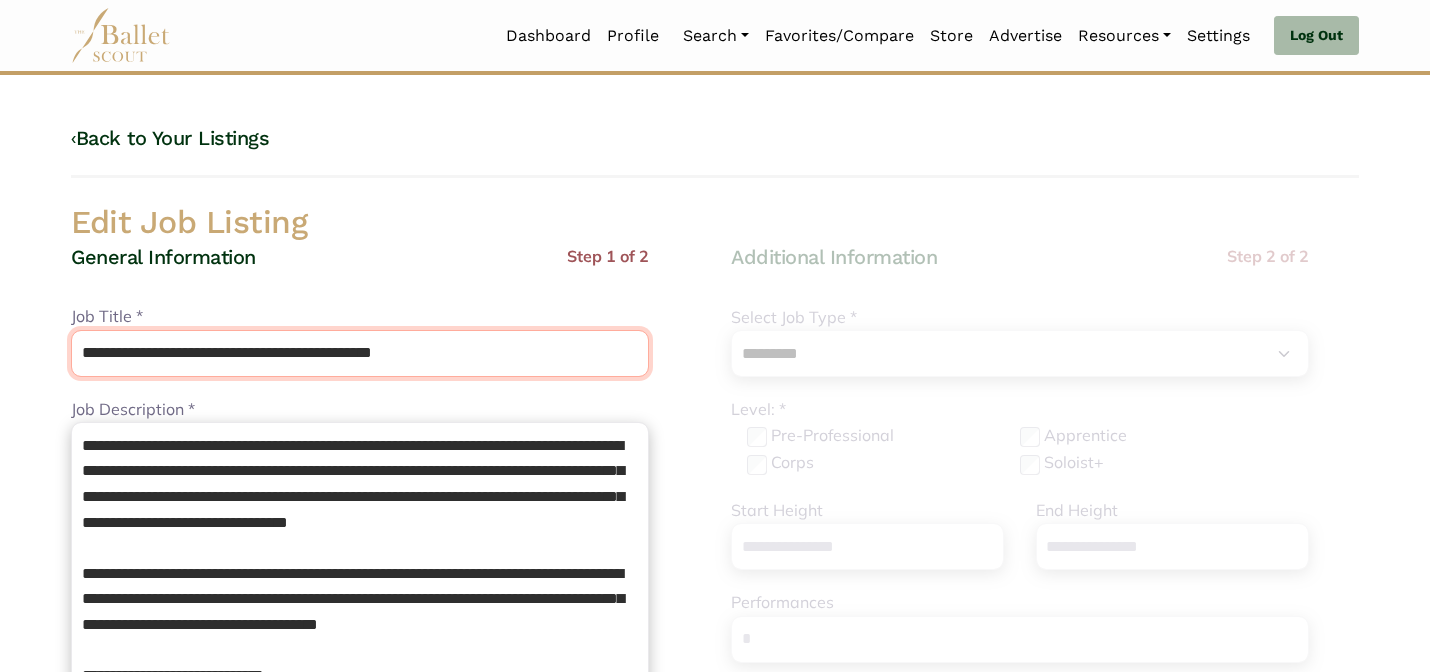 type on "**********" 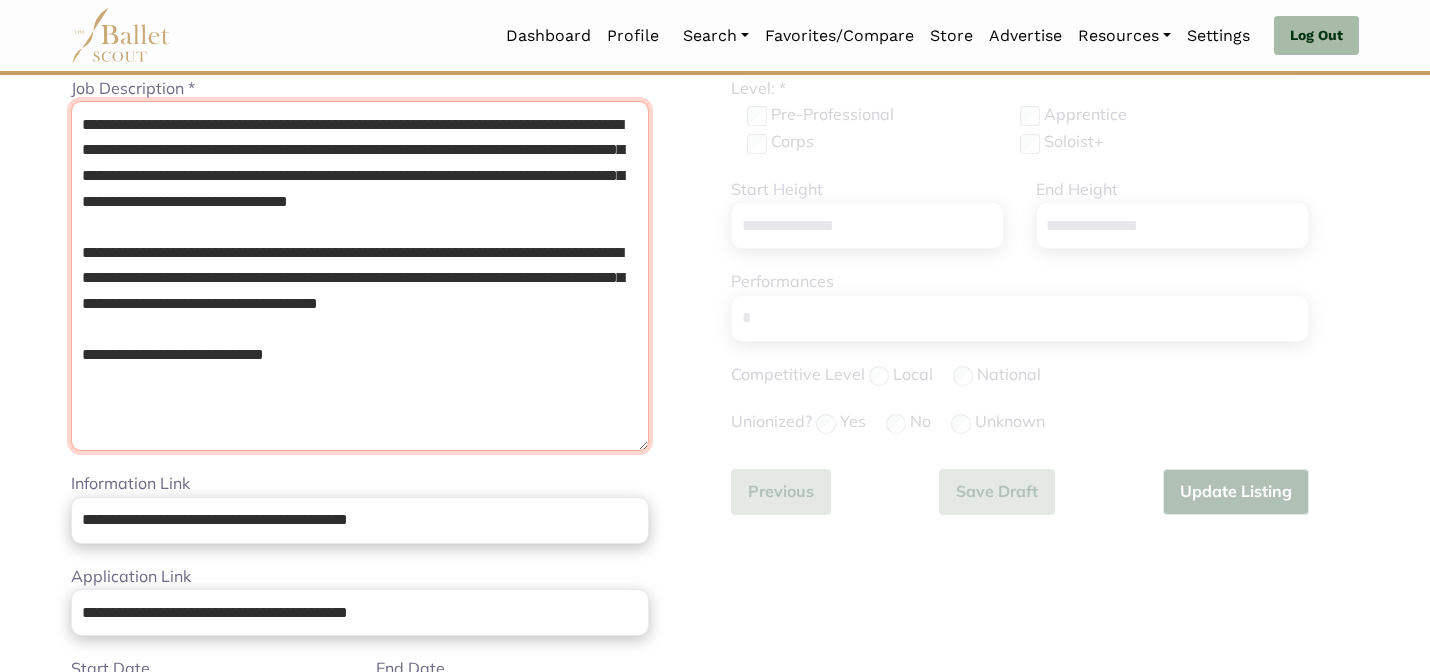 scroll, scrollTop: 391, scrollLeft: 0, axis: vertical 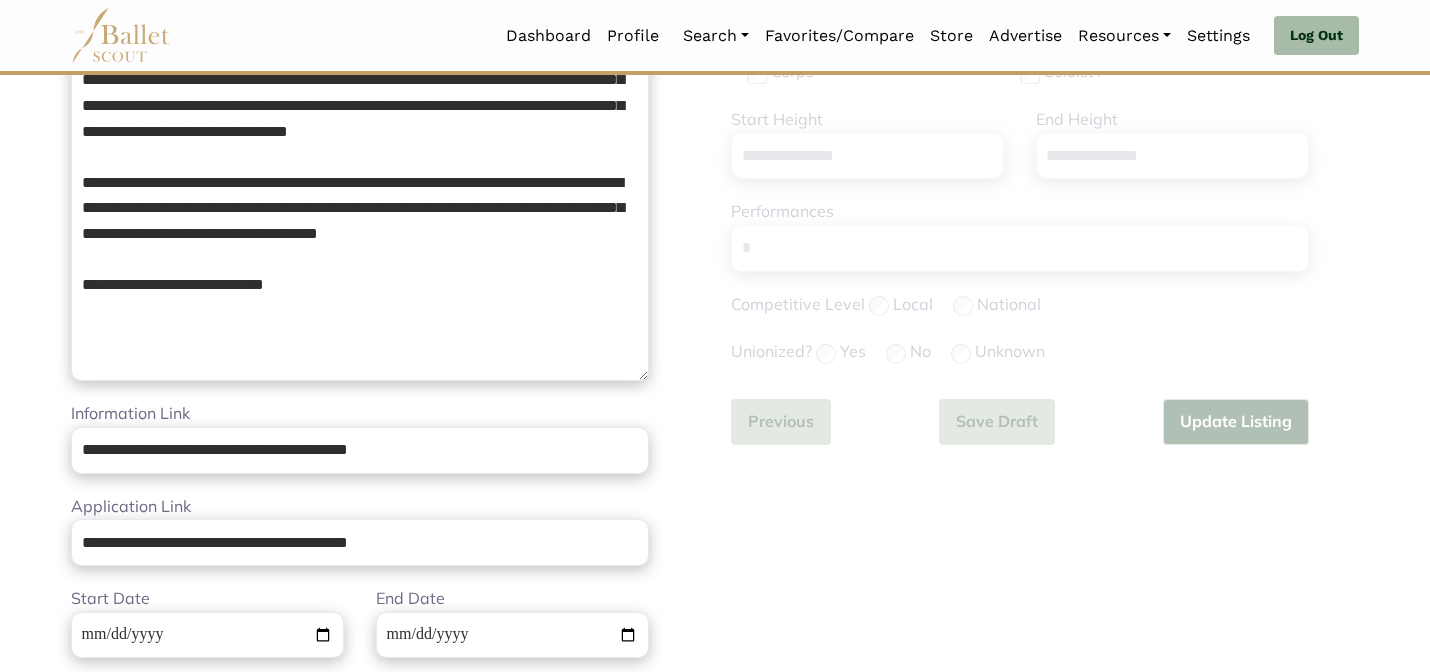 click on "Loading...
Please Wait
Dashboard
Profile" at bounding box center (715, 662) 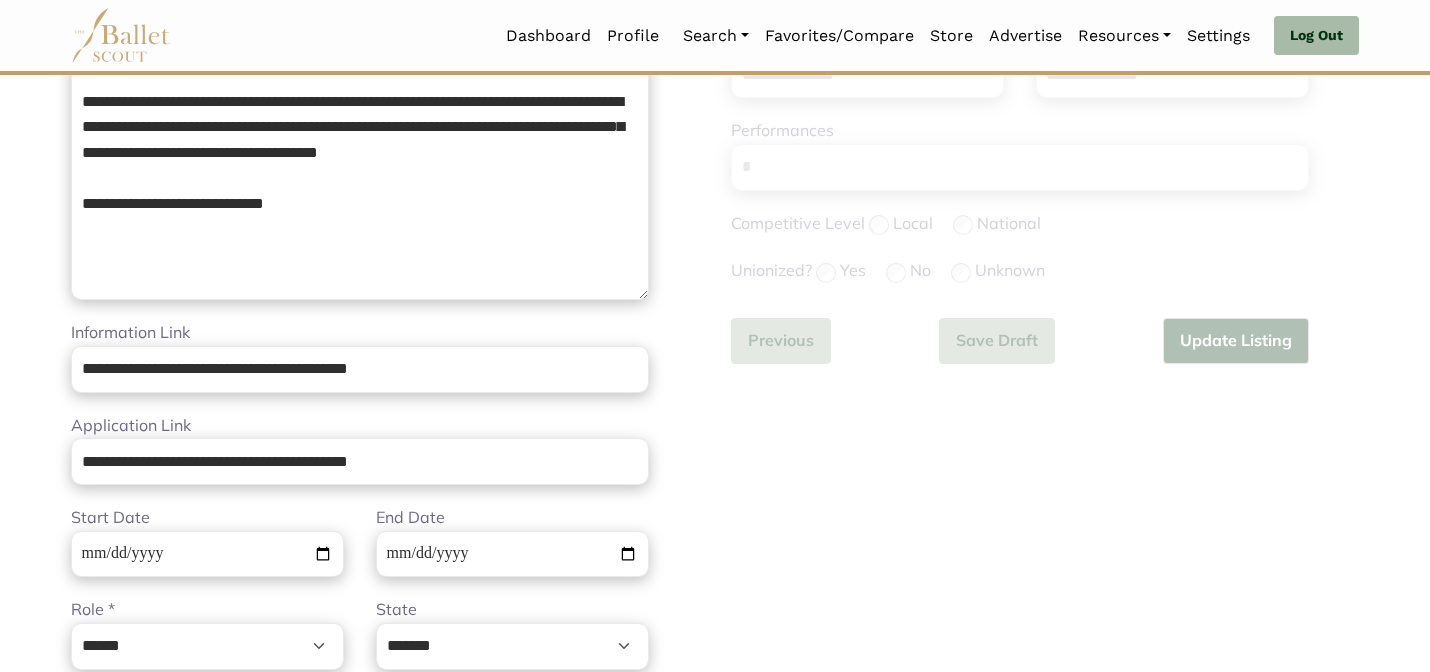 scroll, scrollTop: 511, scrollLeft: 0, axis: vertical 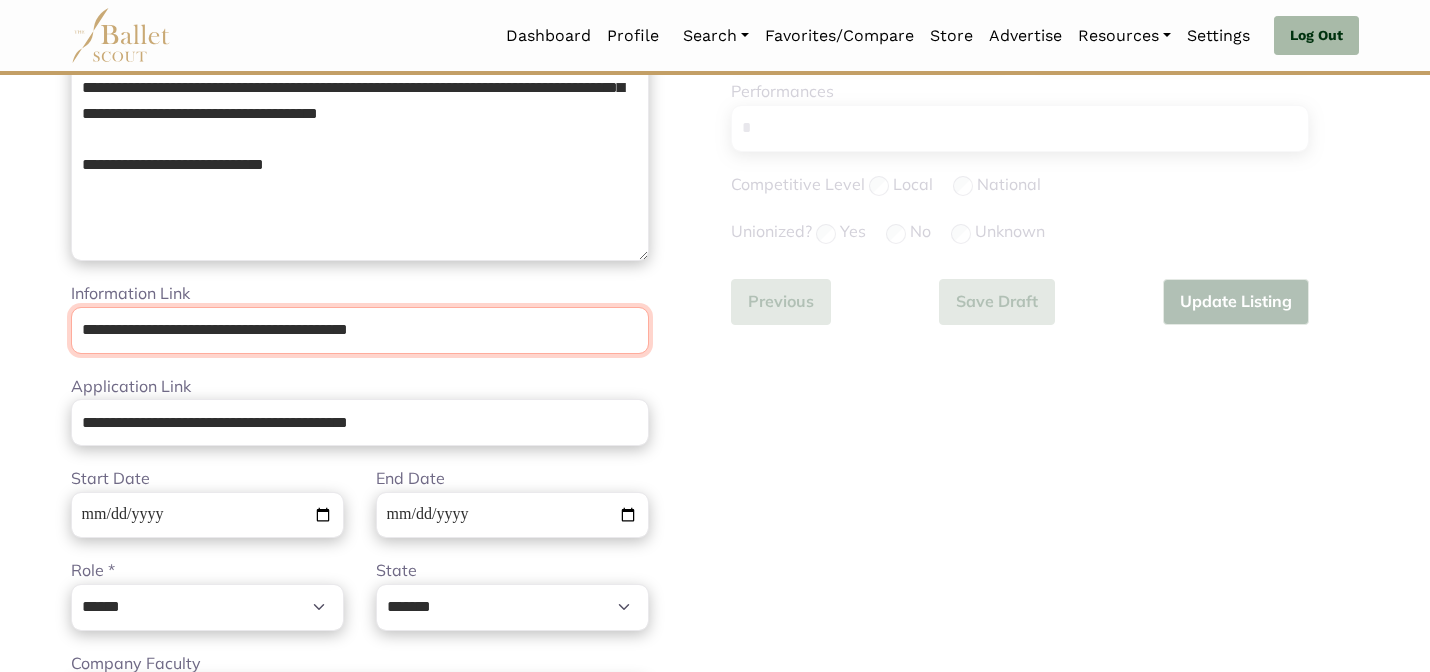 click on "**********" at bounding box center [360, 330] 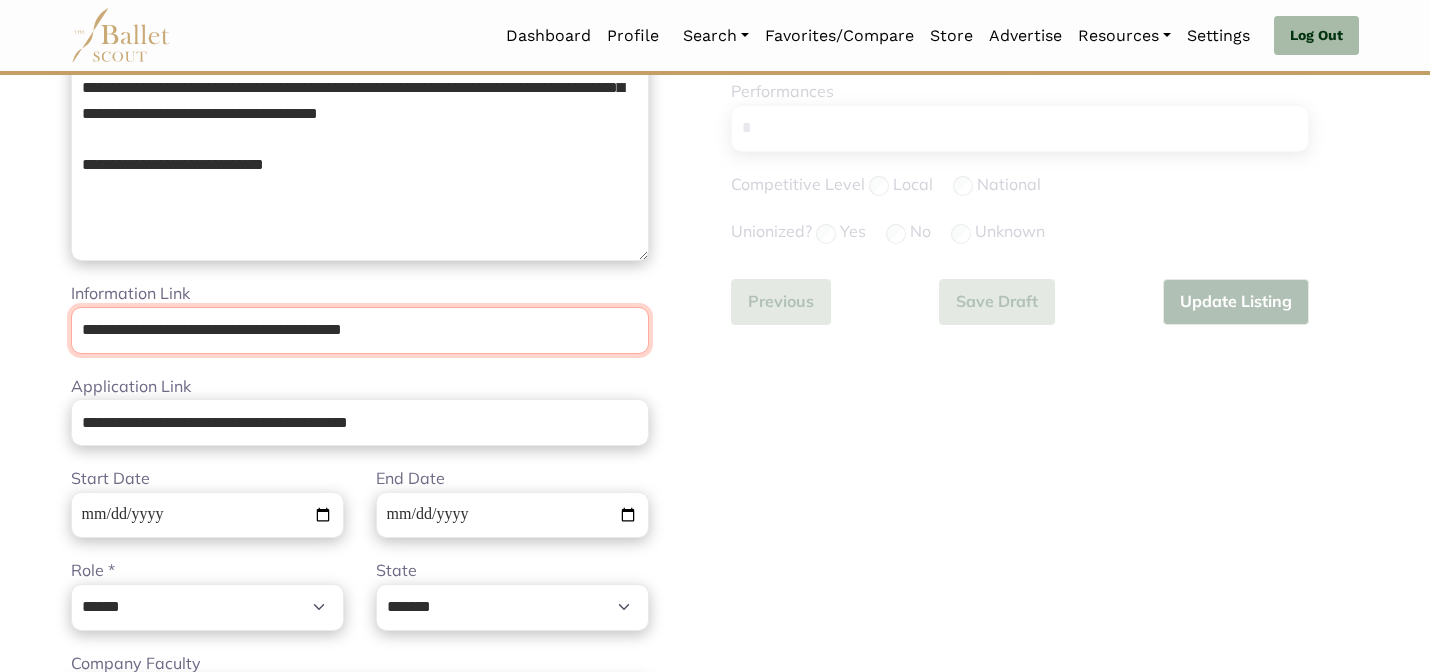 type on "**********" 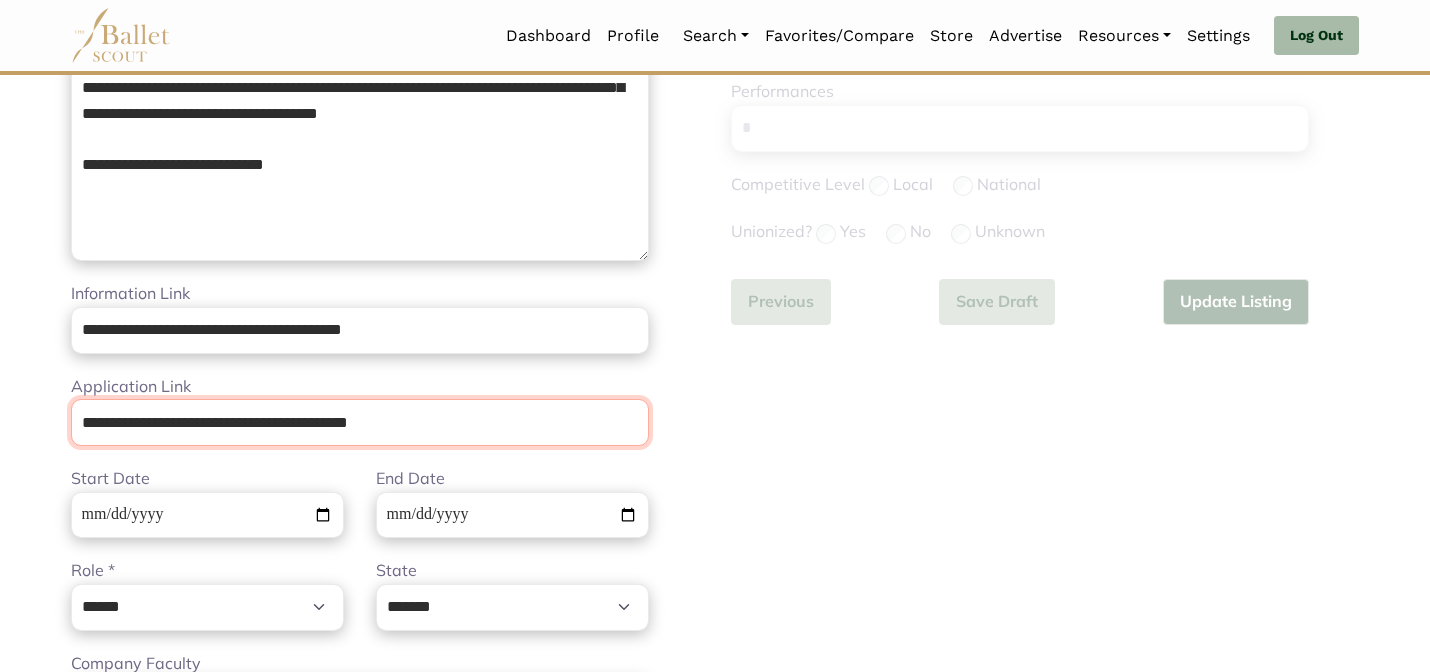 click on "**********" at bounding box center (360, 422) 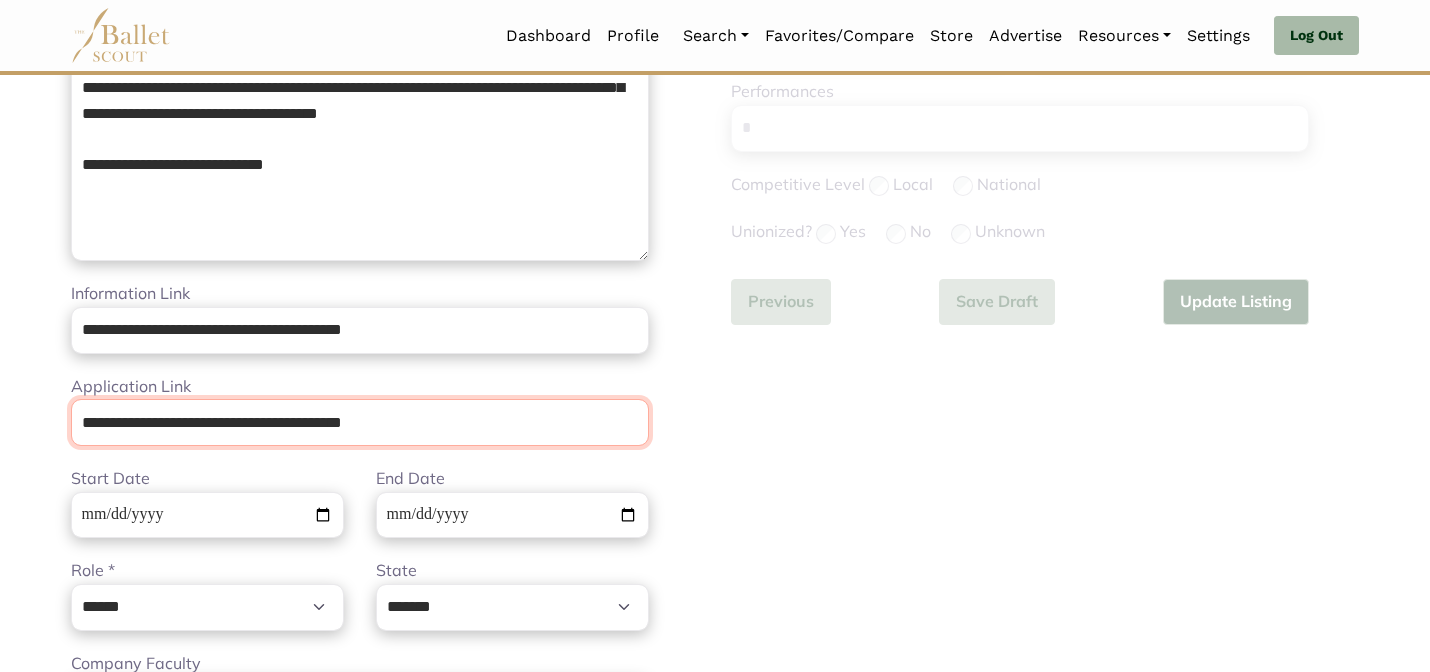 type on "**********" 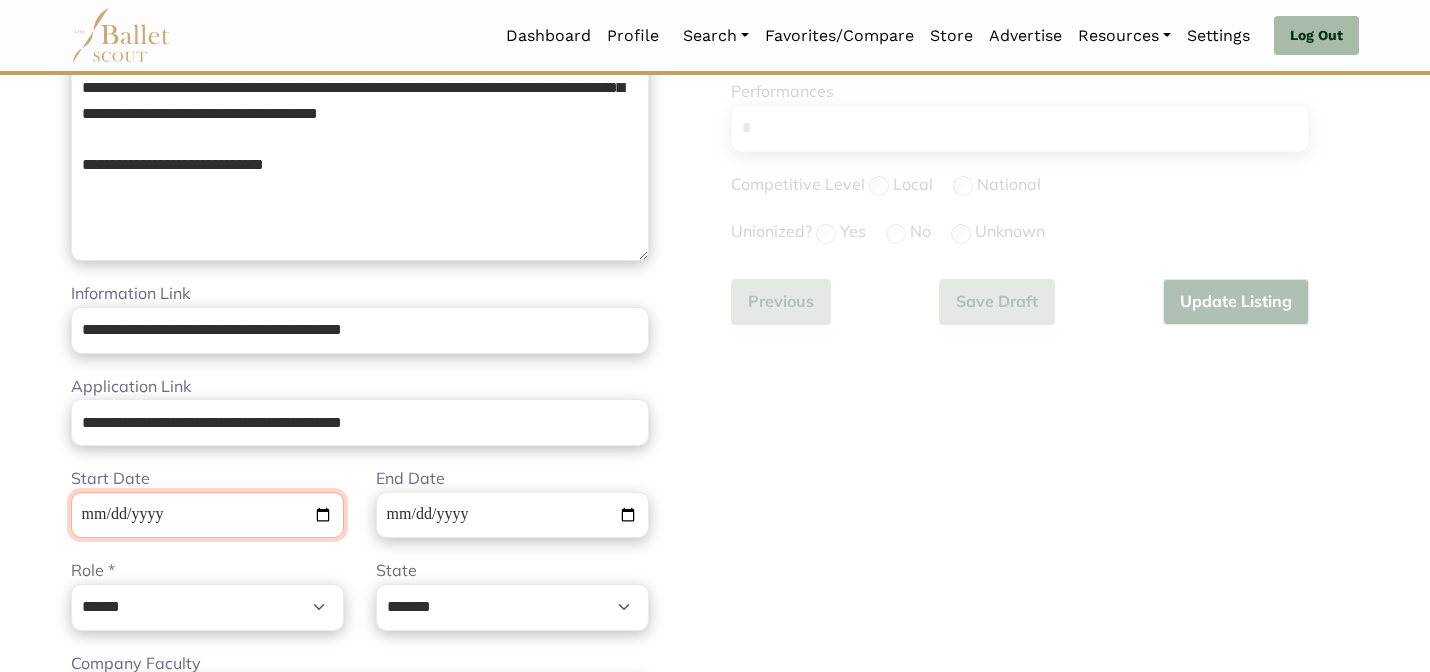 click on "**********" at bounding box center [207, 515] 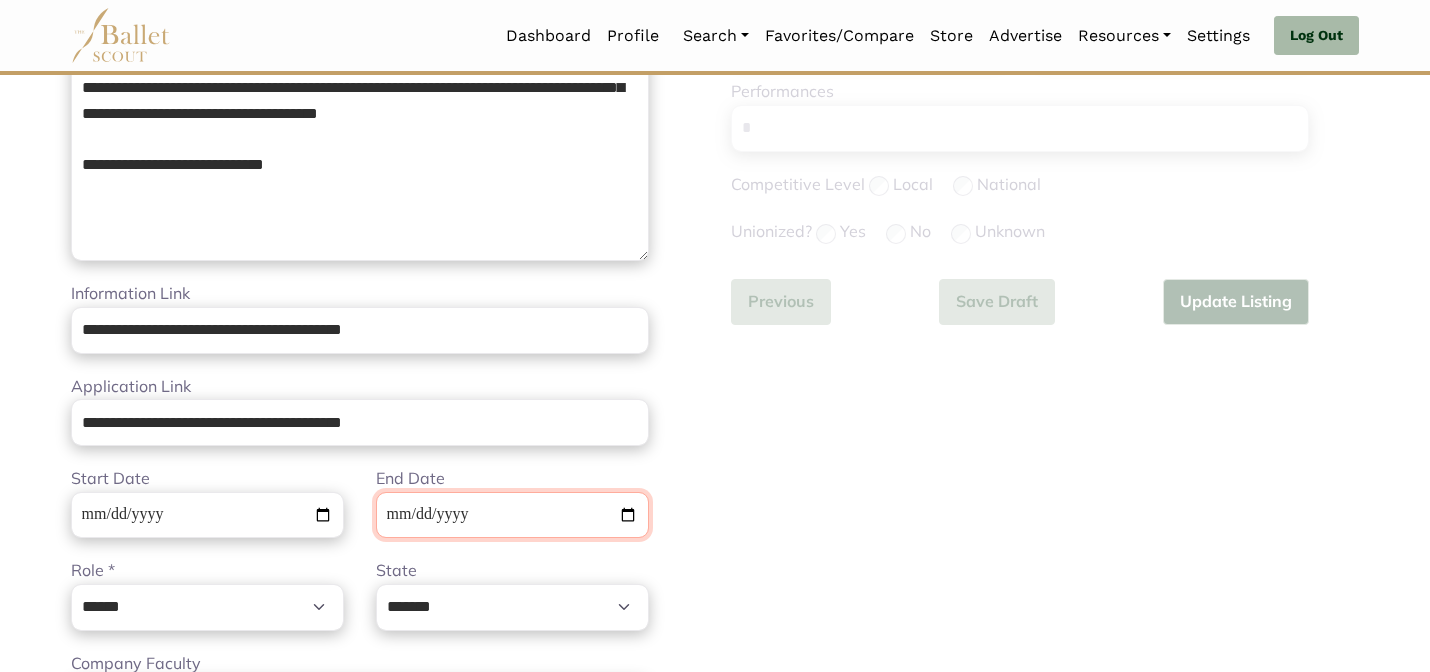 type on "**********" 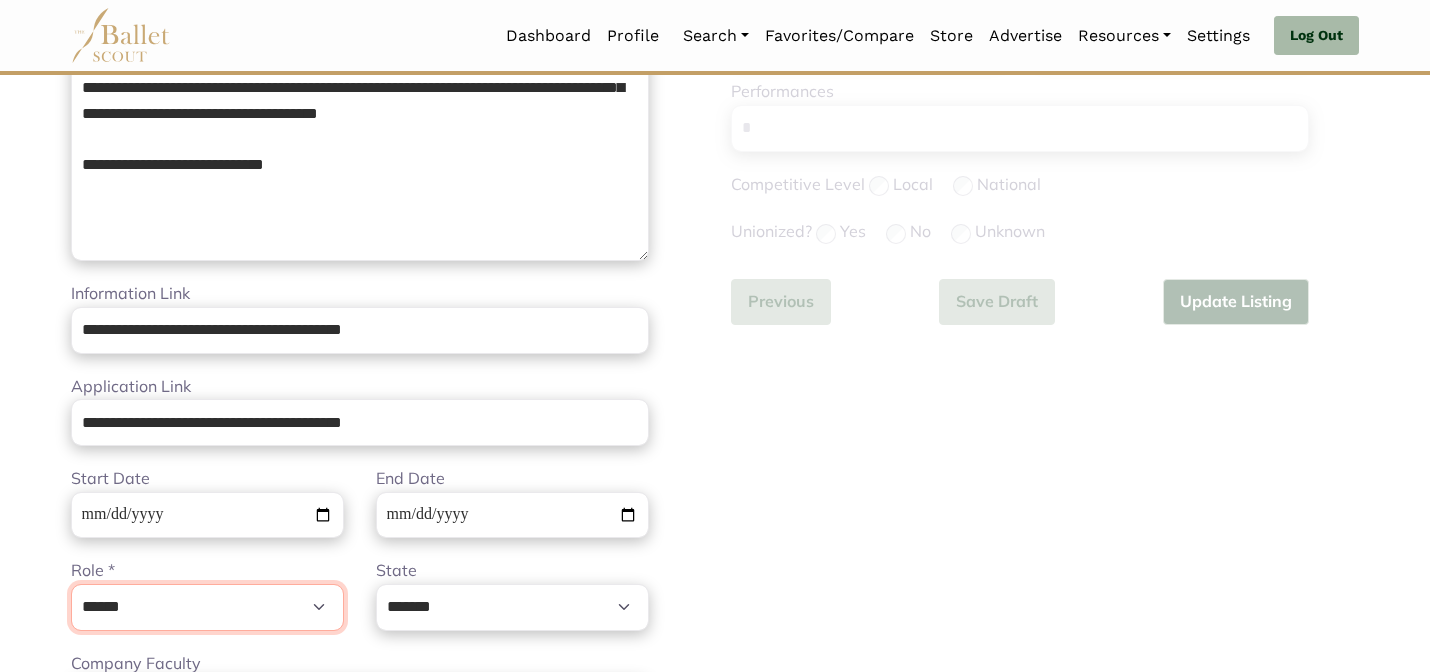 select on "*" 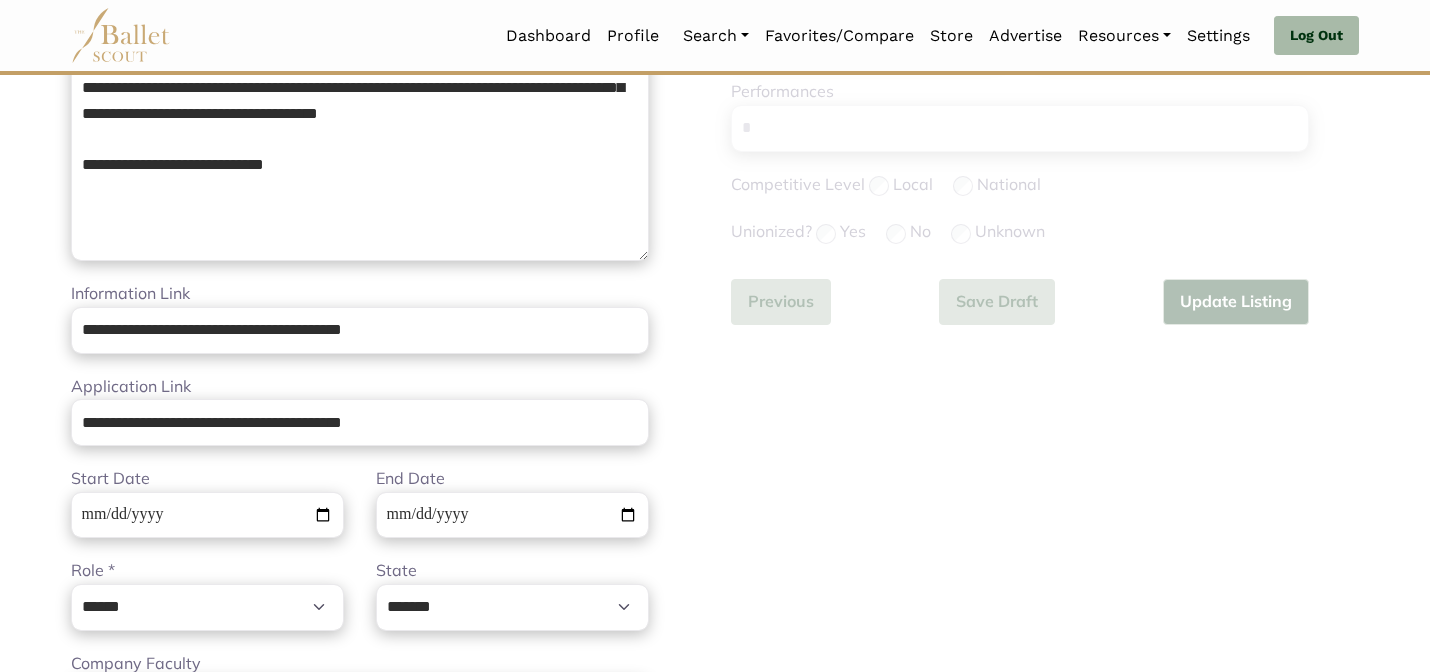 click on "Additional Information
Step 2 of 2
Select Job Type *
******
*********
***
********
Please select a valid job type
Level: *
Pre-Professional
Apprentice
Corps
Soloist+
Yes" at bounding box center [1045, 520] 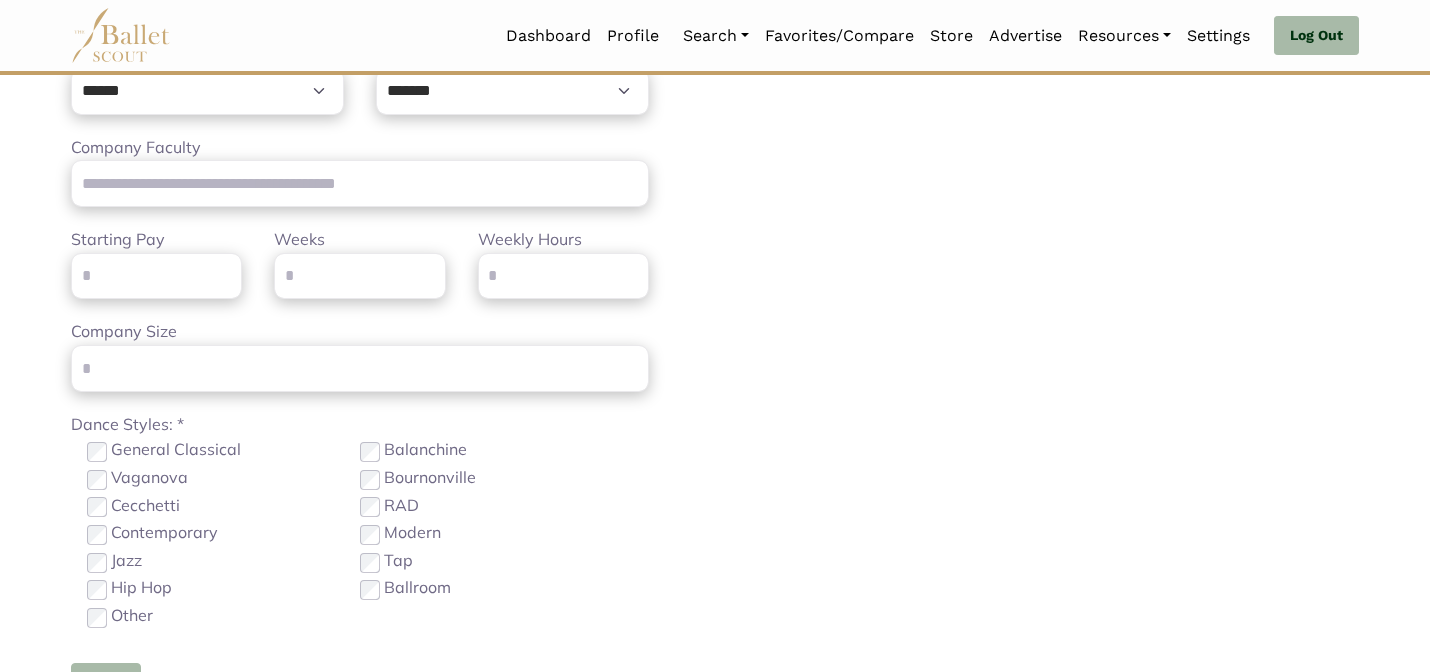 scroll, scrollTop: 1143, scrollLeft: 0, axis: vertical 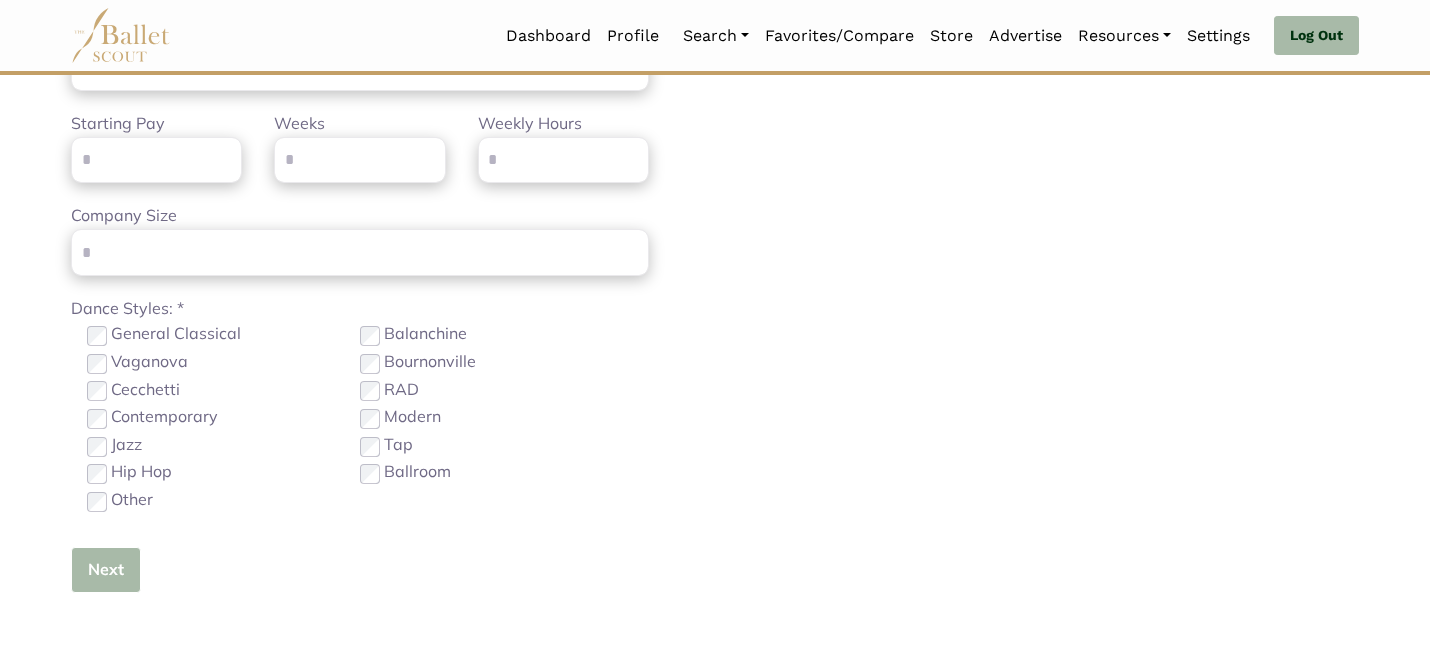 click on "Next" at bounding box center (106, 570) 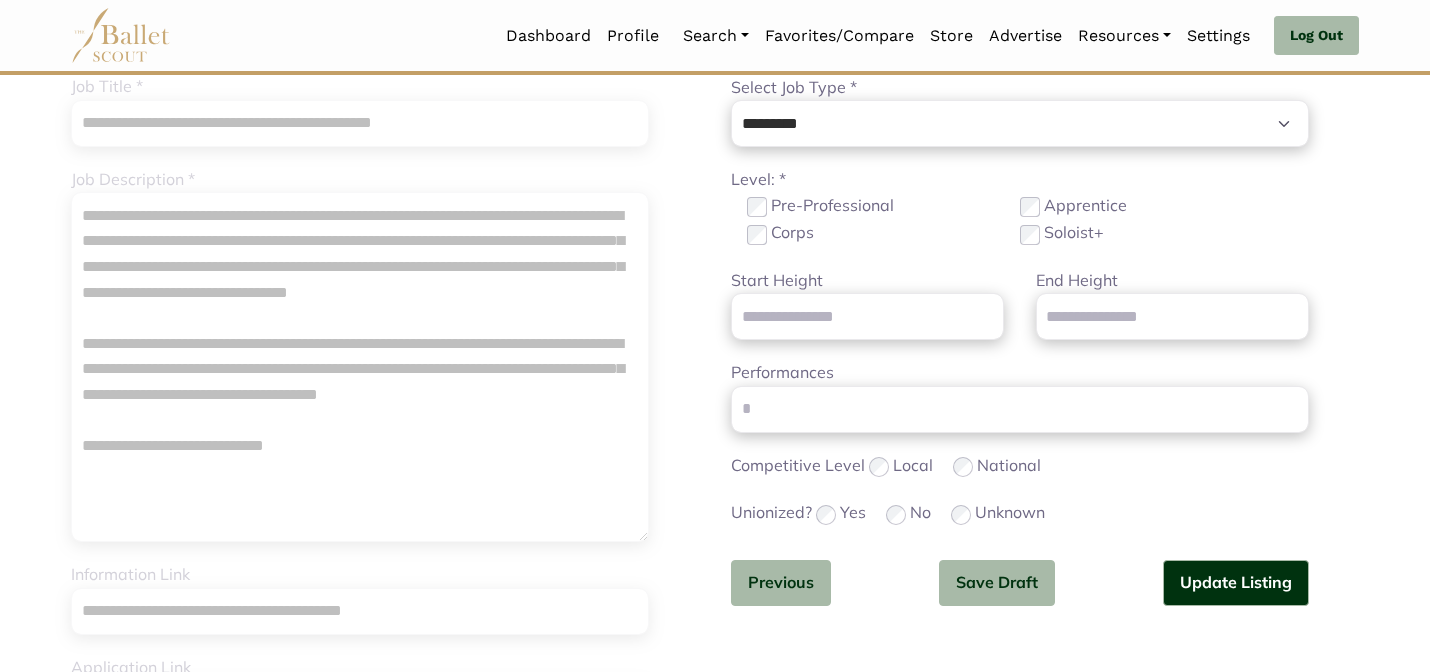 scroll, scrollTop: 191, scrollLeft: 0, axis: vertical 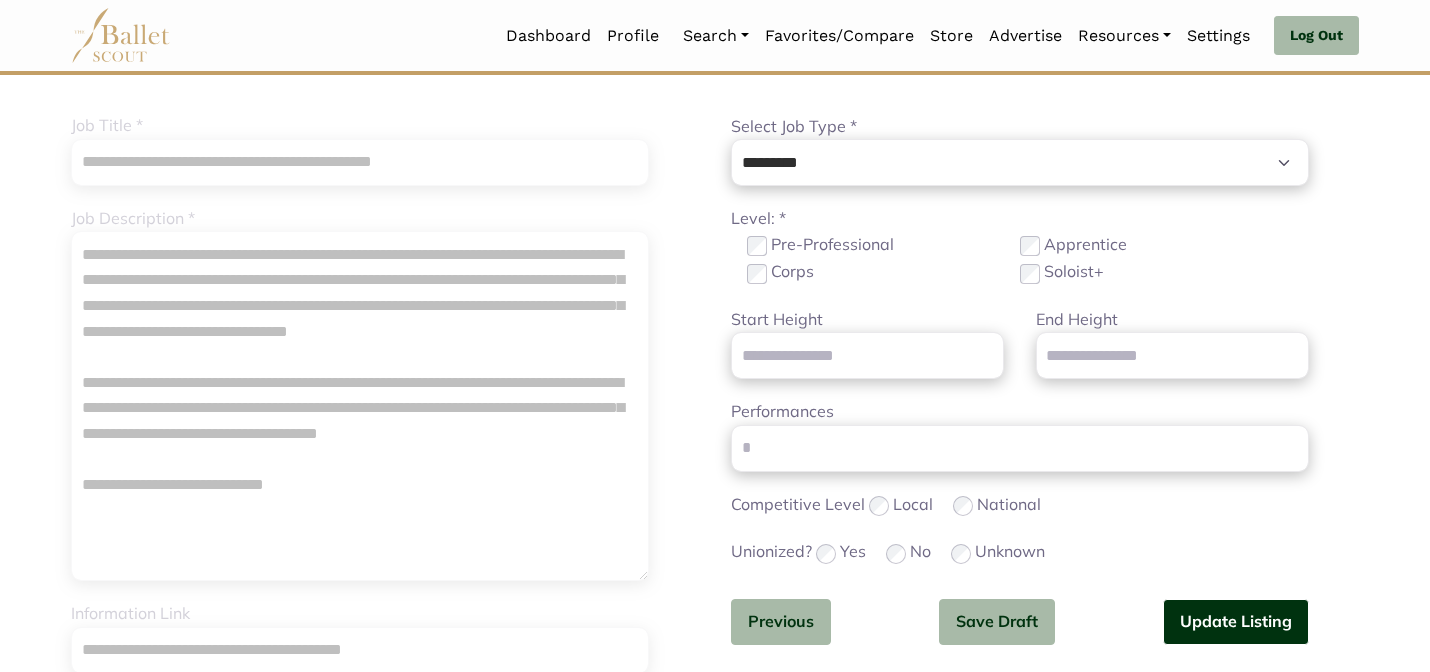 click on "Update Listing" at bounding box center [1236, 622] 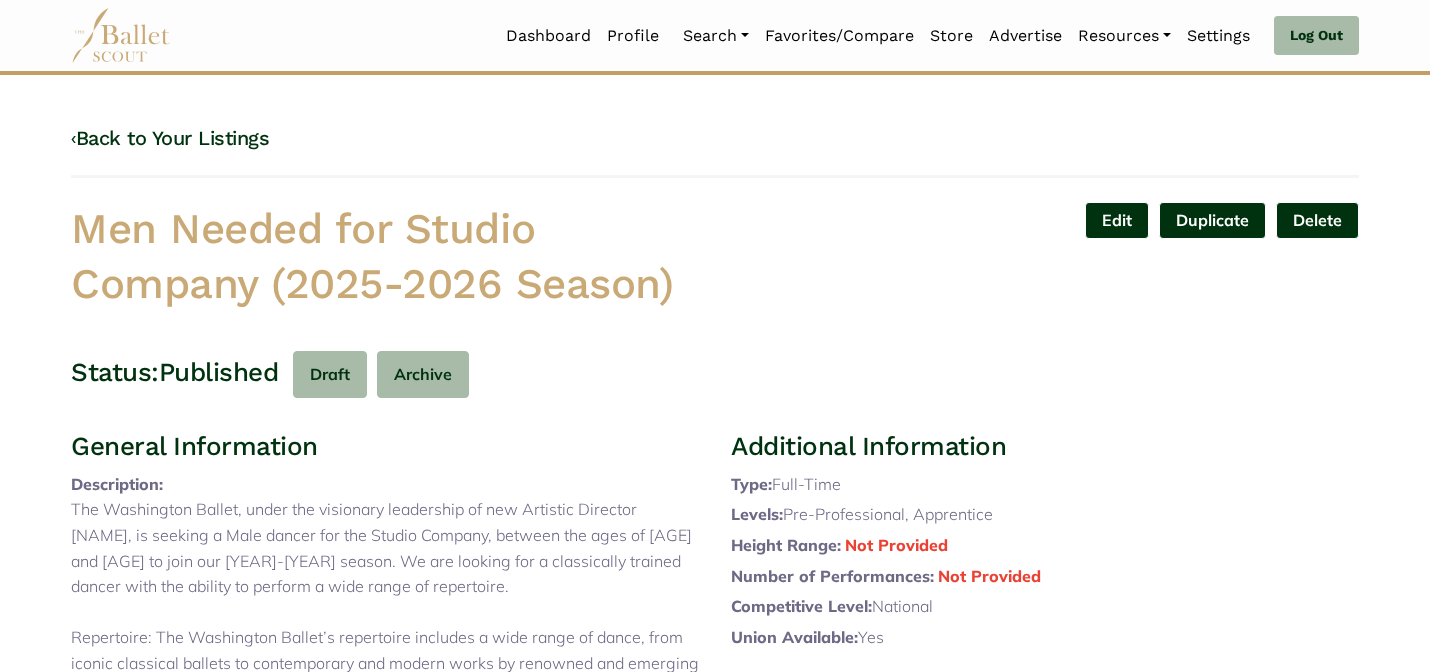 scroll, scrollTop: 0, scrollLeft: 0, axis: both 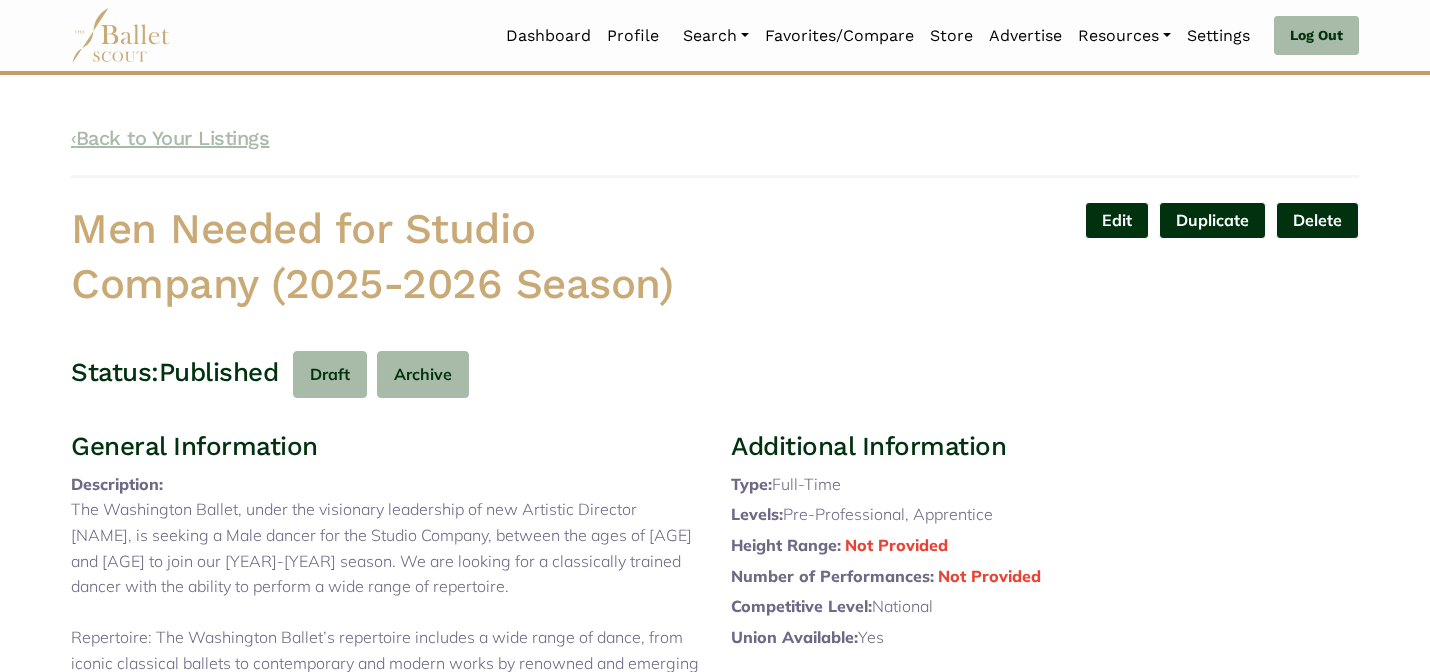 click on "‹  Back to Your Listings" at bounding box center (170, 138) 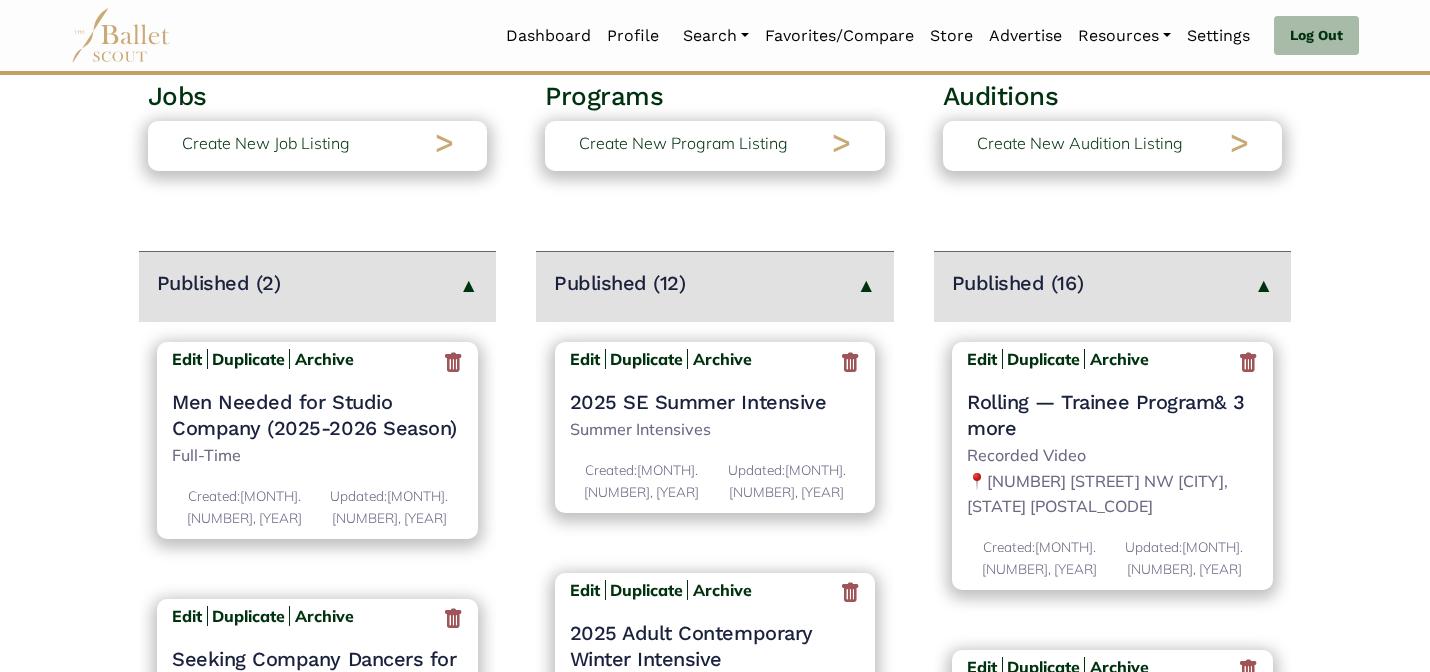 scroll, scrollTop: 160, scrollLeft: 0, axis: vertical 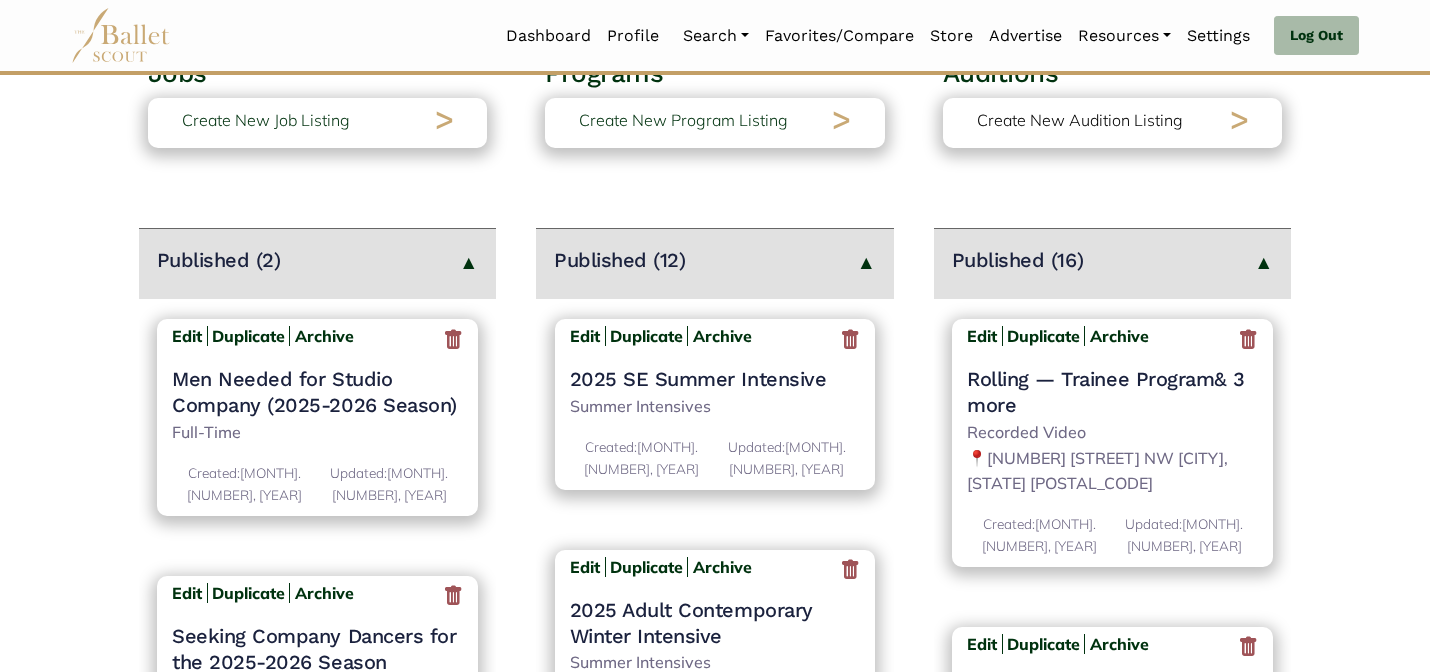 click on "Create New Audition Listing" at bounding box center (1080, 121) 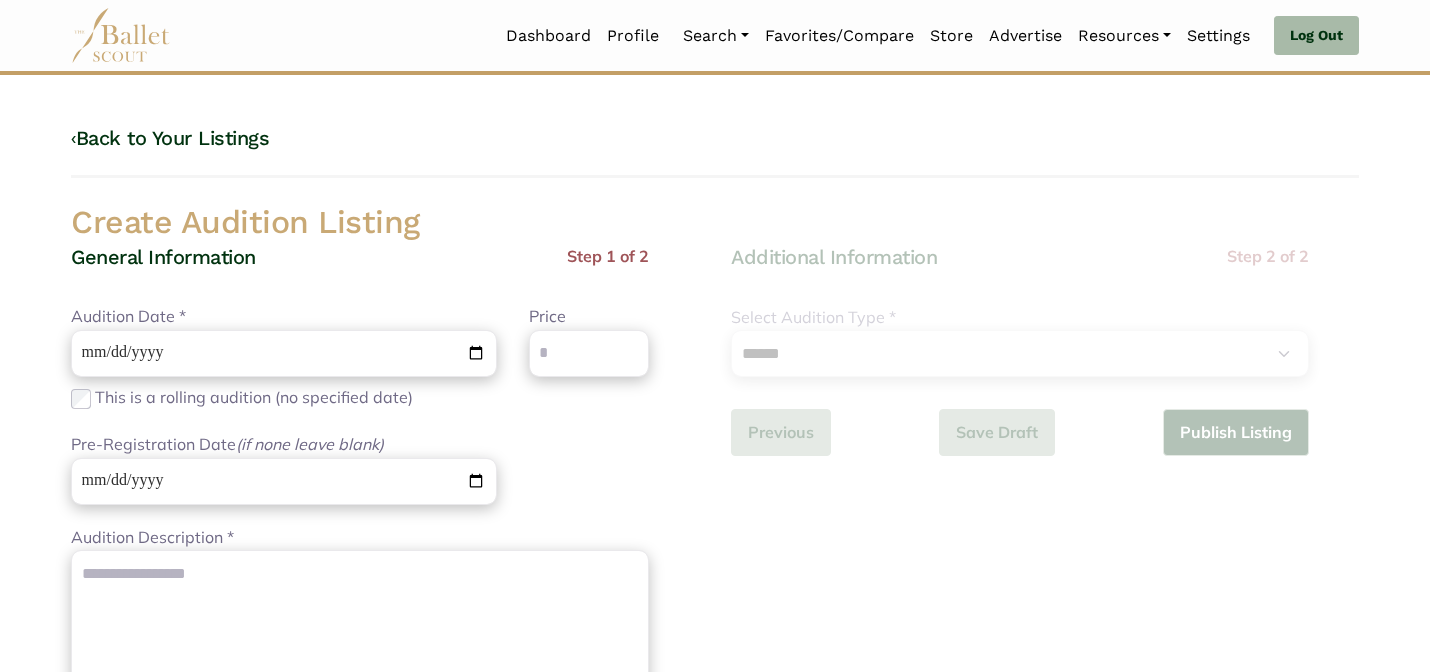 scroll, scrollTop: 0, scrollLeft: 0, axis: both 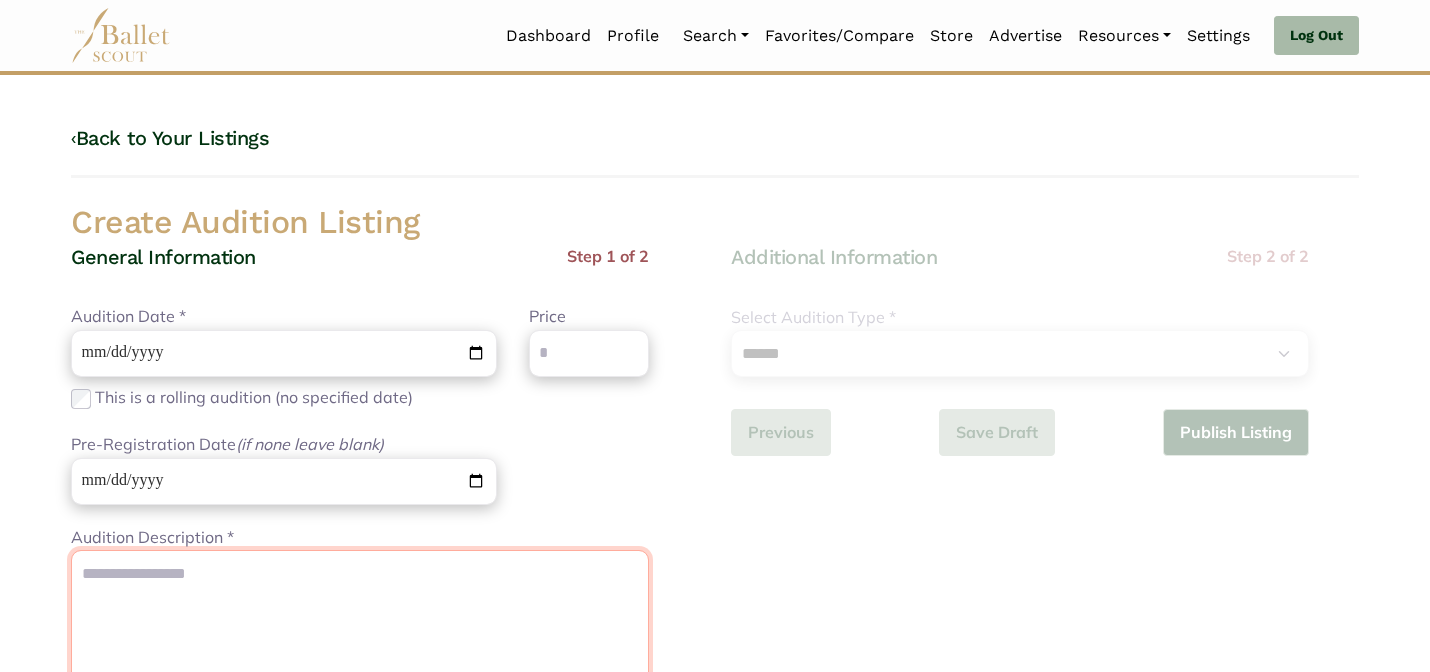 click on "Audition Description *" at bounding box center (360, 725) 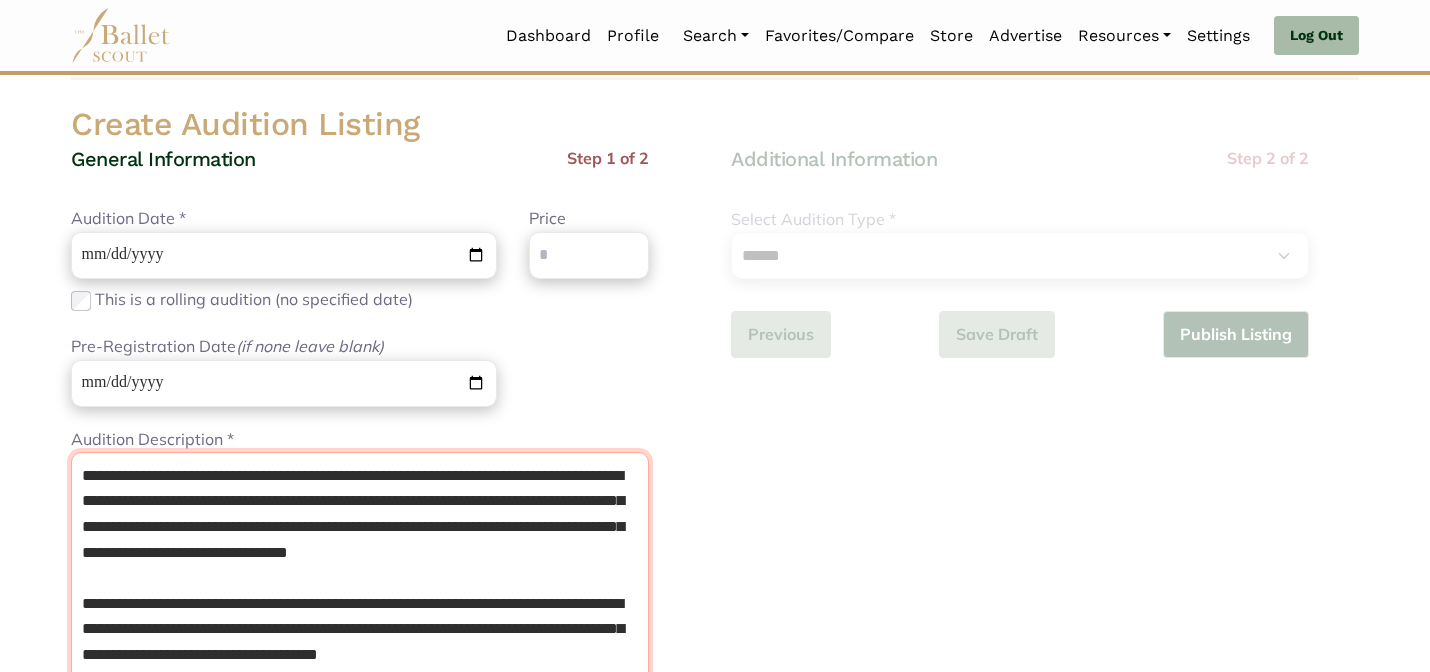 scroll, scrollTop: 193, scrollLeft: 0, axis: vertical 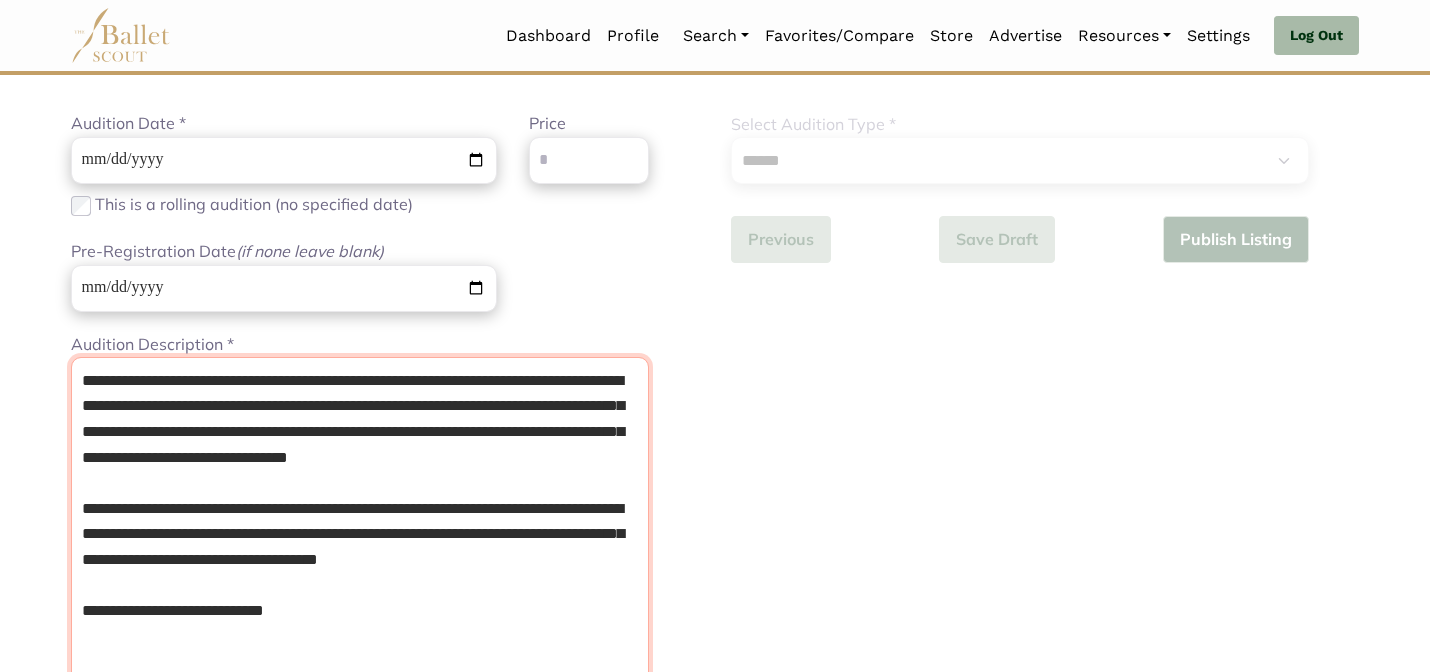 type on "**********" 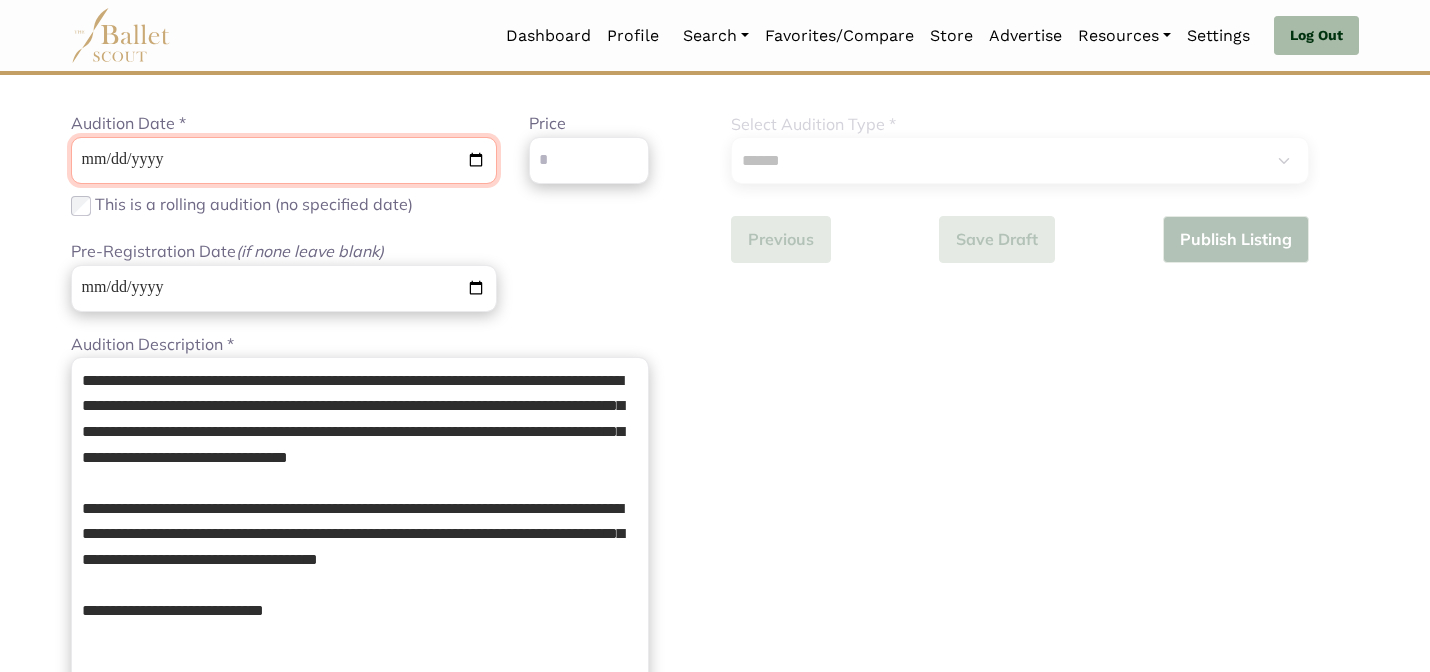 click on "Audition Date *" at bounding box center [284, 160] 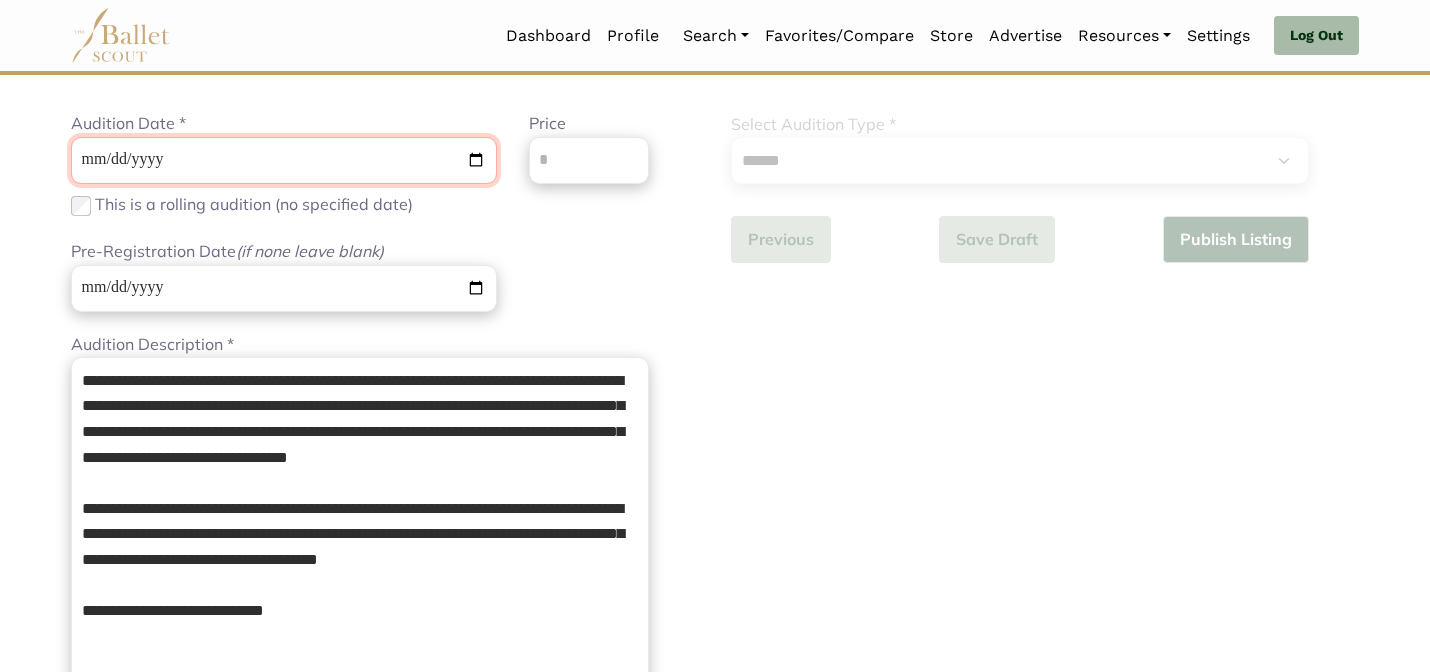 type on "**********" 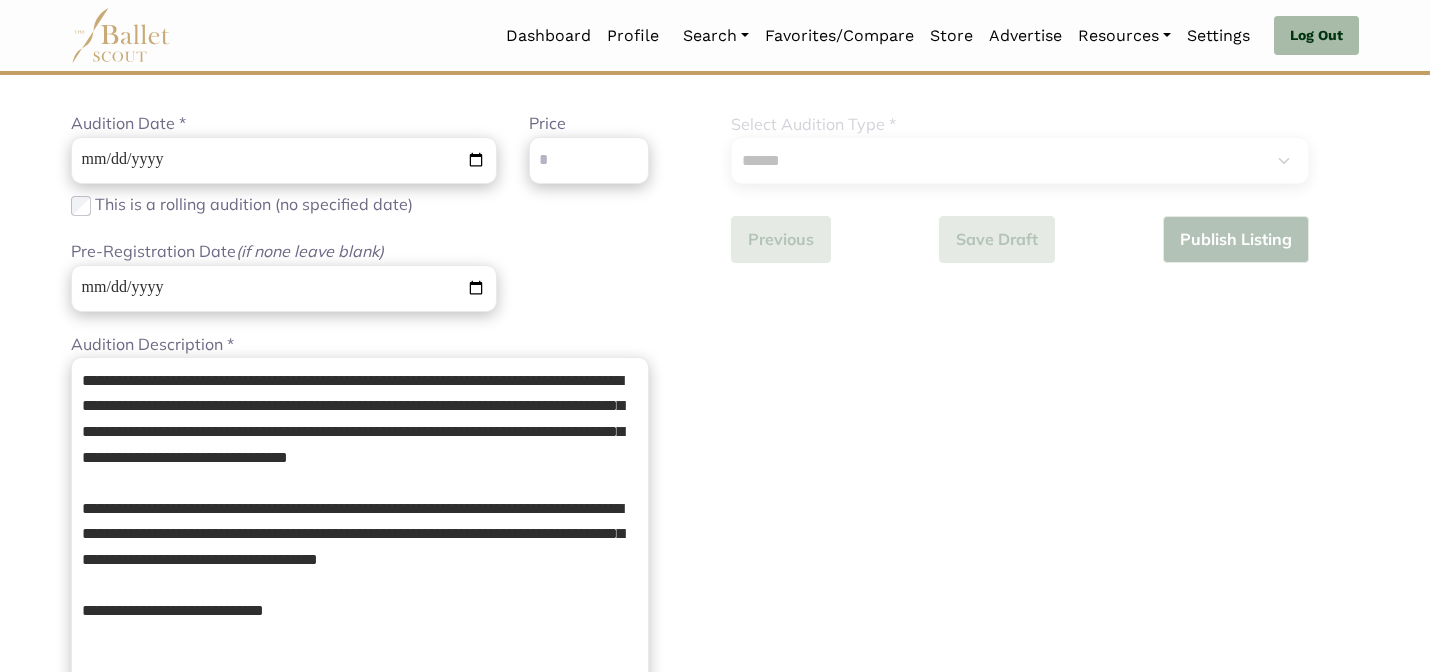 click on "Loading...
Please Wait
Dashboard
Profile" at bounding box center [715, 724] 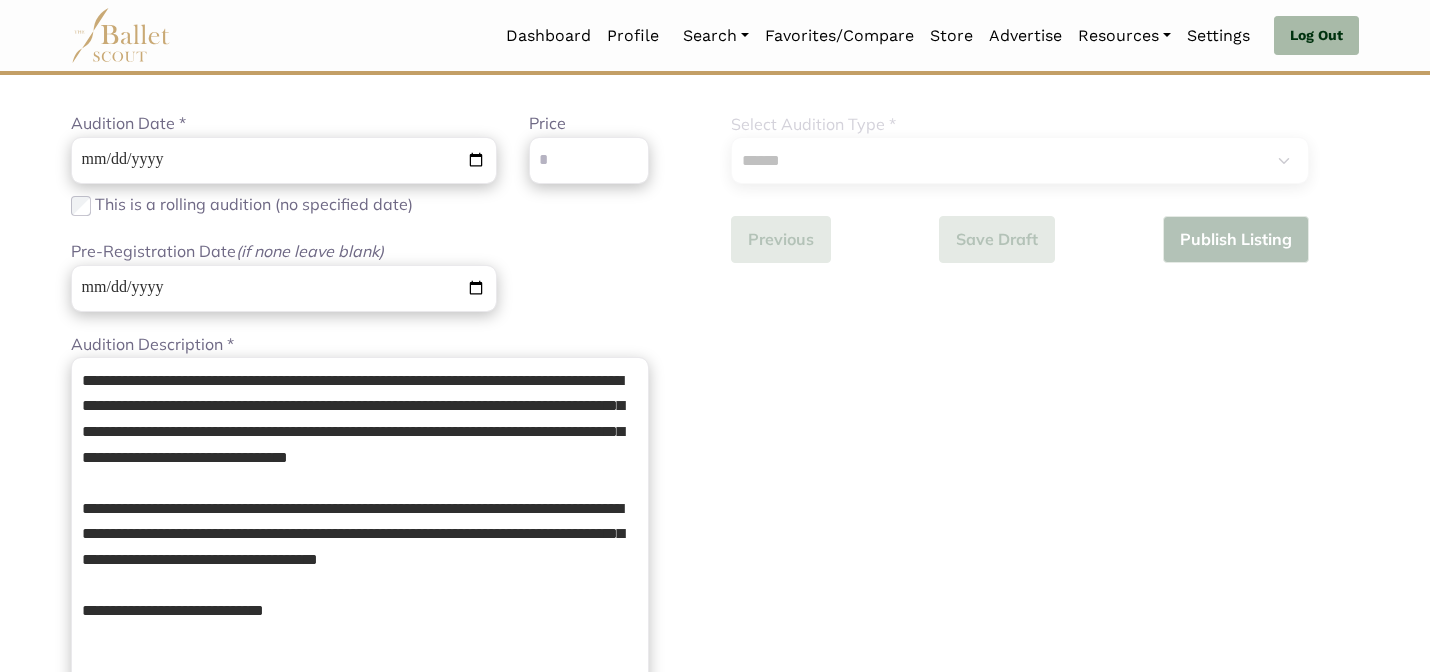 click on "**********" at bounding box center (360, 221) 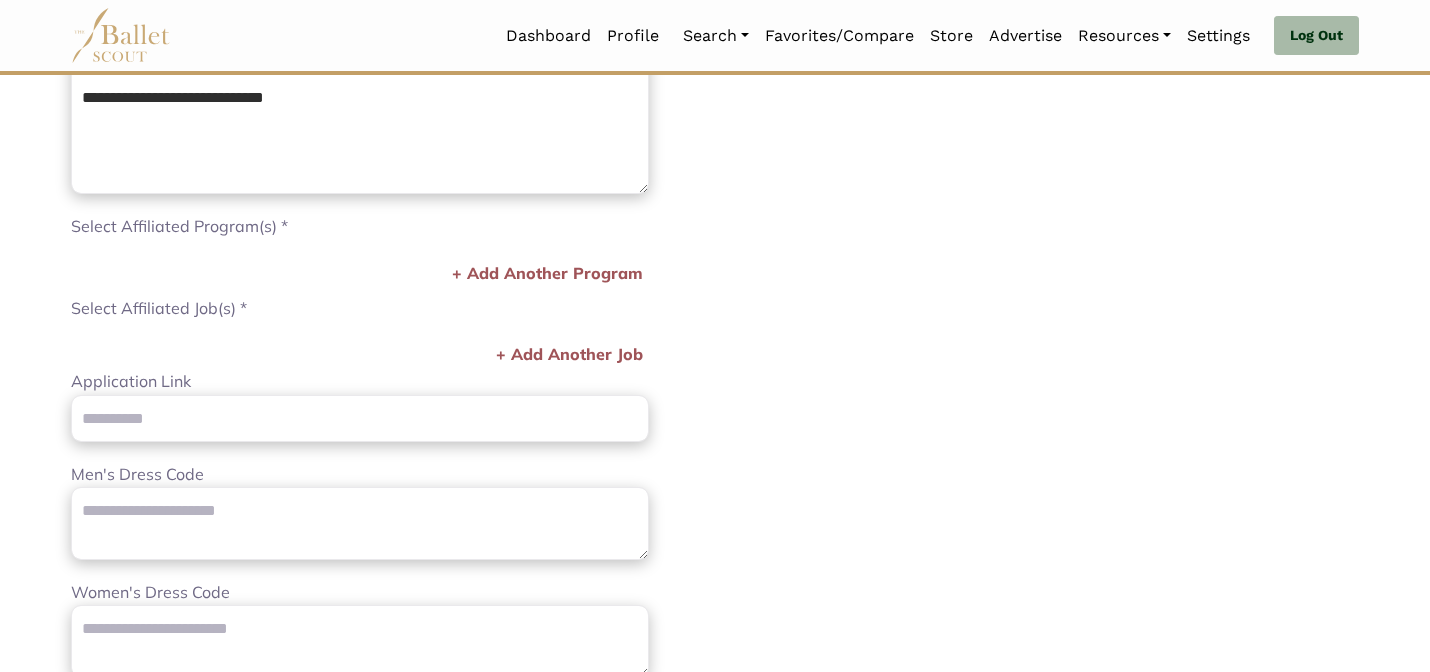 scroll, scrollTop: 713, scrollLeft: 0, axis: vertical 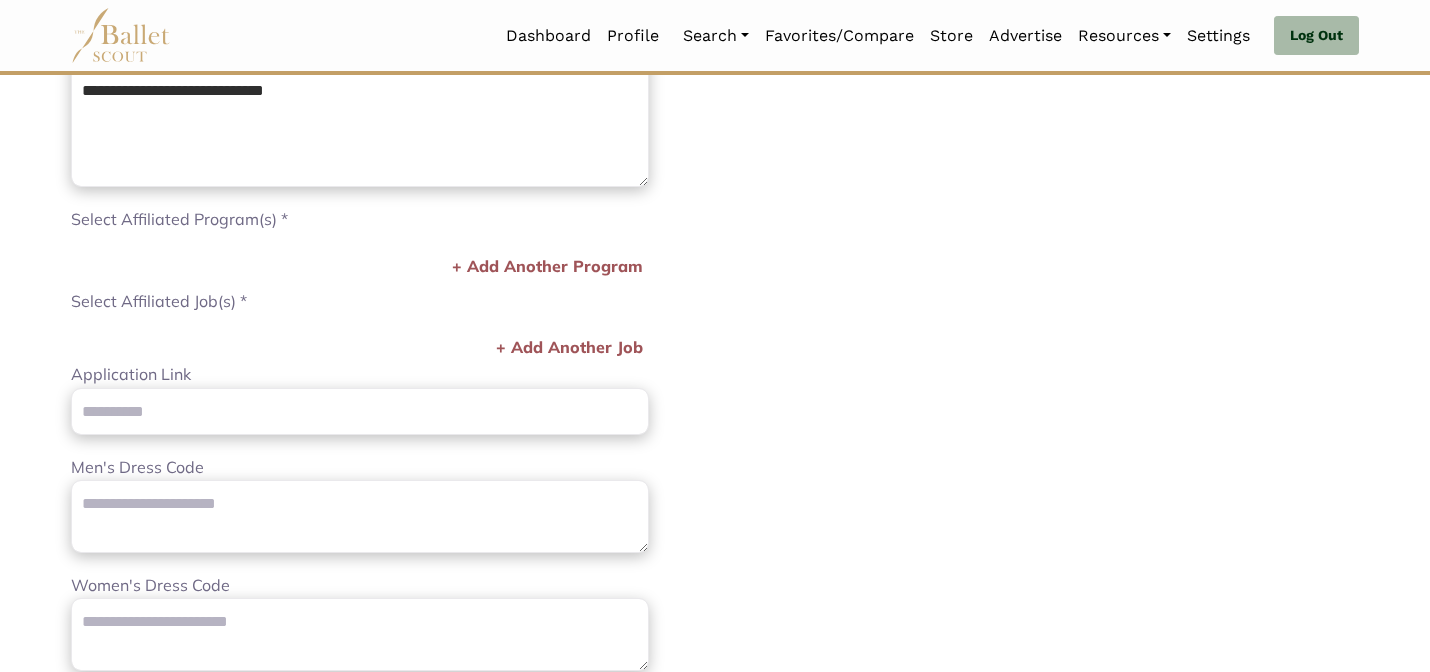 click on "**********" at bounding box center (385, 156) 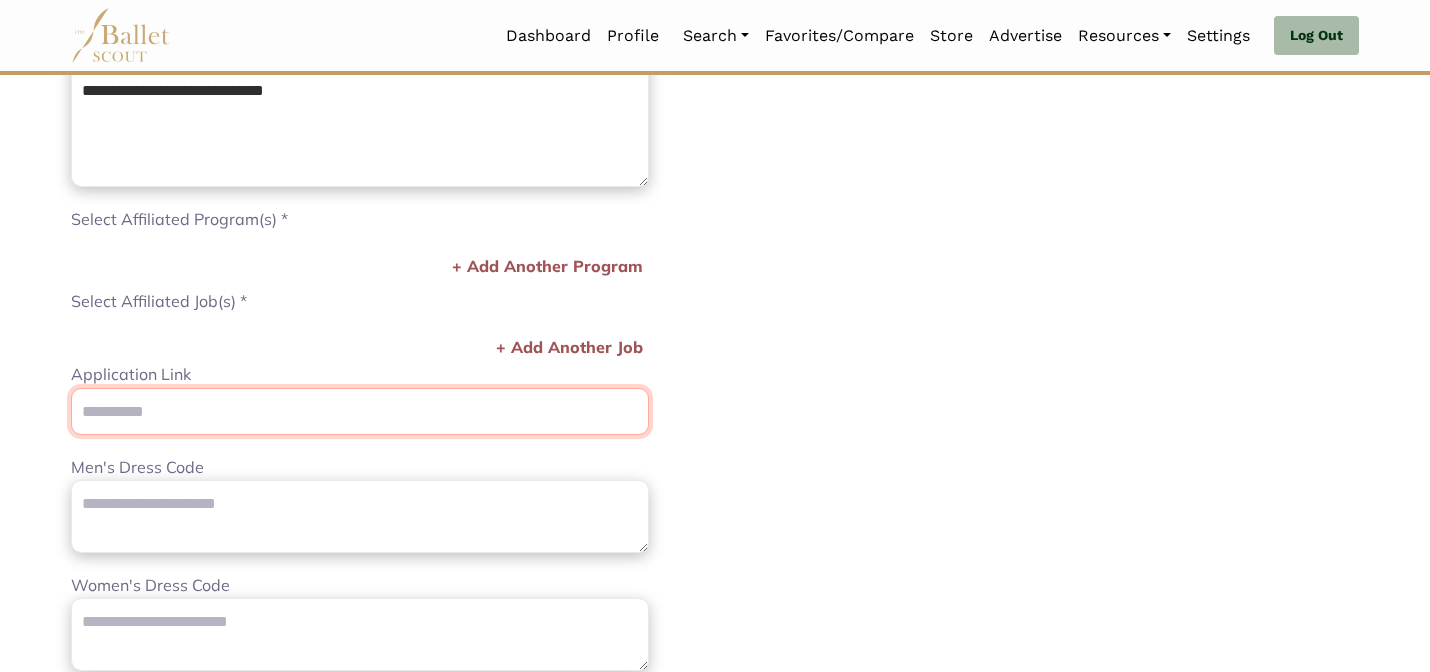 click on "Application Link" at bounding box center (360, 411) 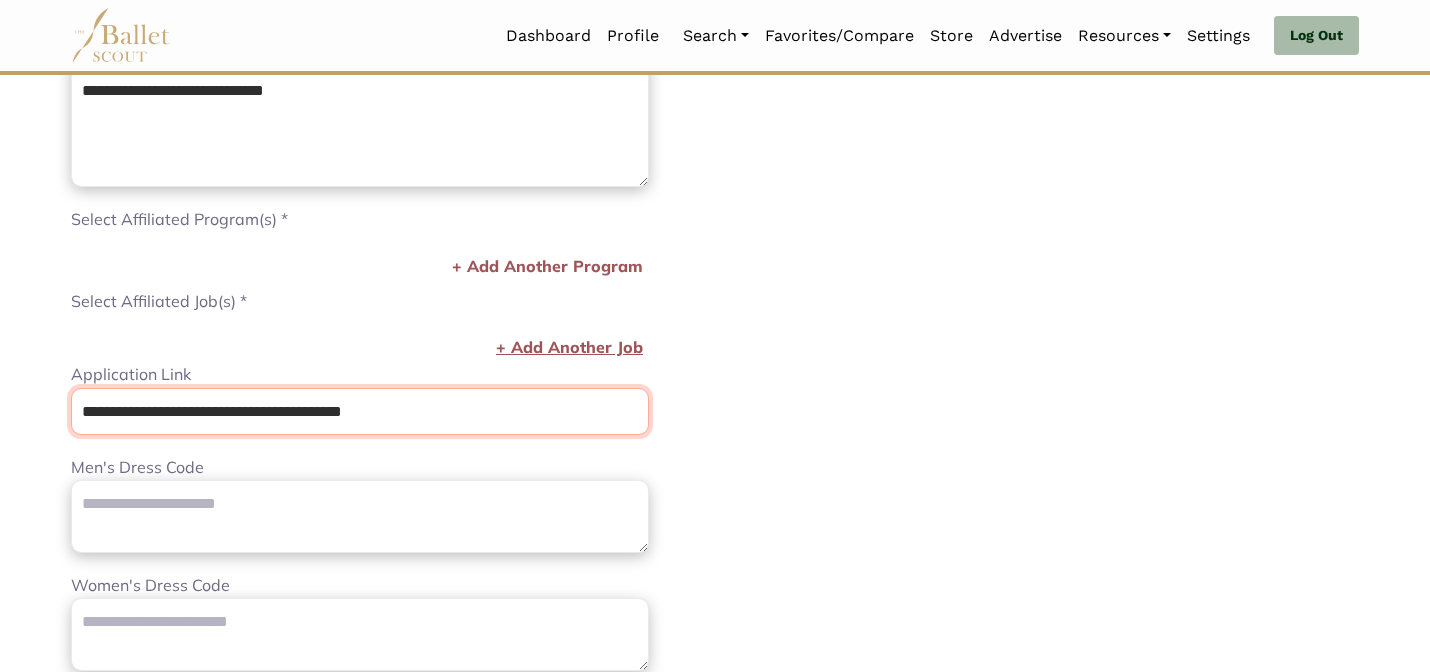 type on "**********" 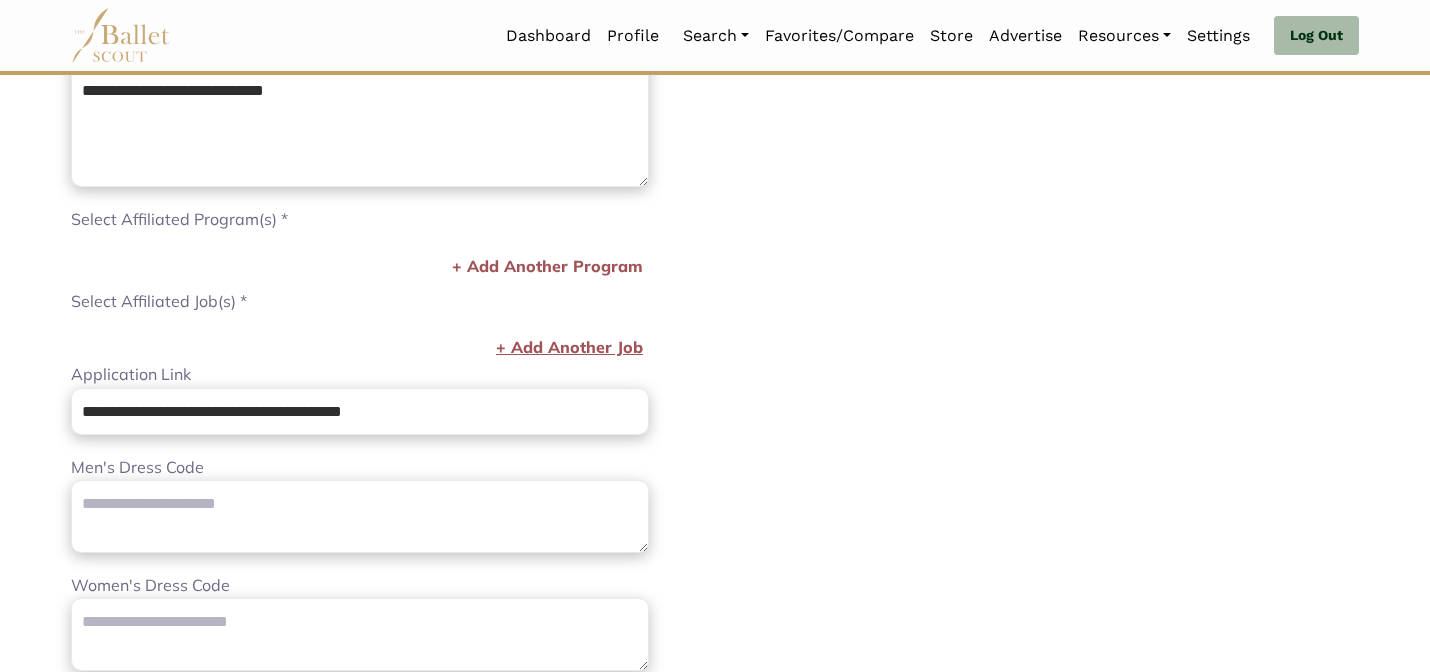 click on "+ Add Another Job" at bounding box center [569, 348] 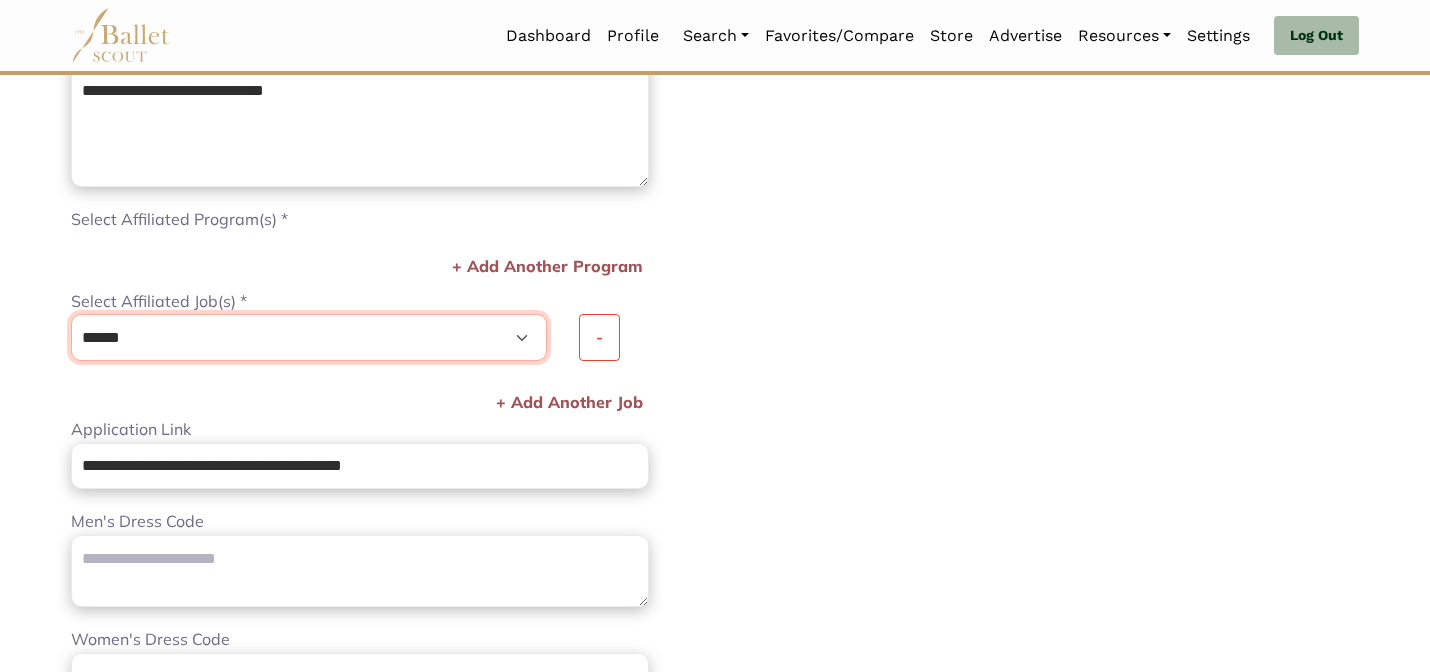 click on "**********" at bounding box center (309, 337) 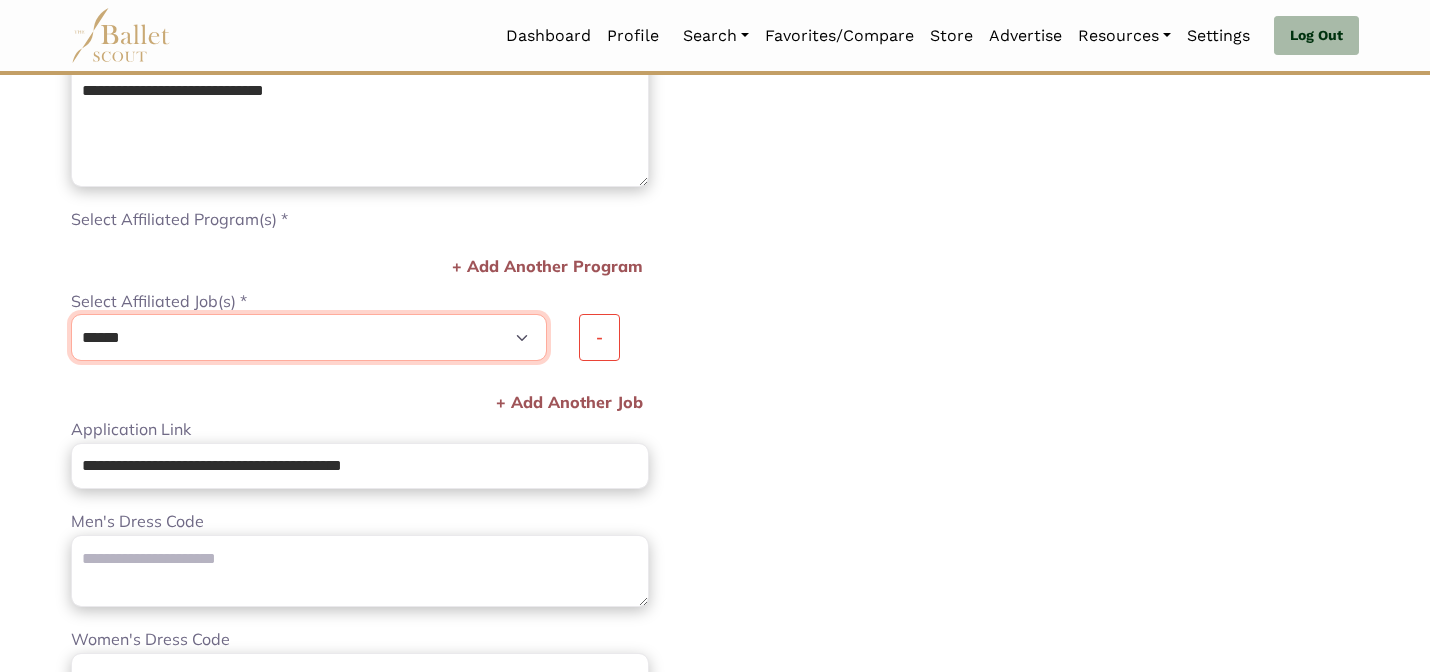 select on "***" 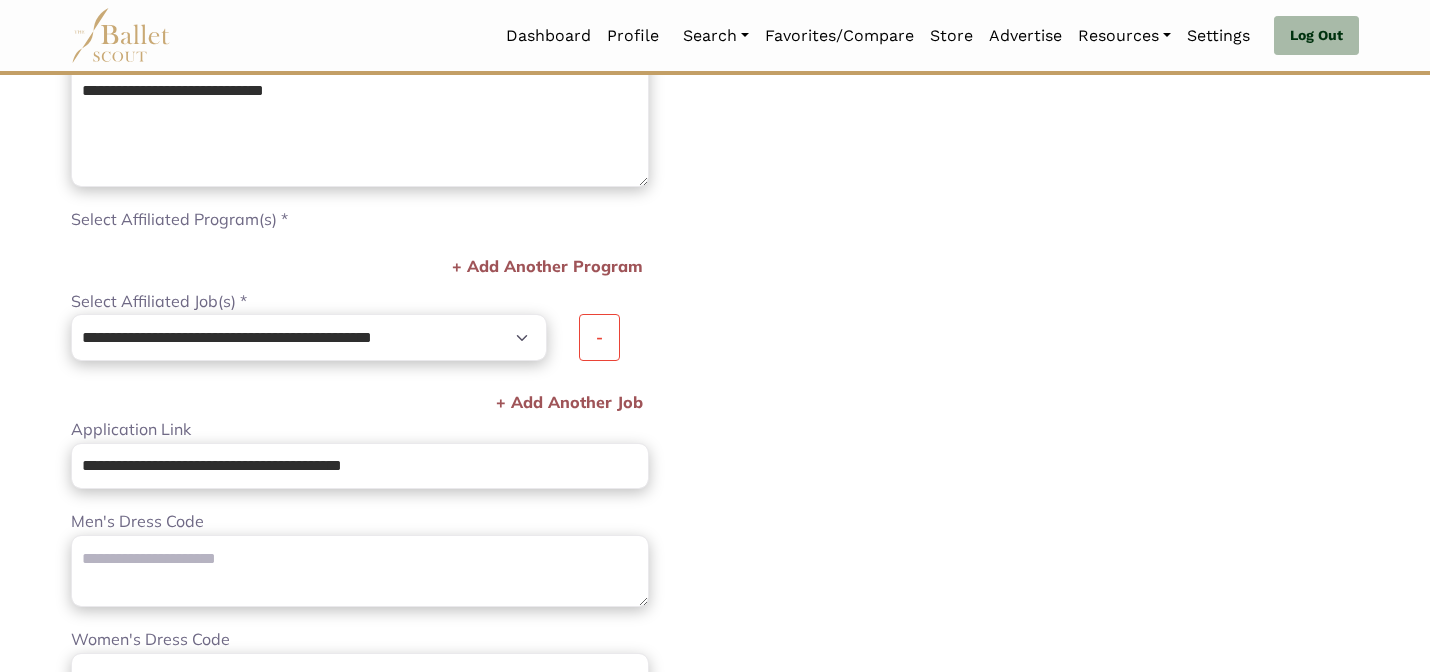 click on "**********" at bounding box center (1045, 209) 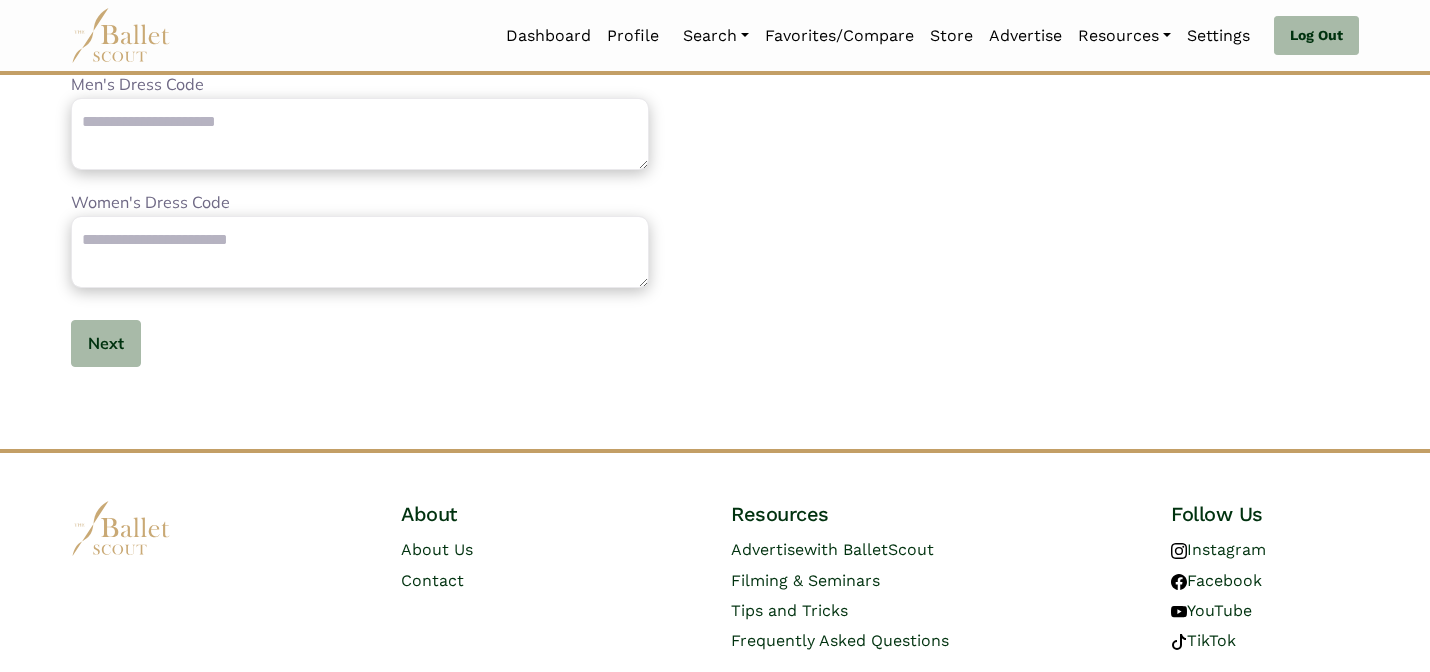 scroll, scrollTop: 1216, scrollLeft: 0, axis: vertical 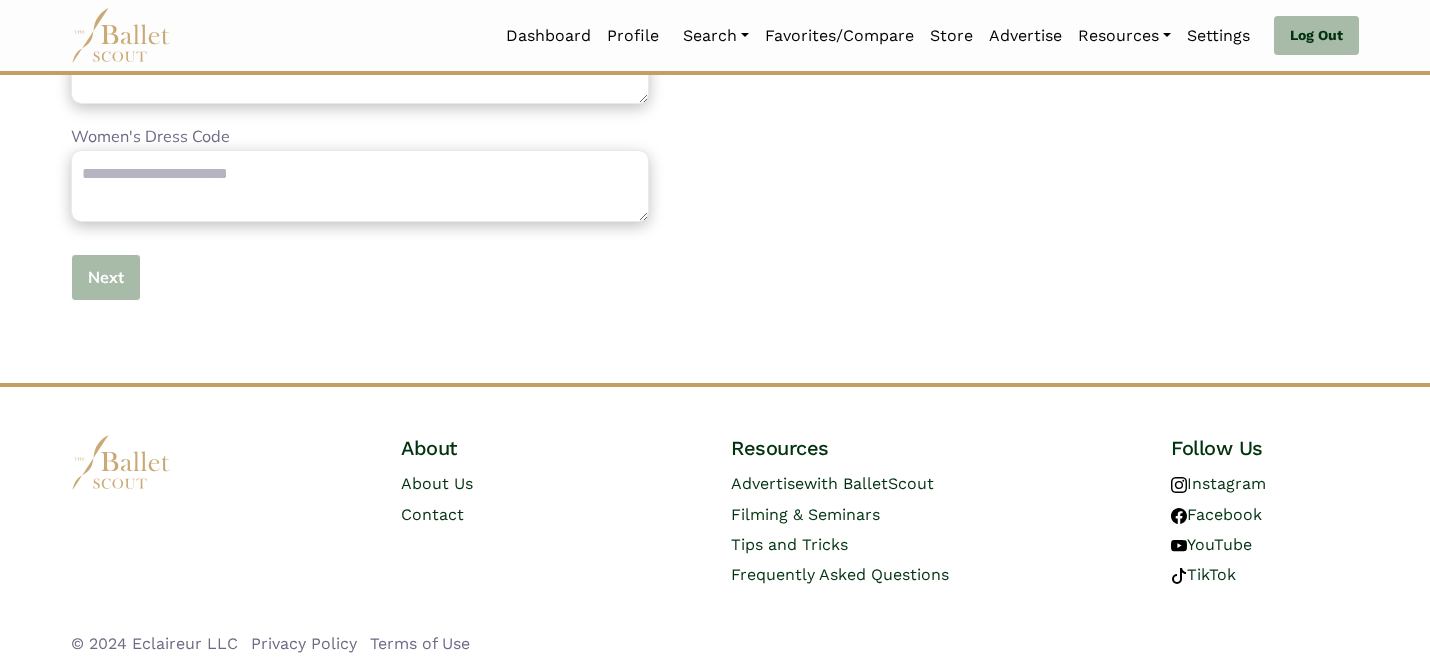 click on "Next" at bounding box center [106, 277] 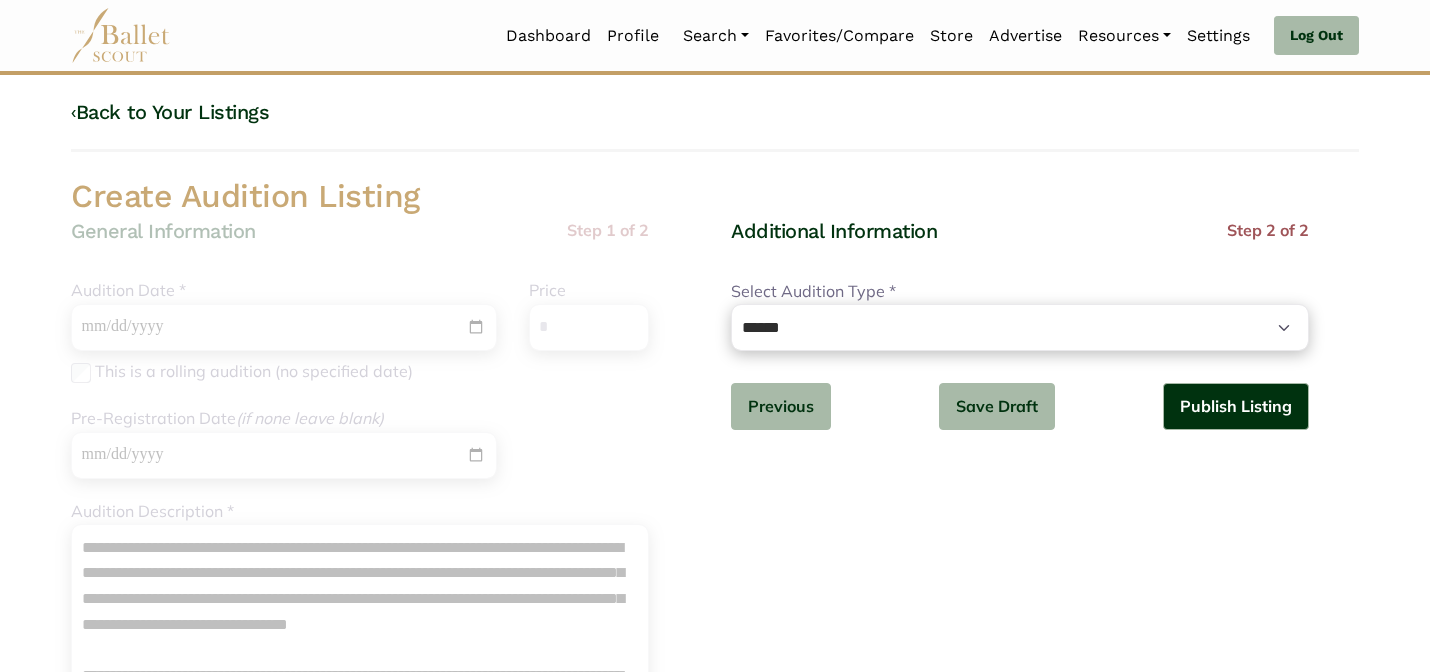 scroll, scrollTop: 0, scrollLeft: 0, axis: both 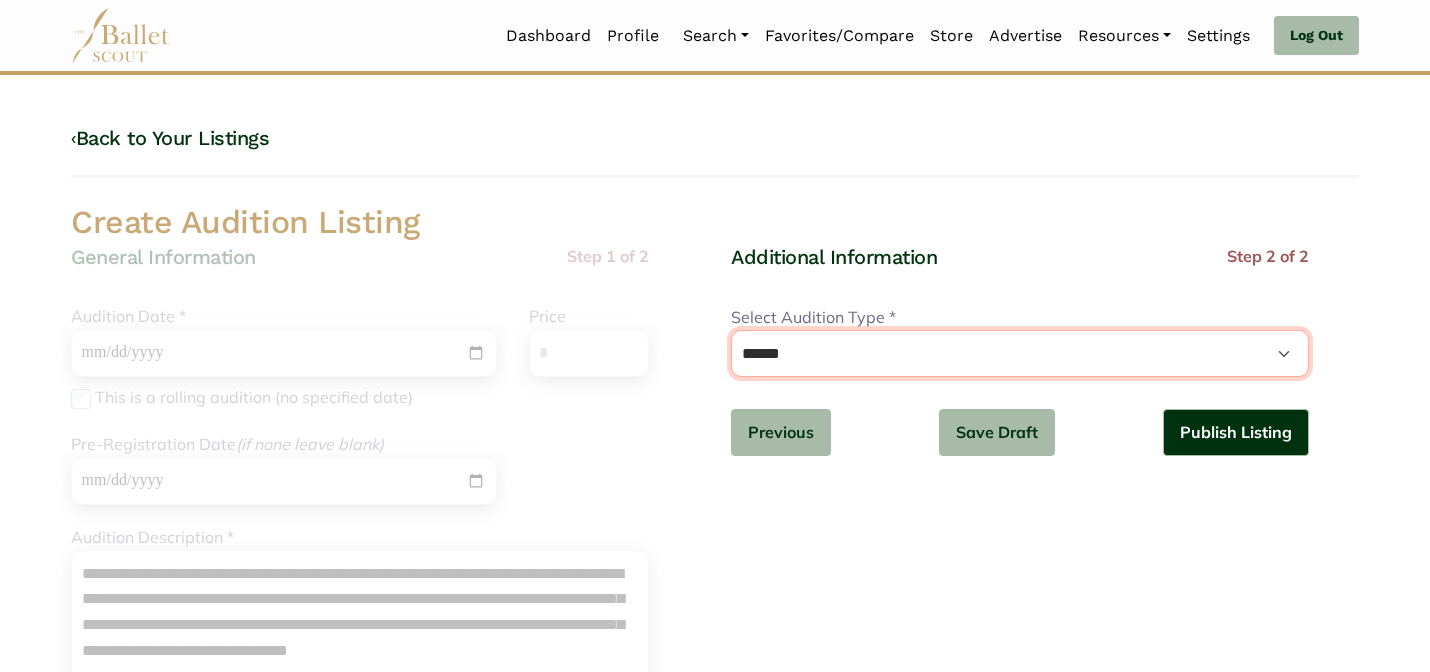 click on "**********" at bounding box center (1020, 353) 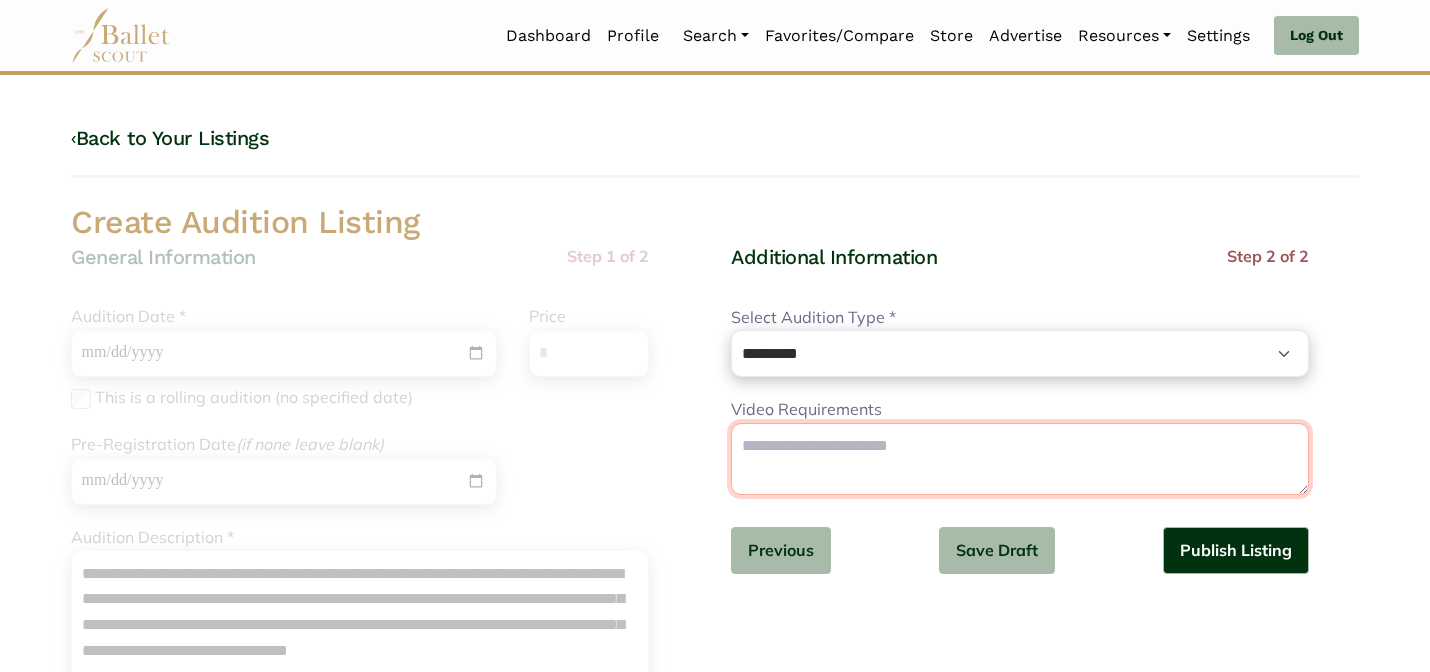 click on "Video Requirements" at bounding box center (1020, 459) 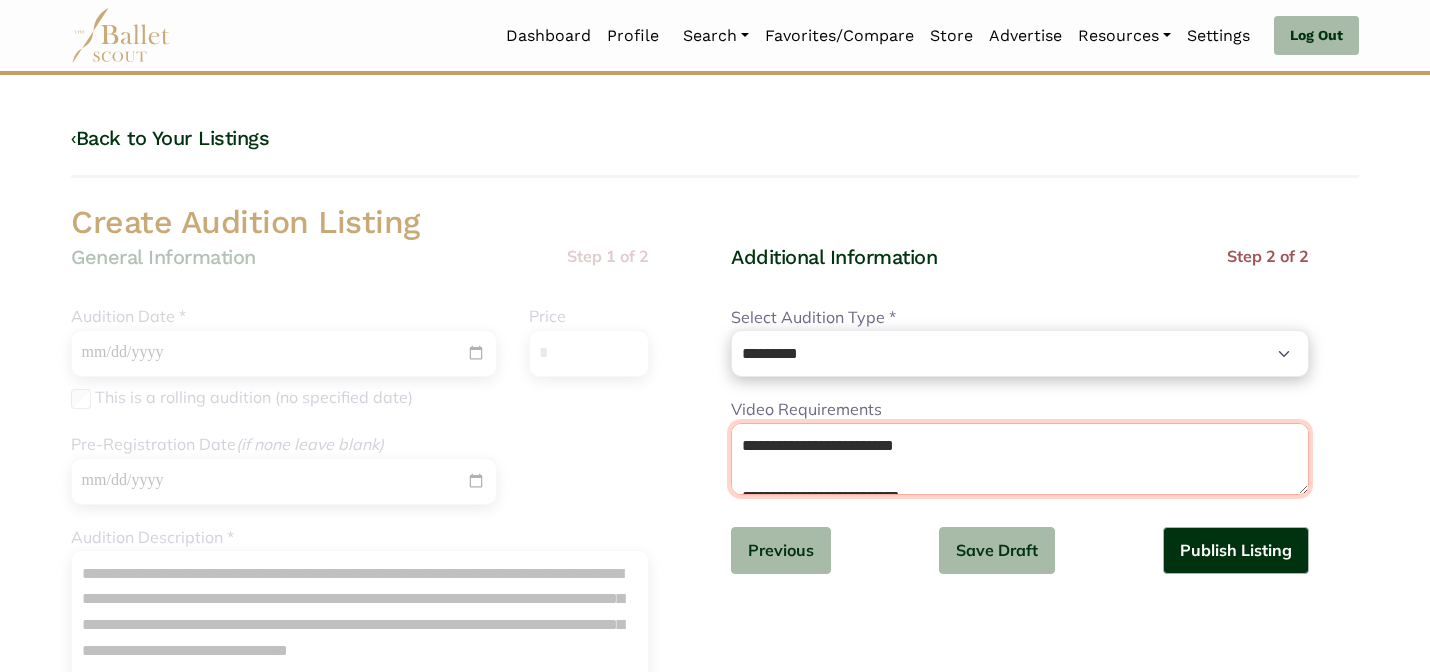 scroll, scrollTop: 294, scrollLeft: 0, axis: vertical 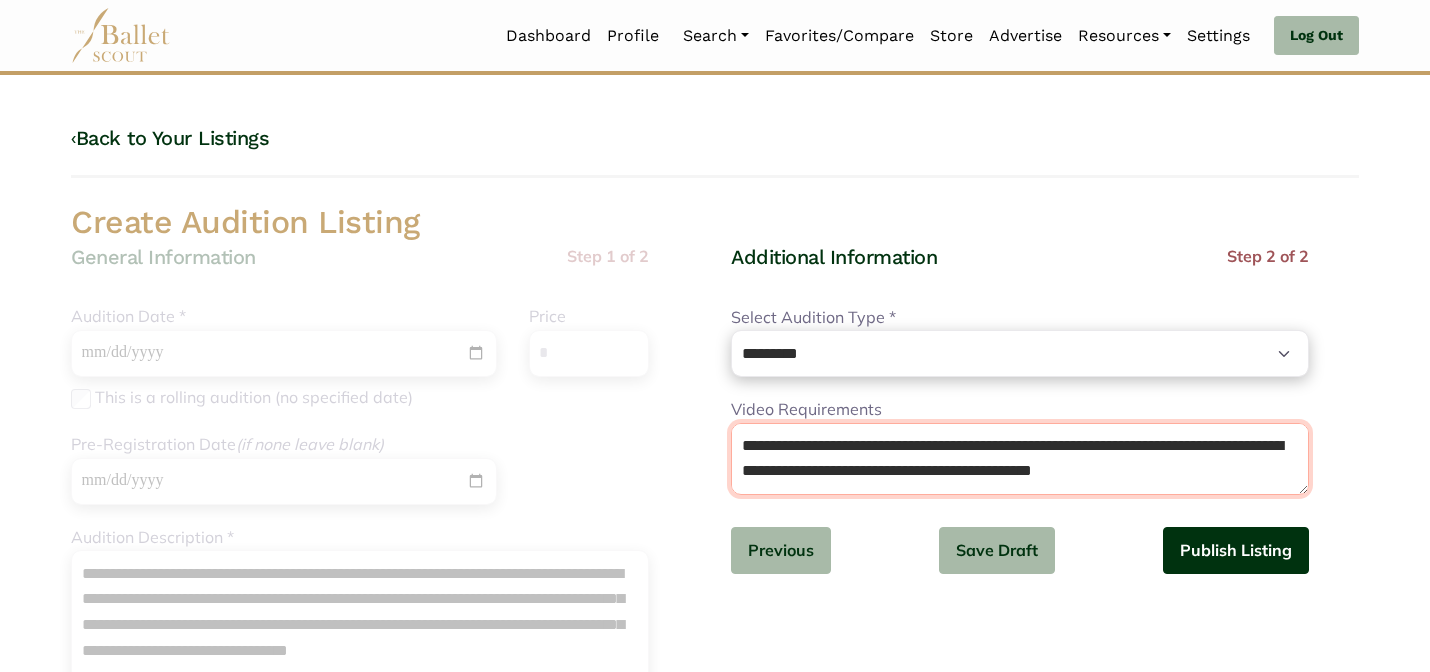 type on "**********" 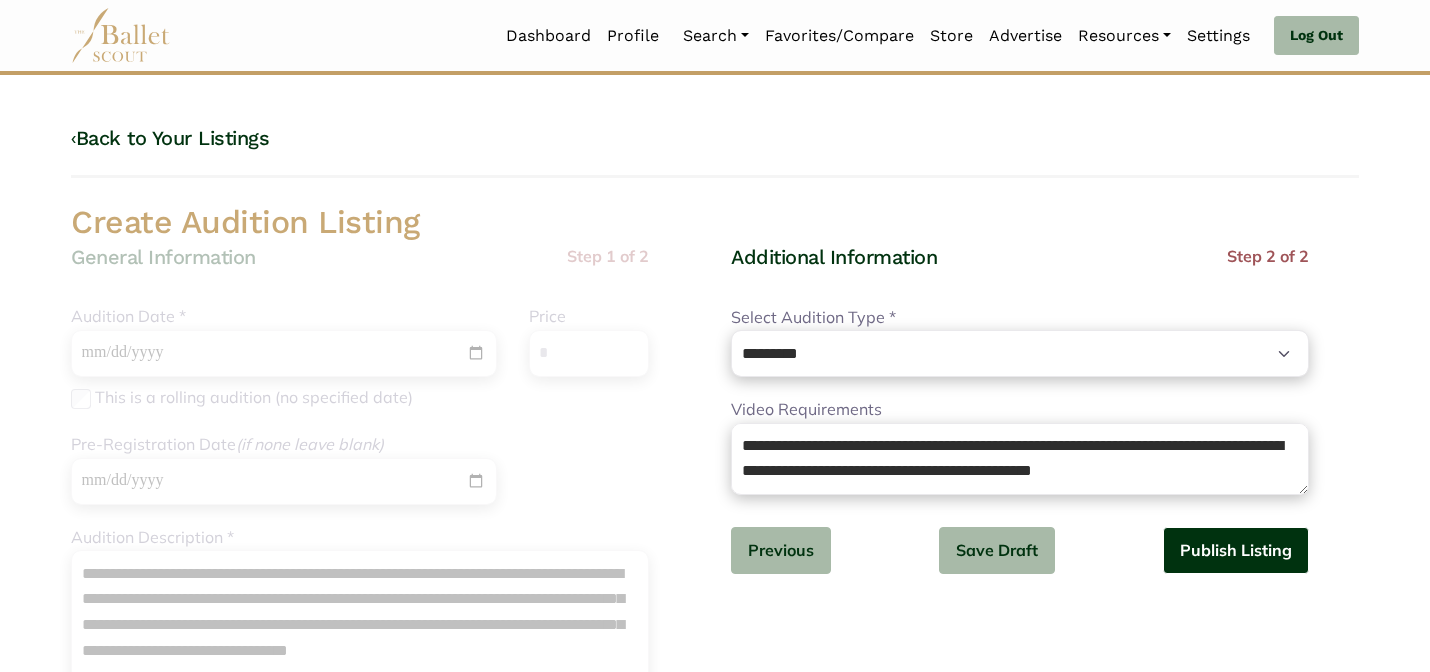 click on "Publish Listing" at bounding box center [1236, 550] 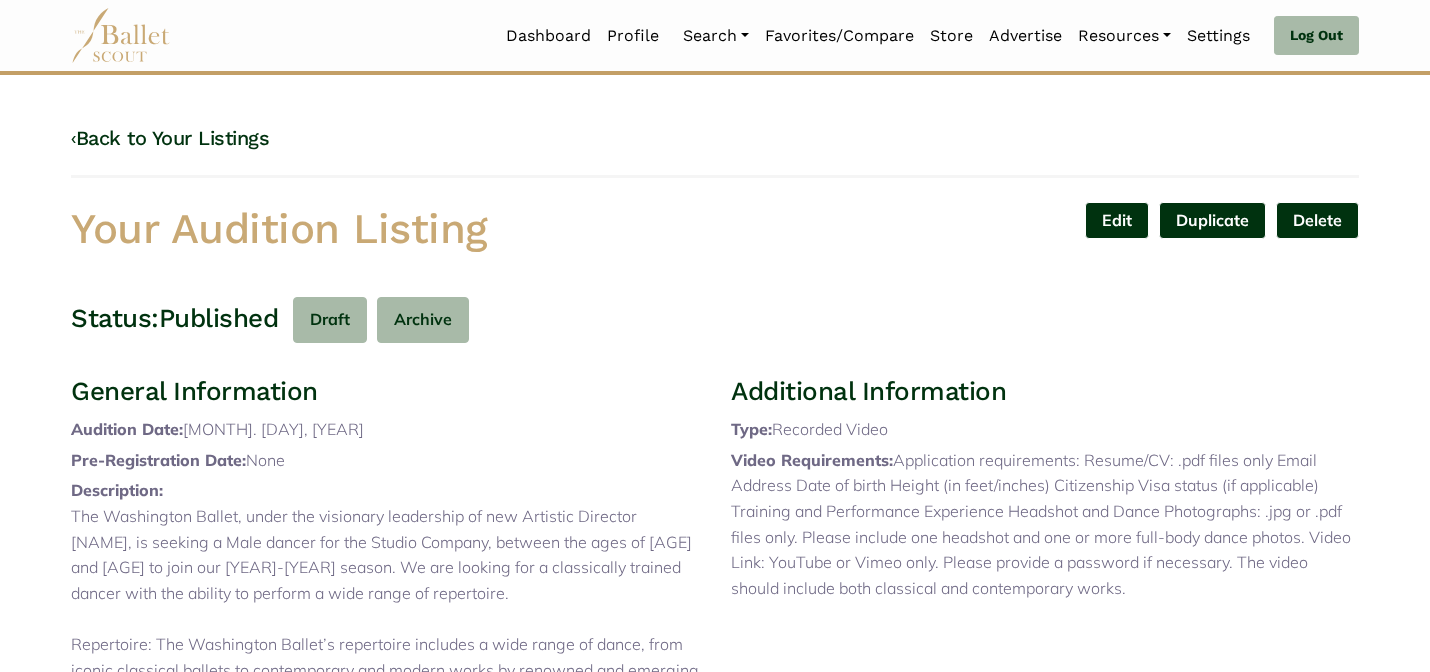 scroll, scrollTop: 0, scrollLeft: 0, axis: both 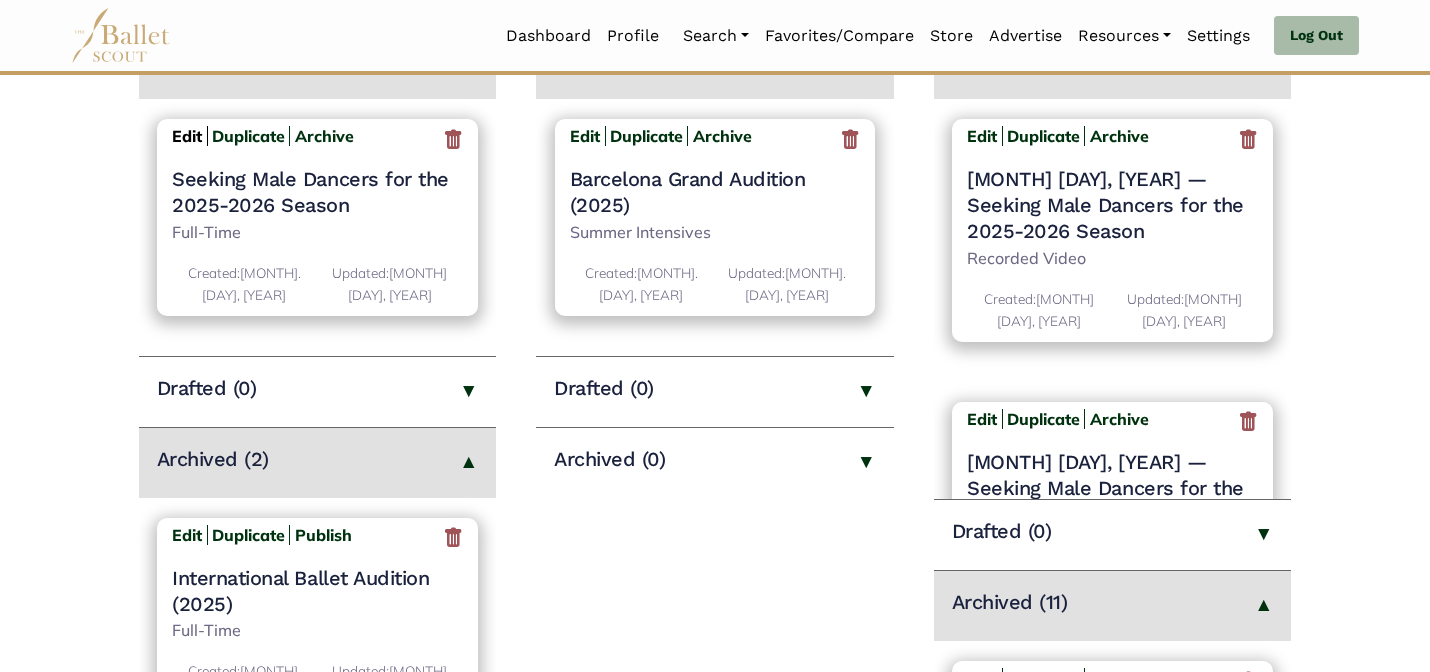 click on "Edit" at bounding box center [187, 136] 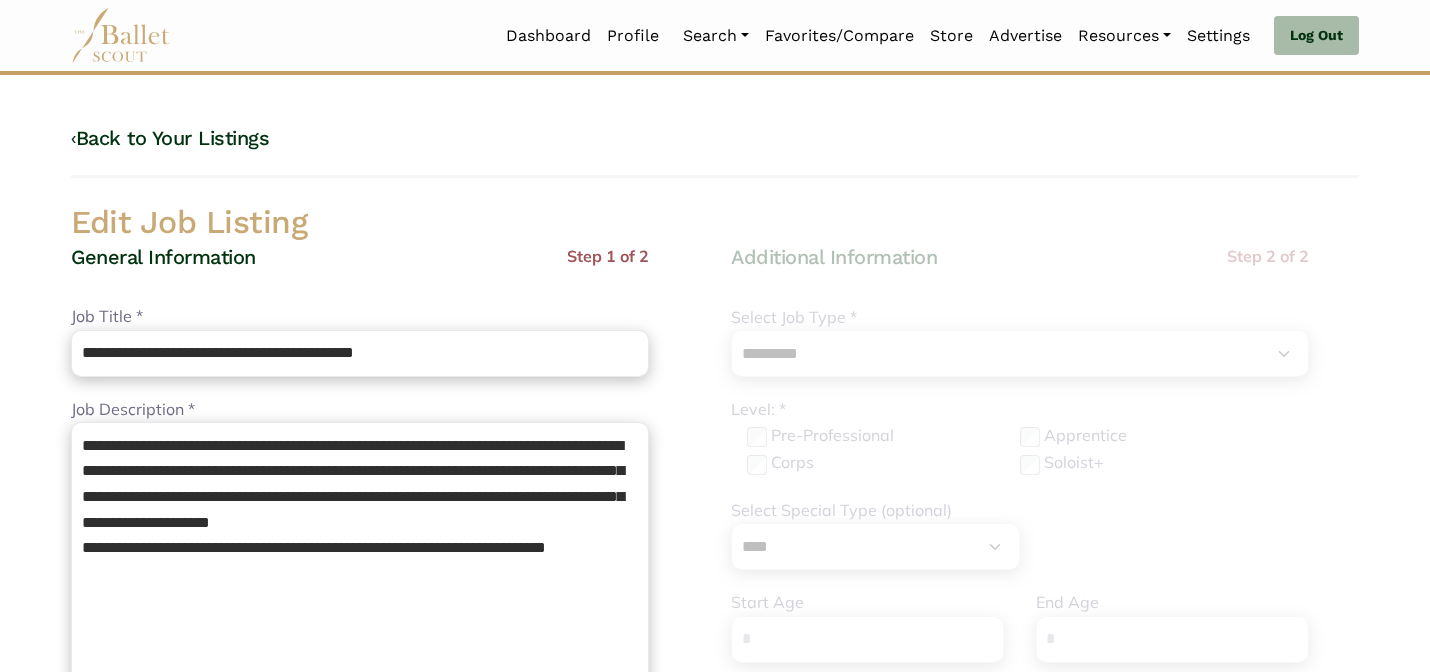 select on "*" 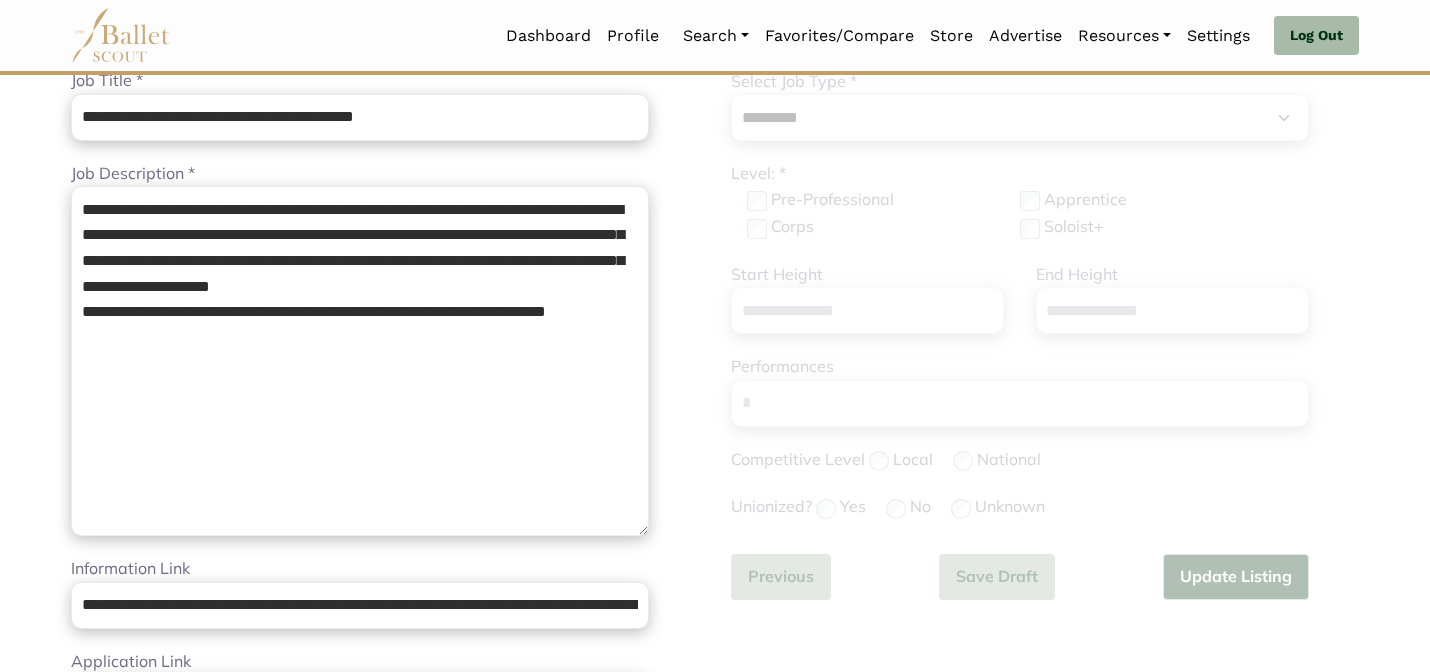 scroll, scrollTop: 240, scrollLeft: 0, axis: vertical 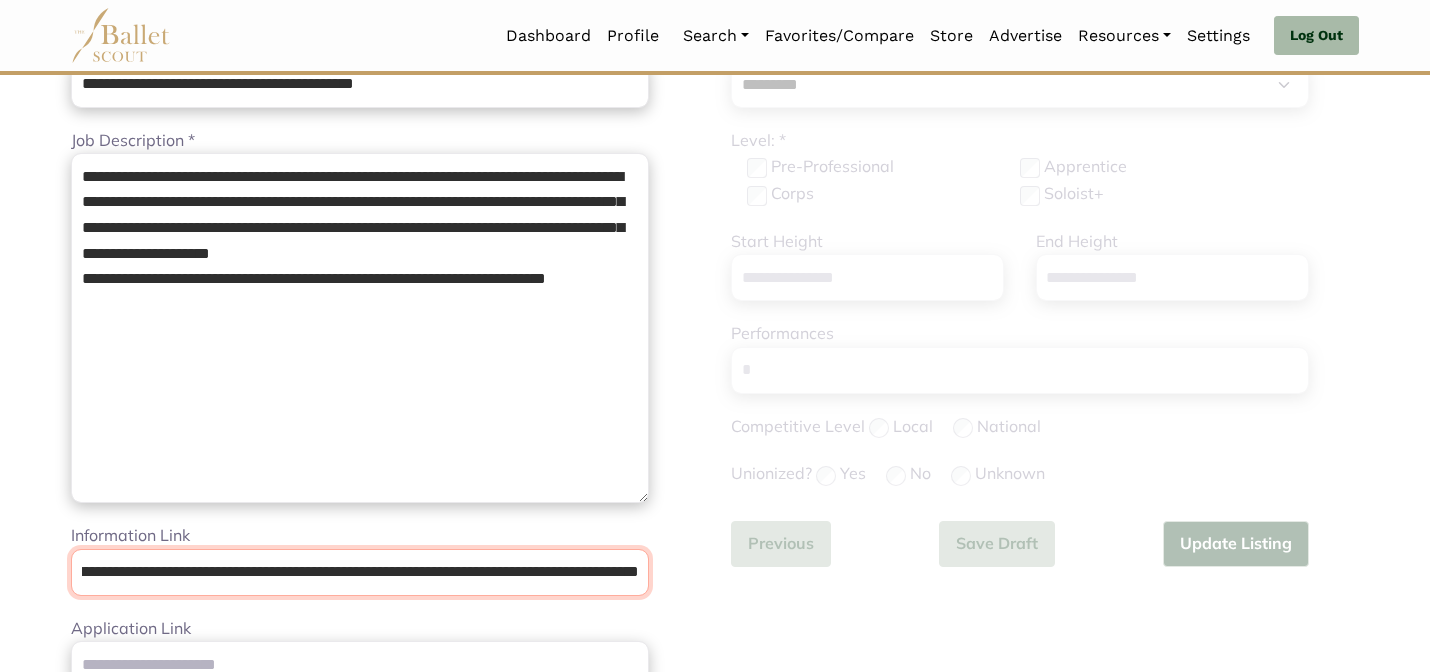 drag, startPoint x: 81, startPoint y: 593, endPoint x: 722, endPoint y: 616, distance: 641.4125 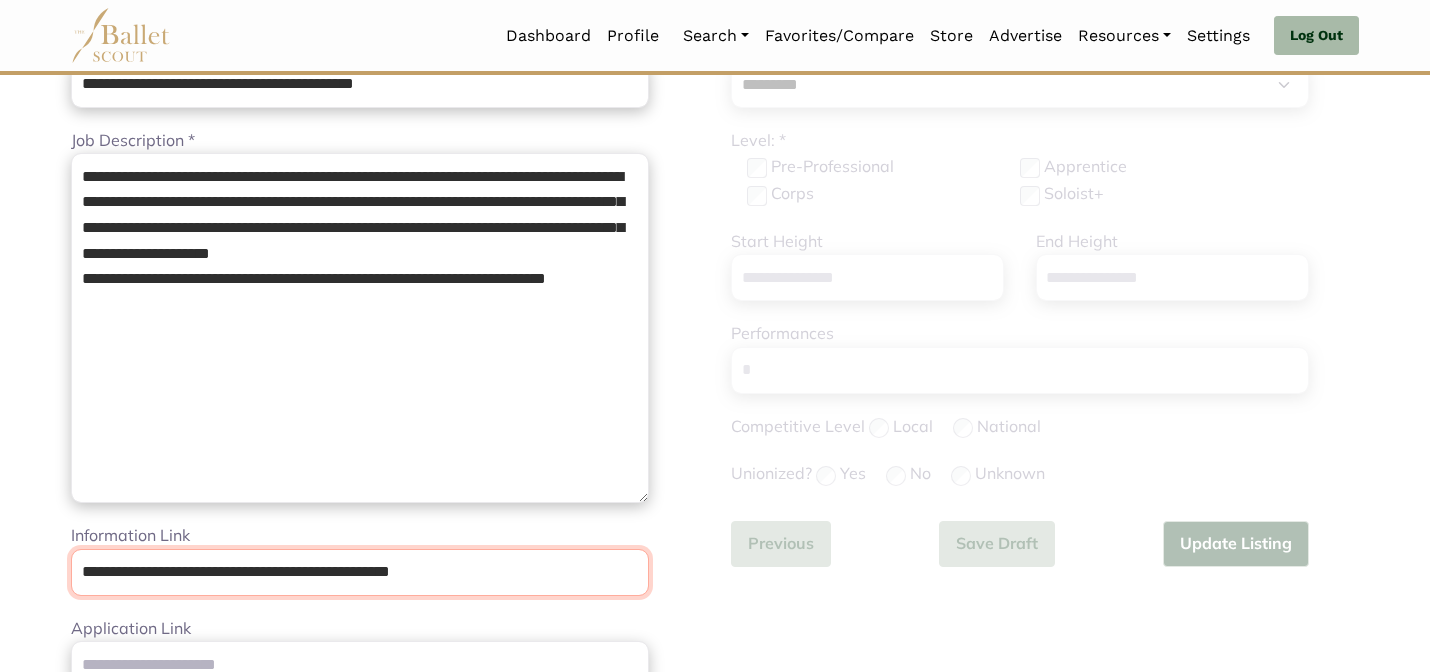 scroll, scrollTop: 0, scrollLeft: 0, axis: both 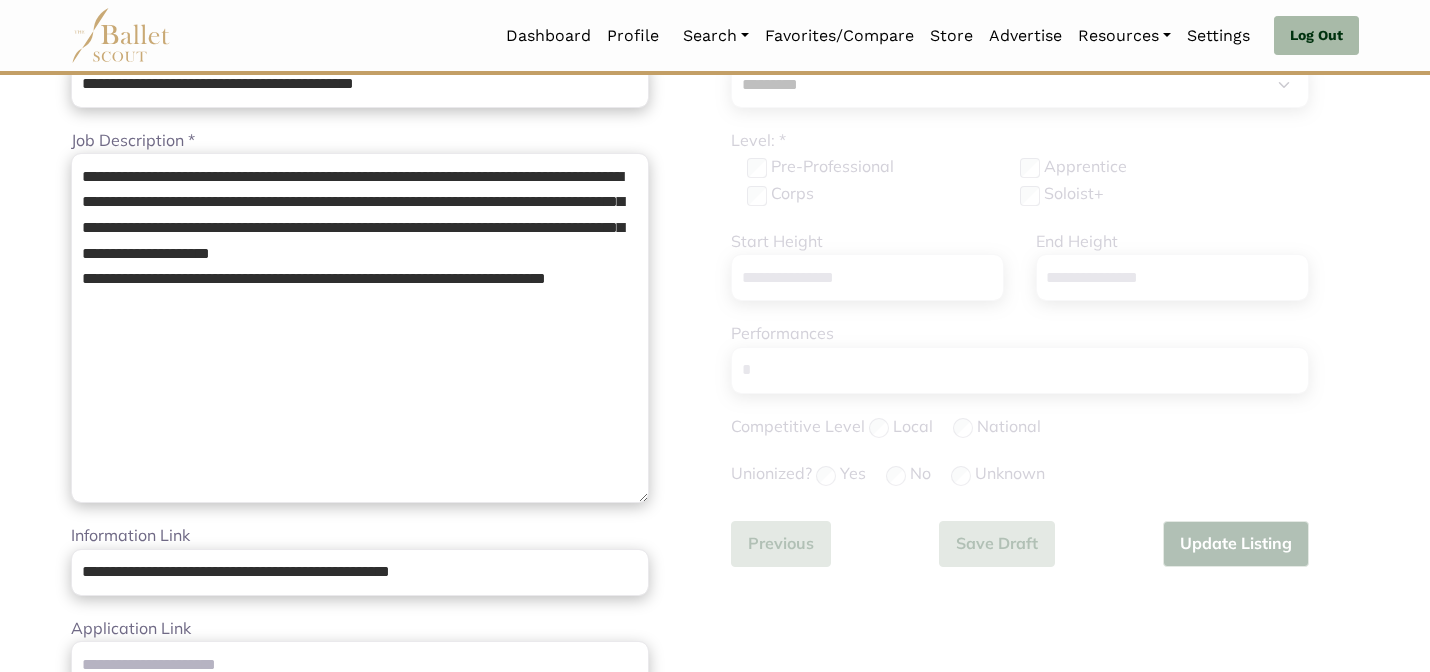 click on "Additional Information
Step 2 of 2
Select Job Type *
******
*********
***
********
Please select a valid job type
Level: *
Pre-Professional
Apprentice
Corps
Soloist+
Yes" at bounding box center (1045, 762) 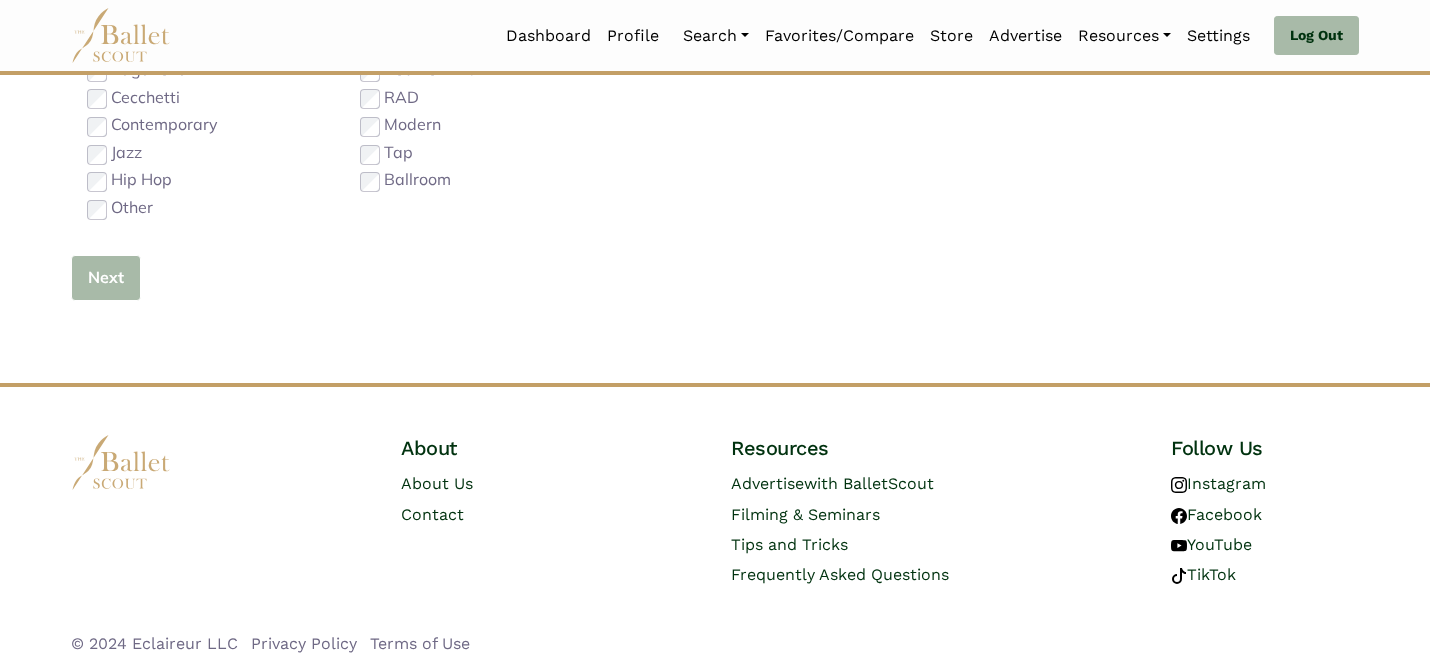 click on "Next" at bounding box center [106, 278] 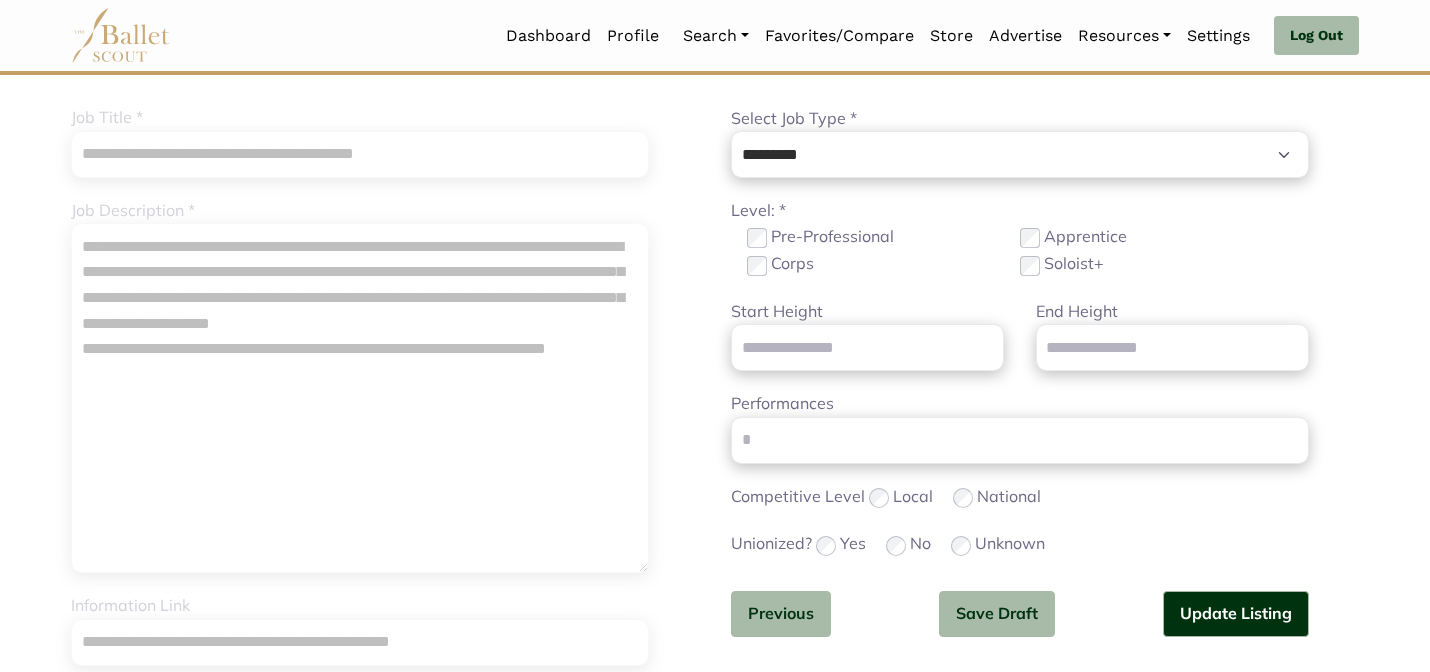 scroll, scrollTop: 171, scrollLeft: 0, axis: vertical 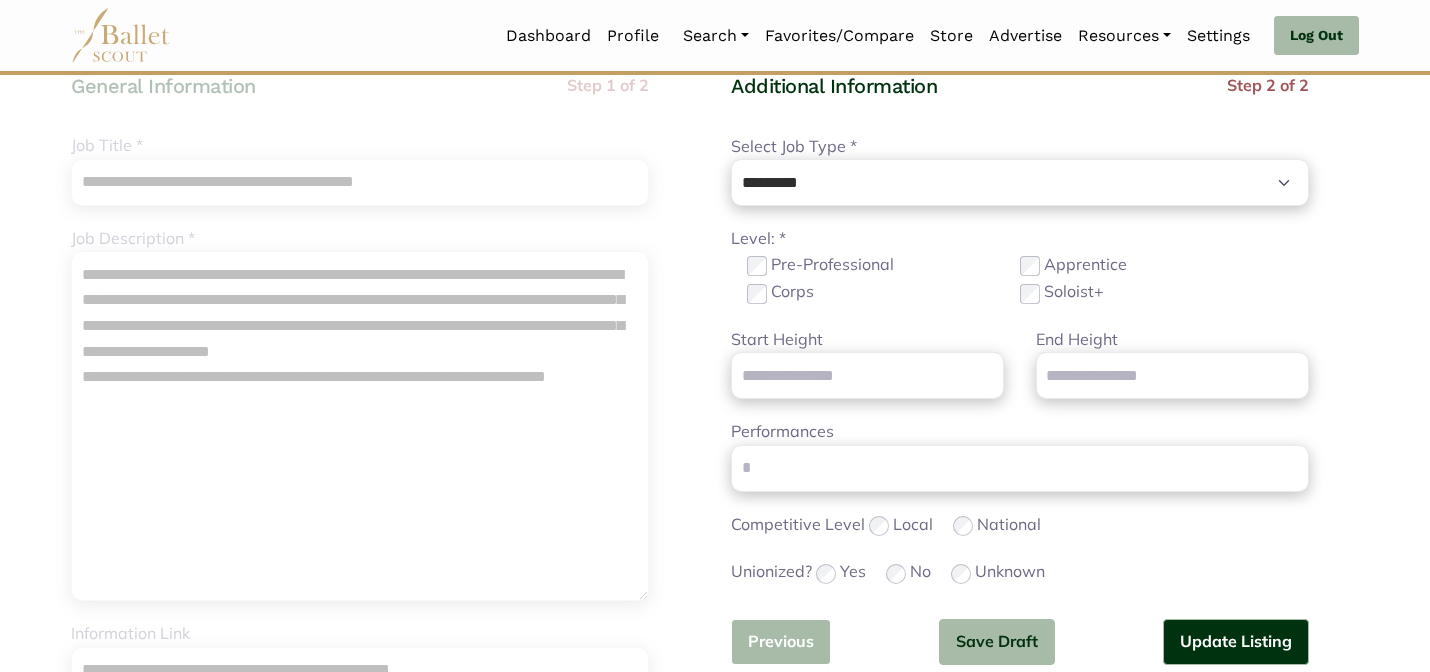 click on "Previous" at bounding box center (781, 642) 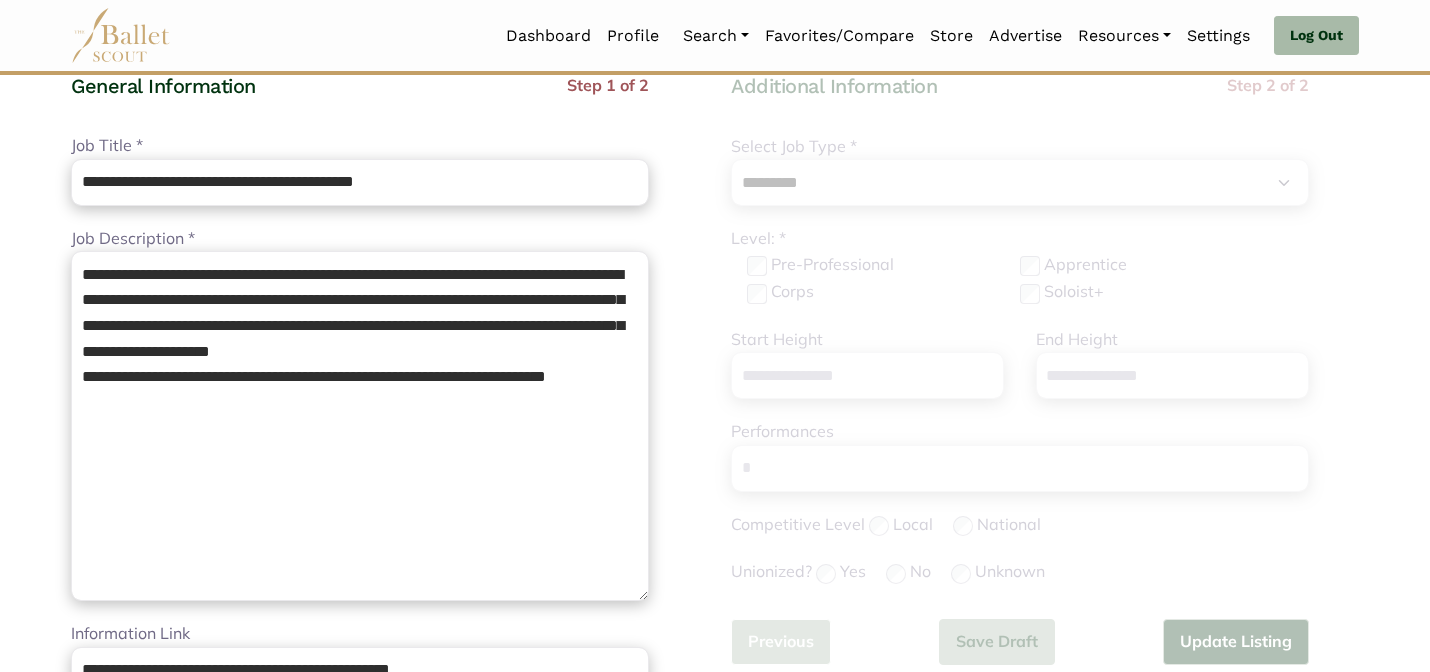 type 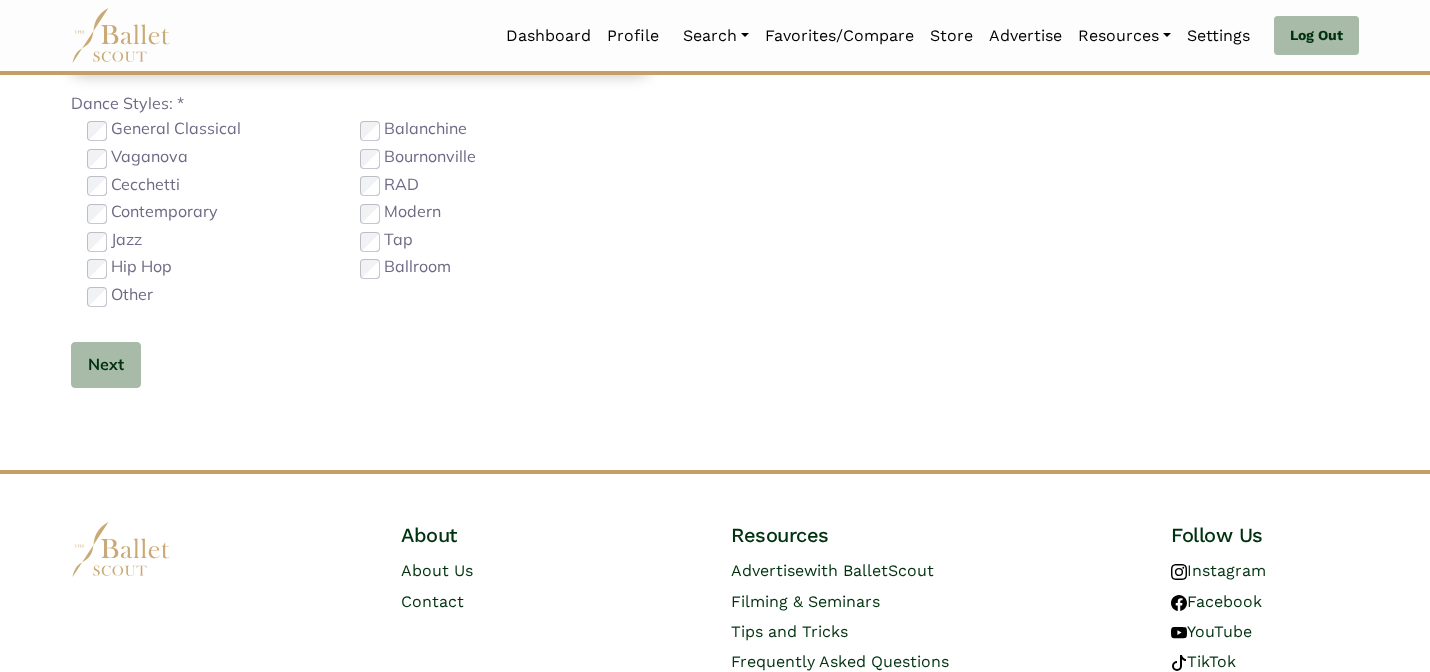 scroll, scrollTop: 1435, scrollLeft: 0, axis: vertical 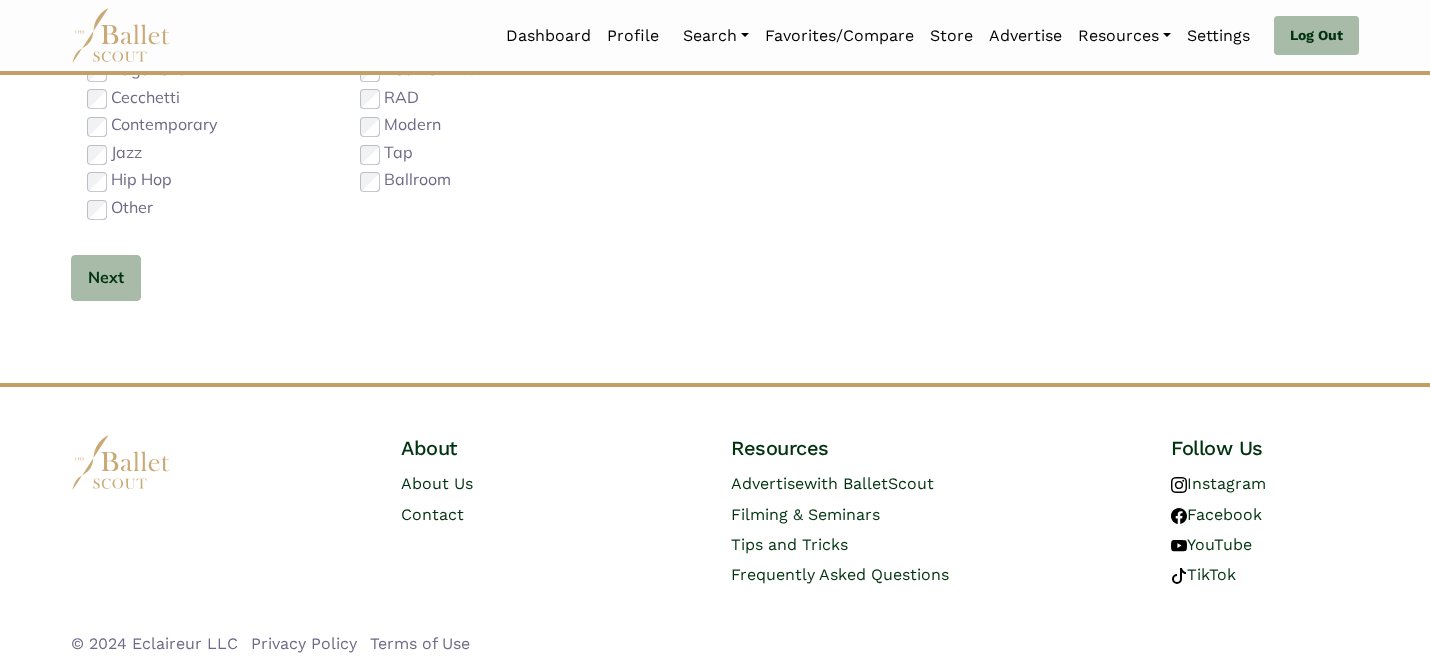 click on "**********" at bounding box center [360, -429] 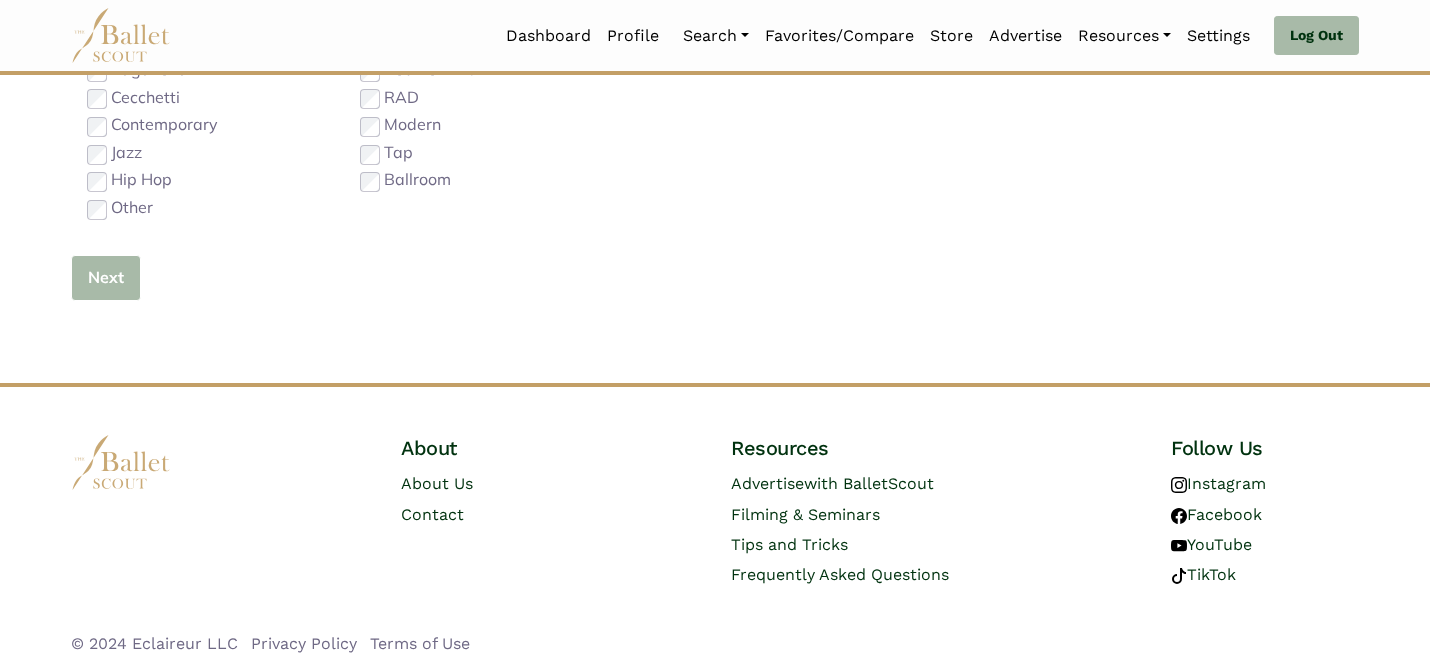 click on "Next" at bounding box center (106, 278) 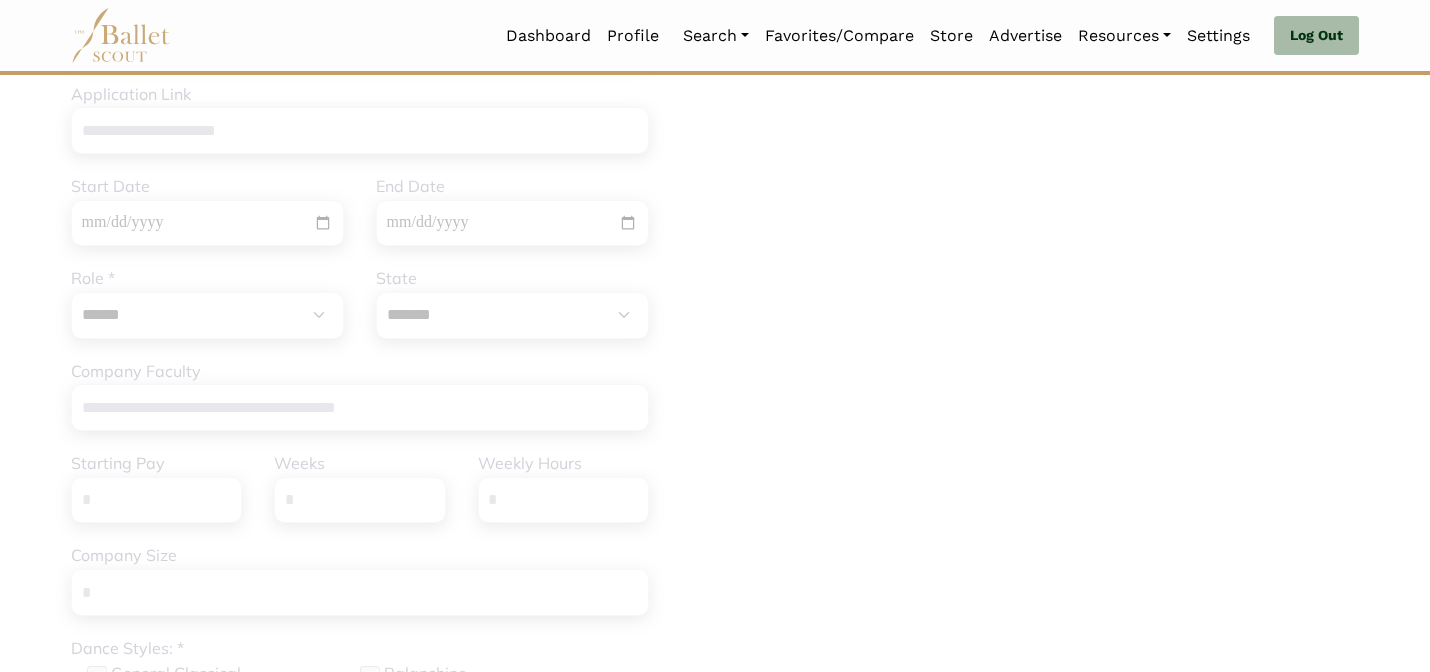 scroll, scrollTop: 171, scrollLeft: 0, axis: vertical 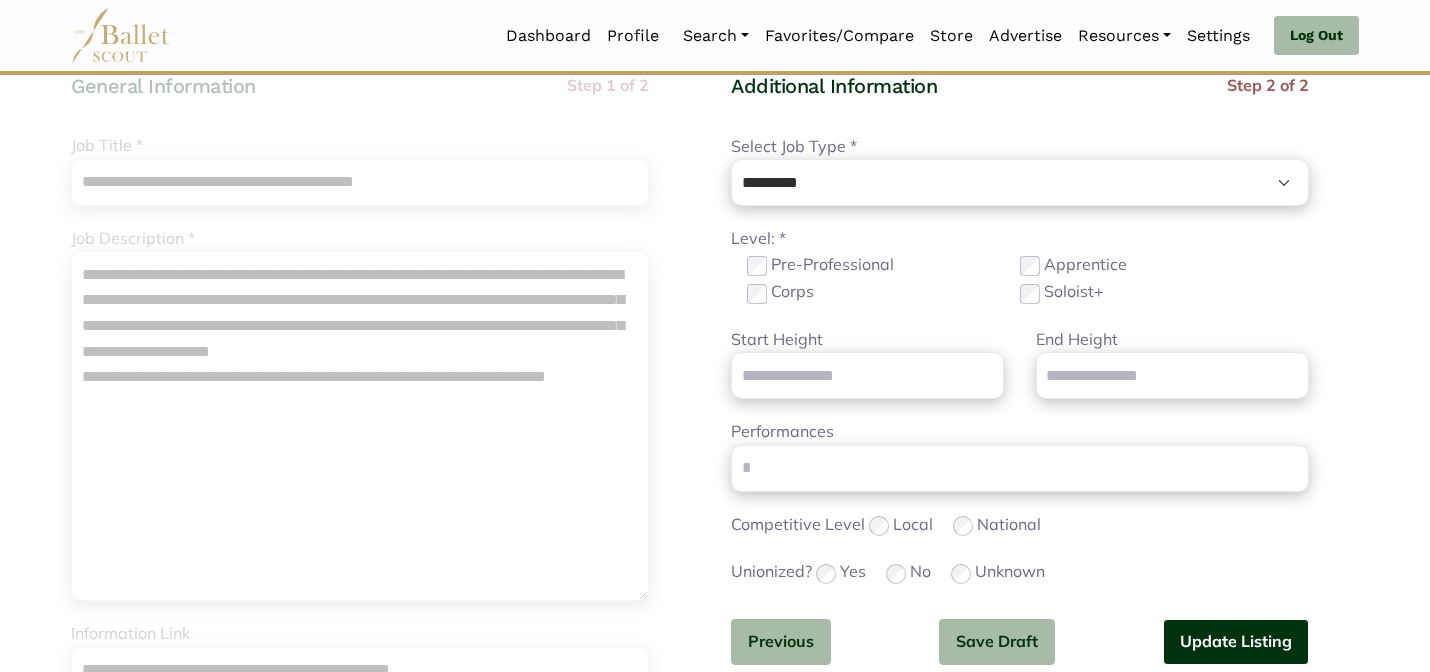 click on "Update Listing" at bounding box center (1236, 642) 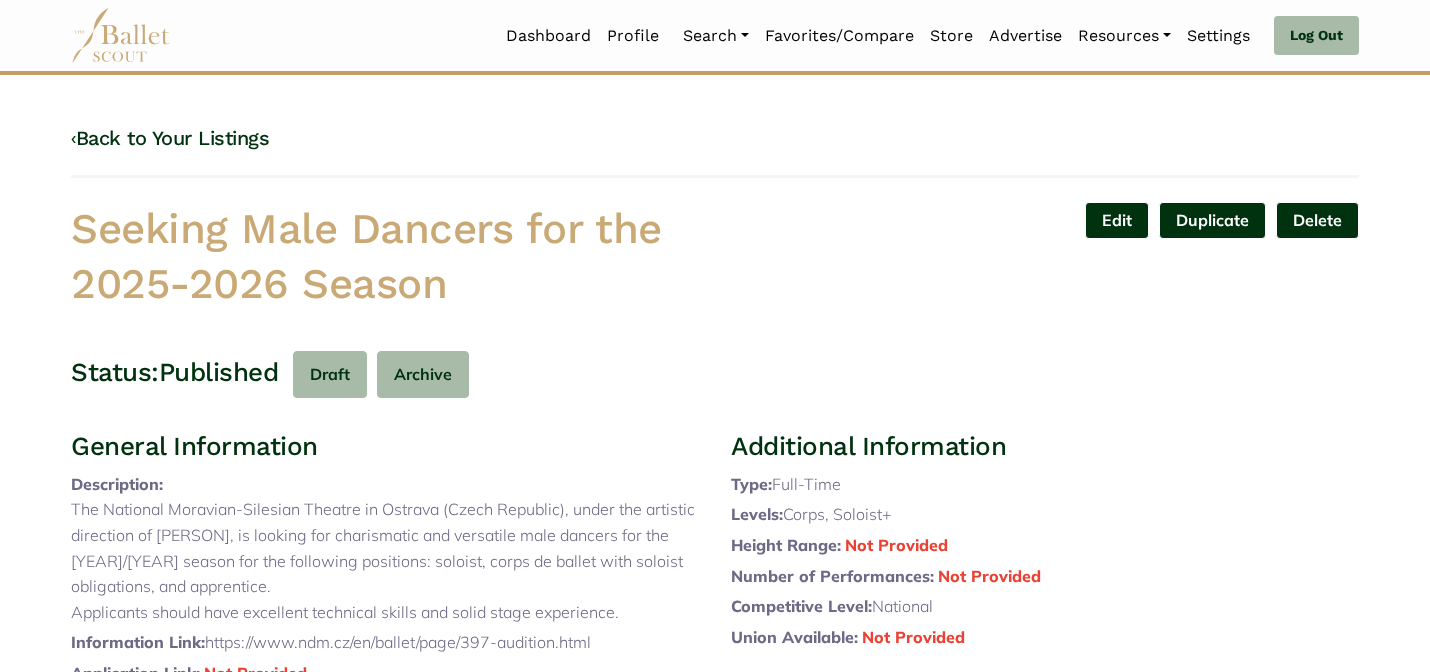 scroll, scrollTop: 0, scrollLeft: 0, axis: both 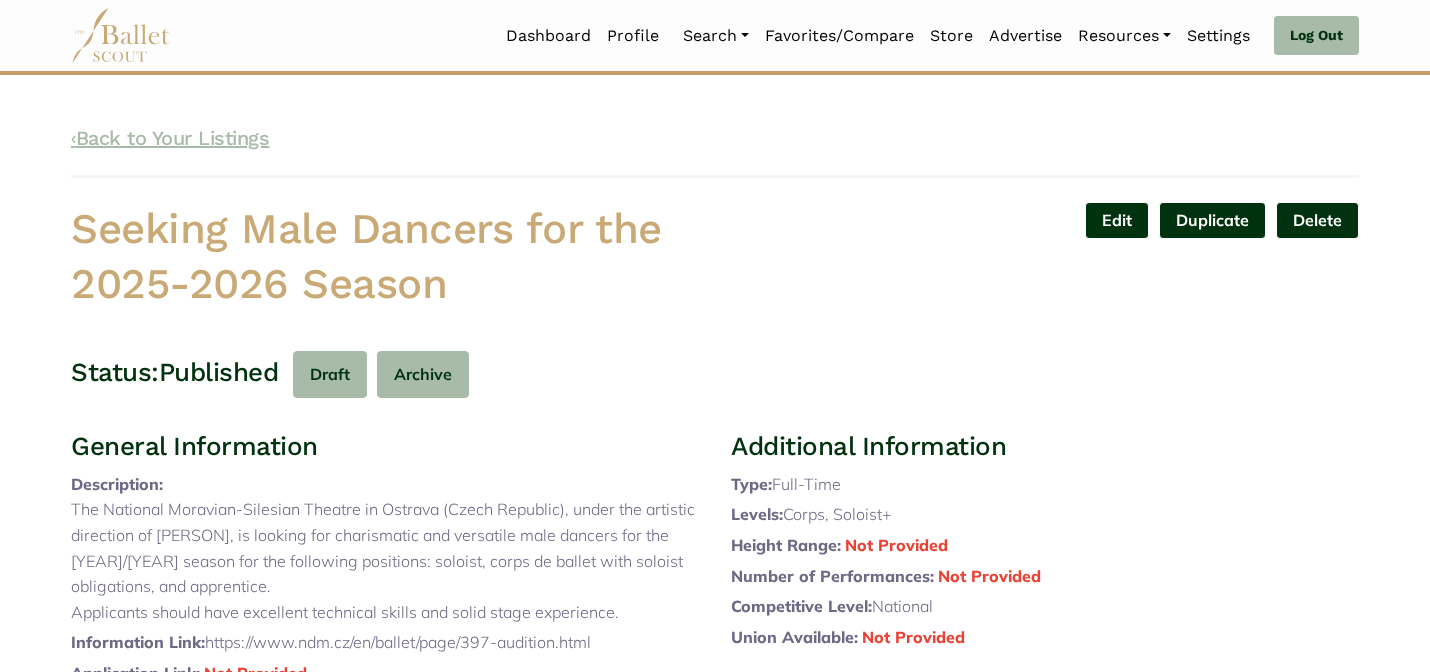 click on "‹  Back to Your Listings" at bounding box center (170, 138) 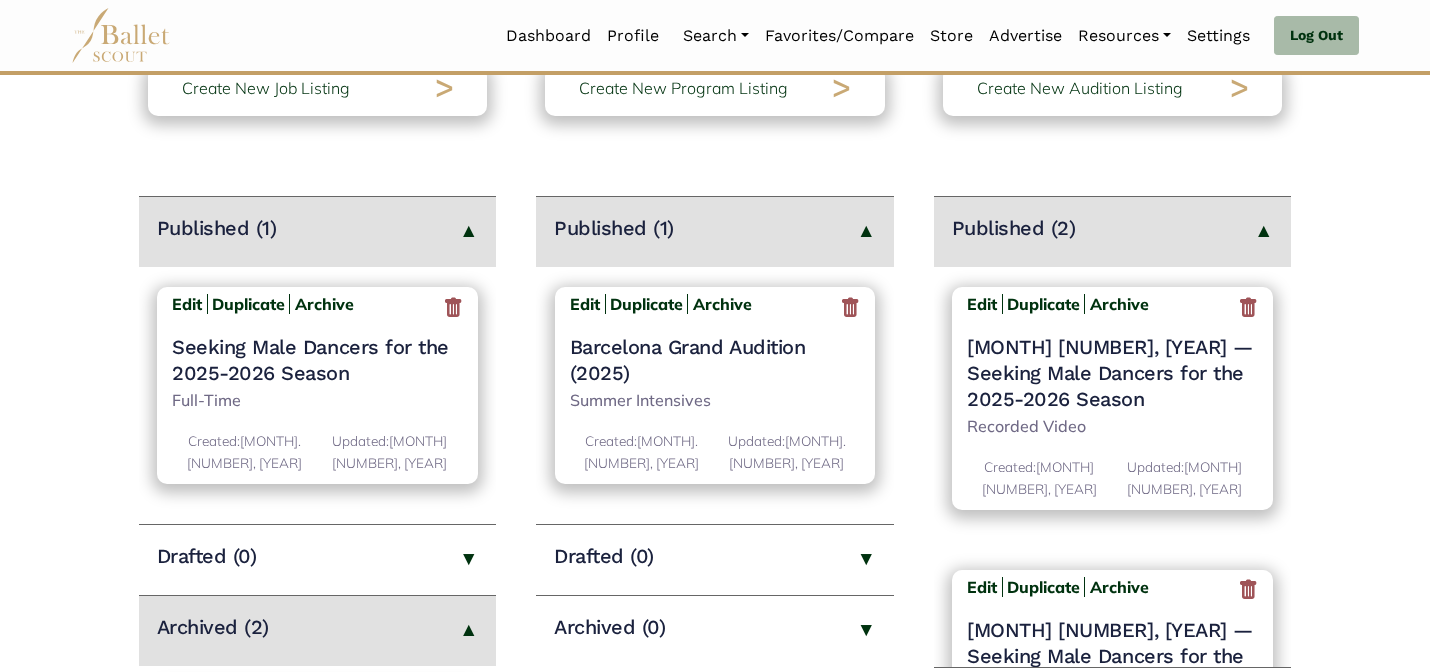 scroll, scrollTop: 200, scrollLeft: 0, axis: vertical 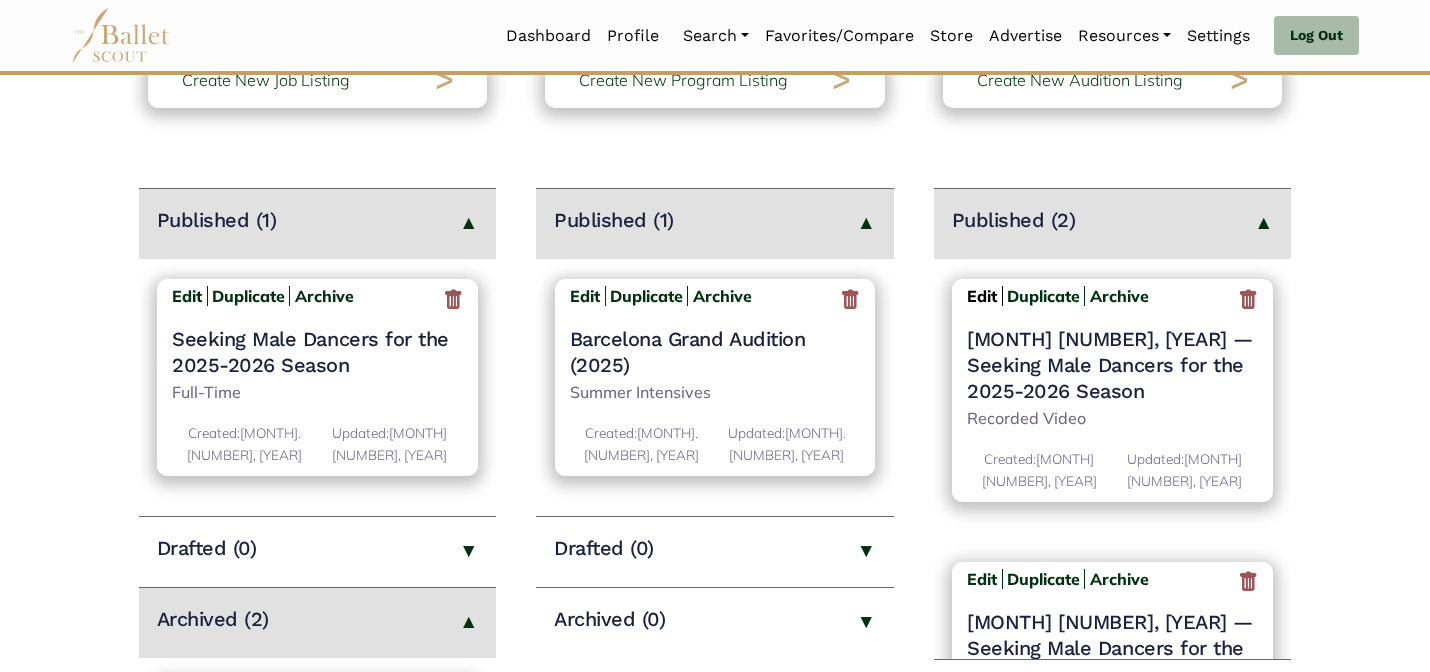 click on "Edit" at bounding box center [982, 296] 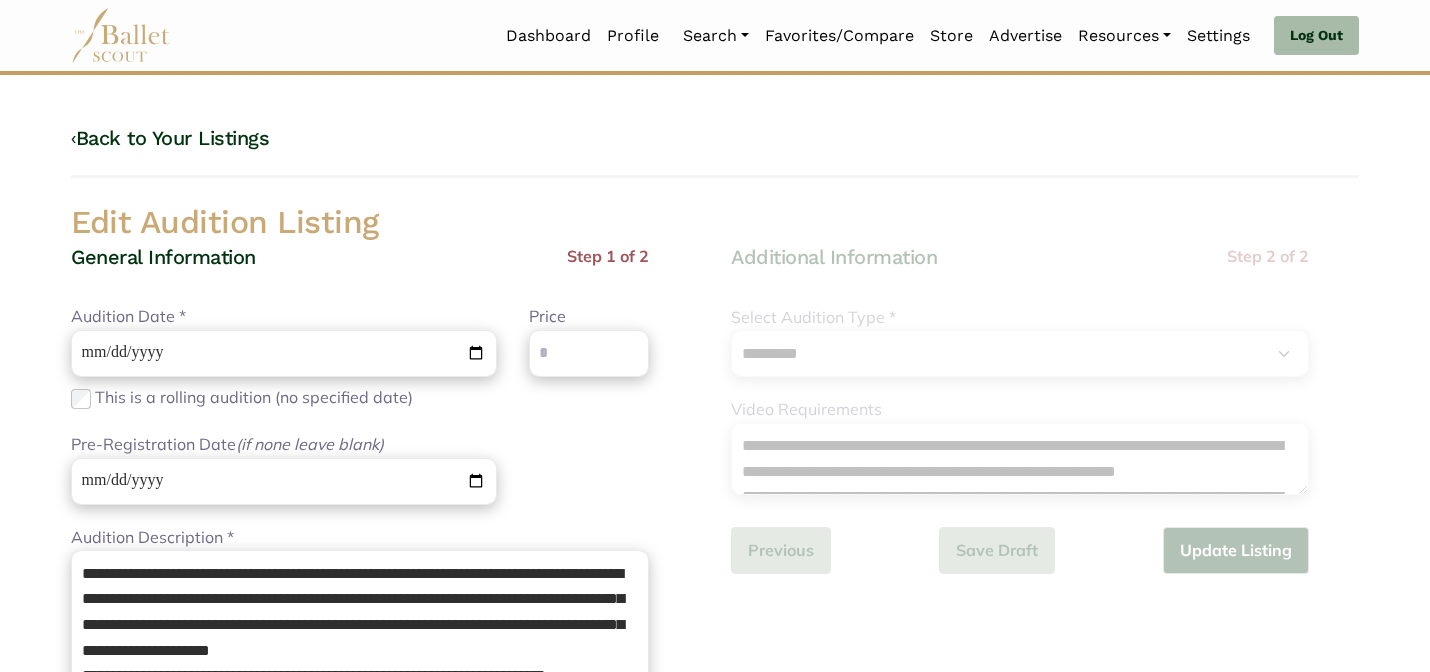 select on "***" 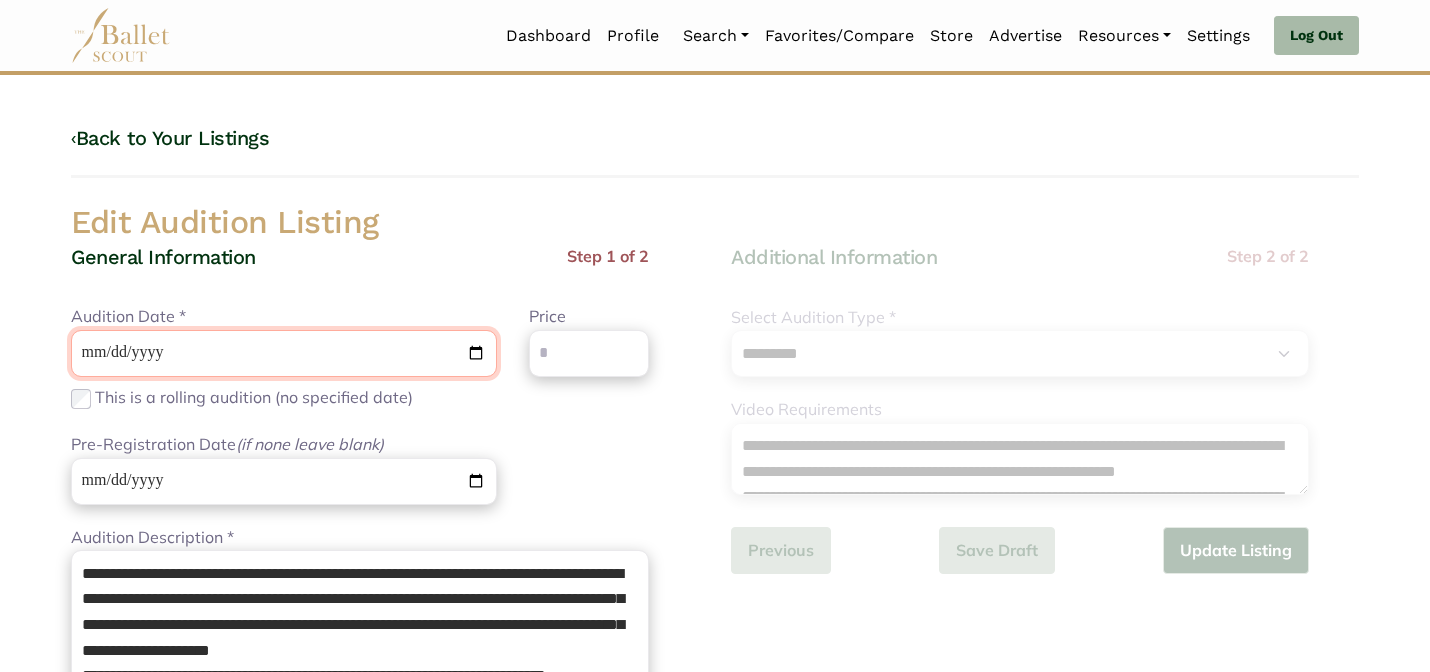 click on "**********" at bounding box center (284, 353) 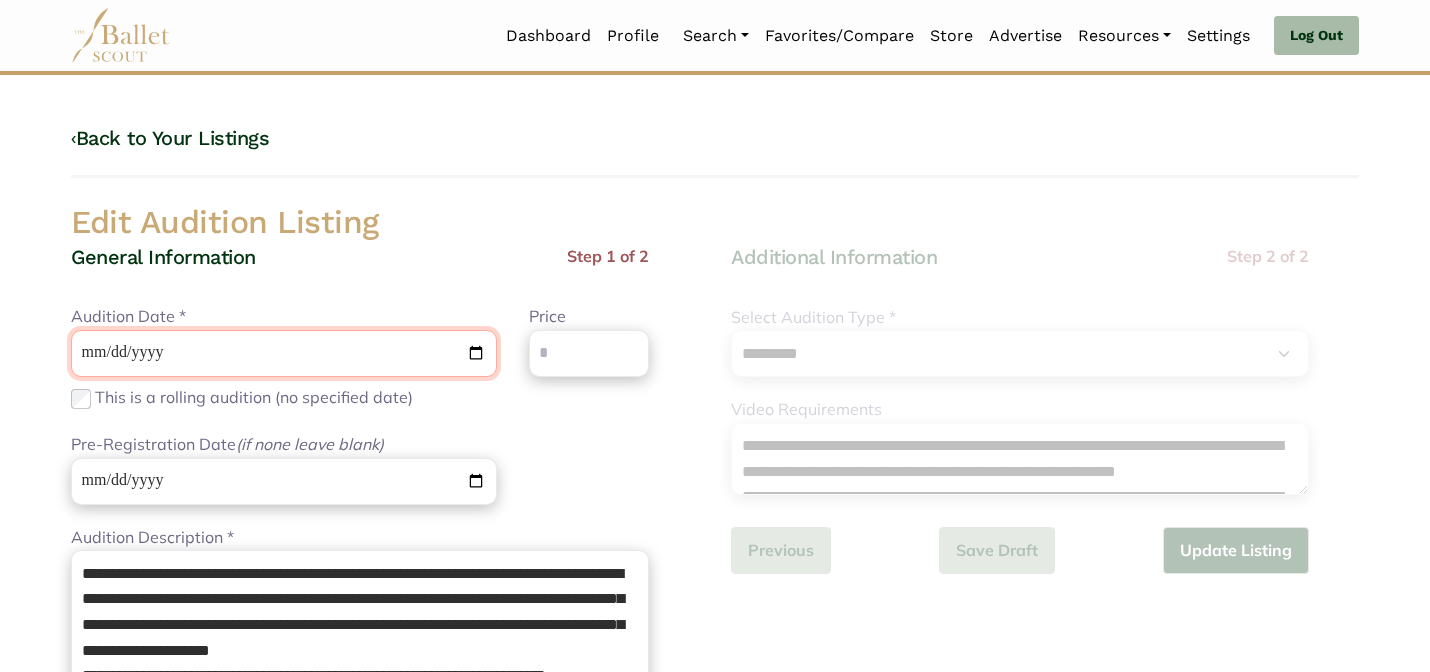 type on "**********" 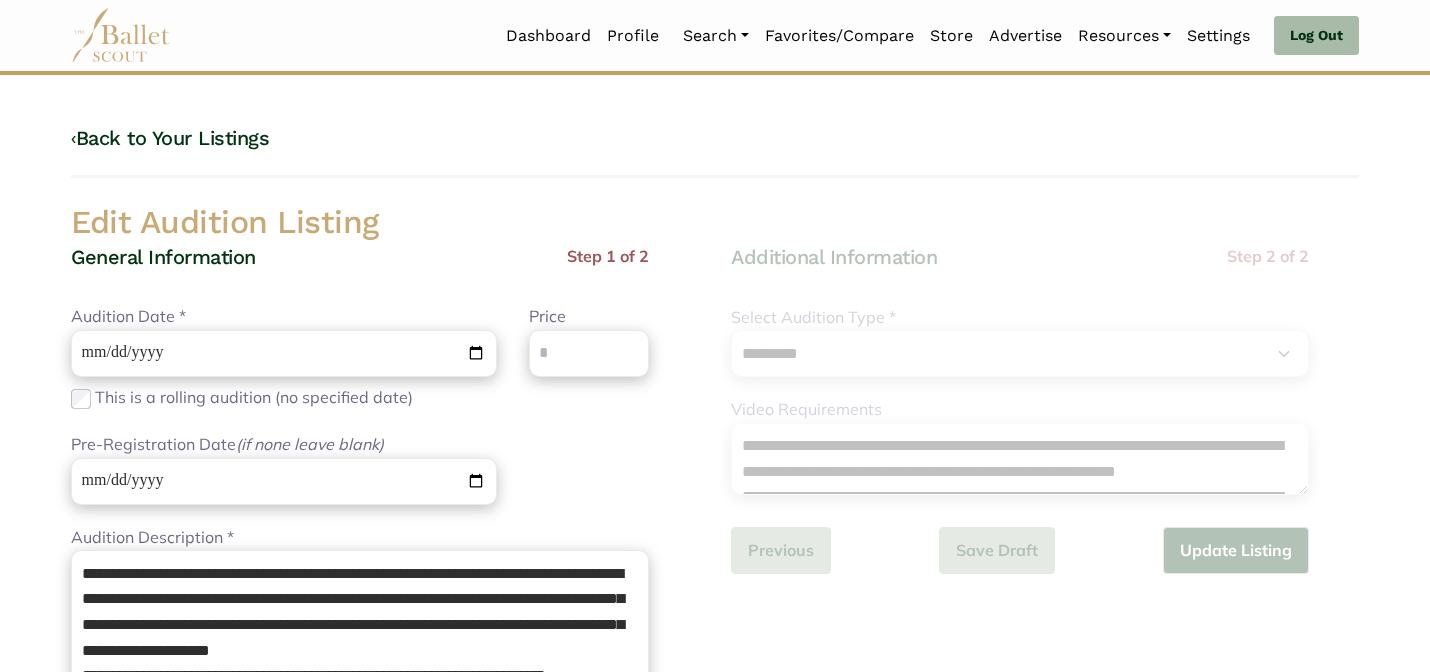 click on "General Information
Step 1 of 2" at bounding box center (360, 274) 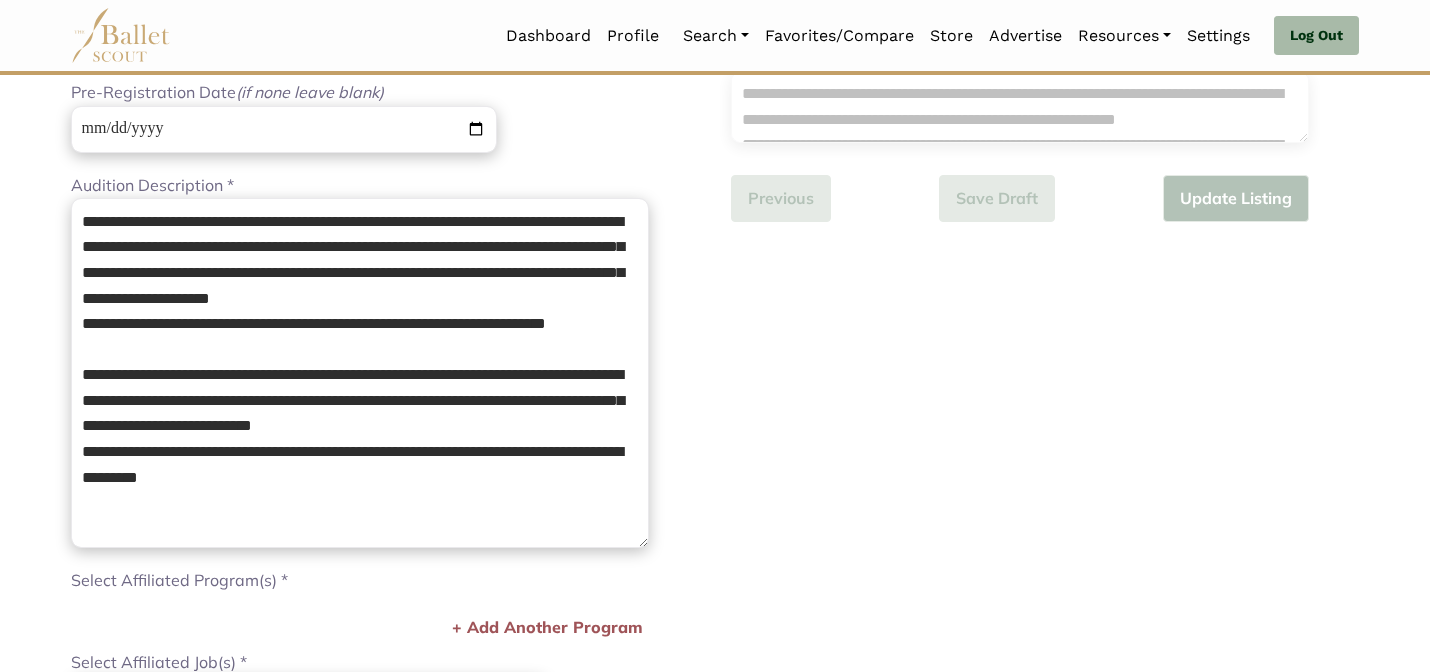 scroll, scrollTop: 360, scrollLeft: 0, axis: vertical 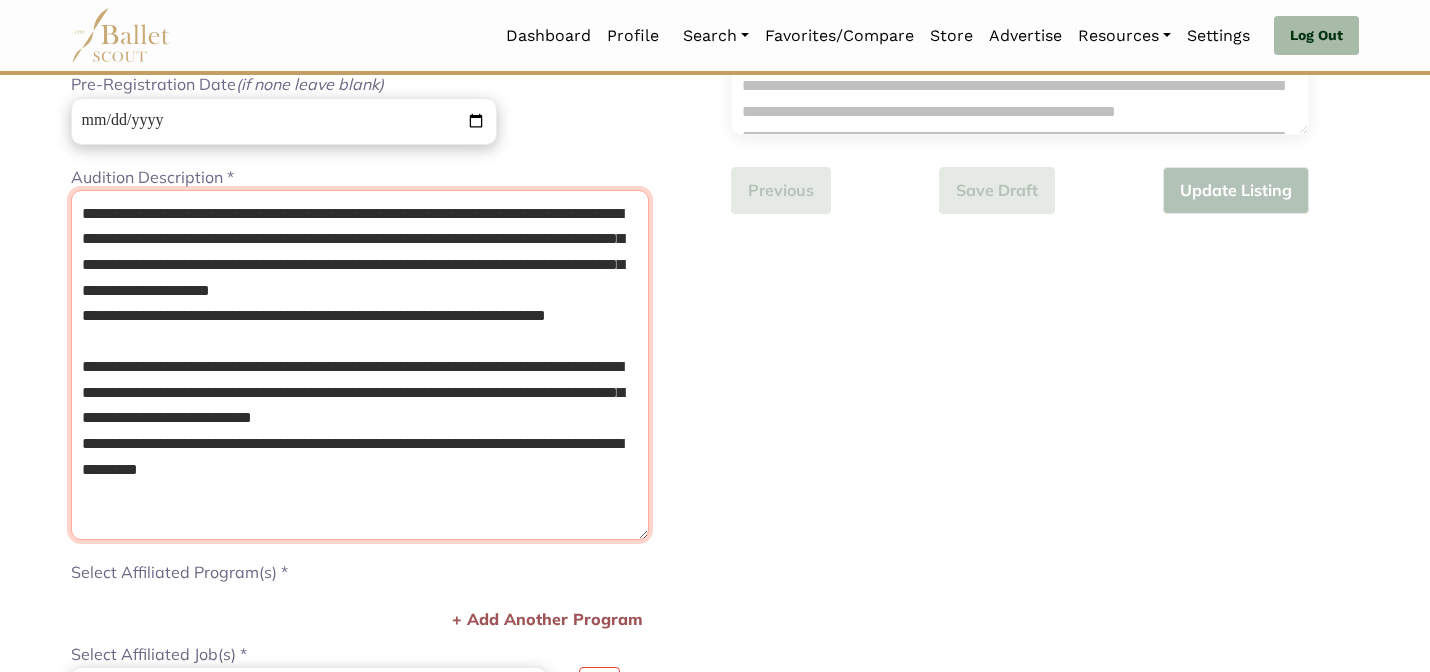click on "**********" at bounding box center (360, 365) 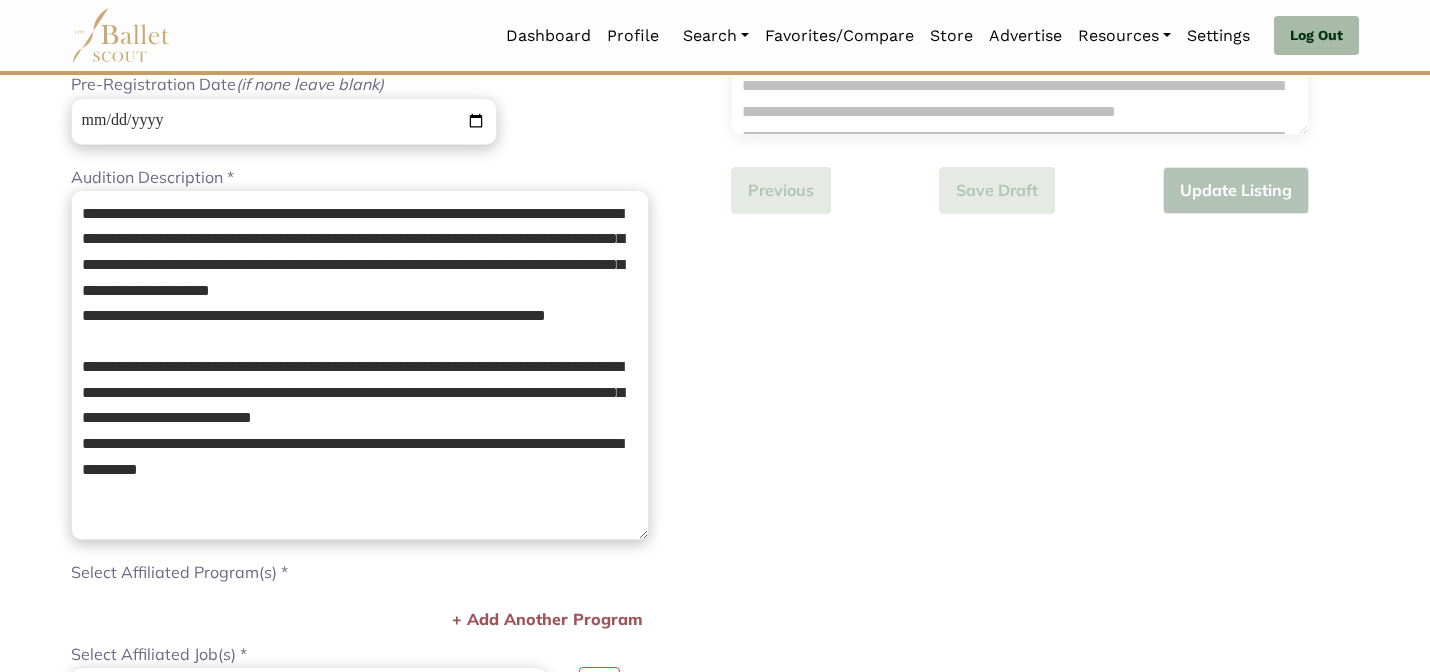click on "**********" at bounding box center [1045, 562] 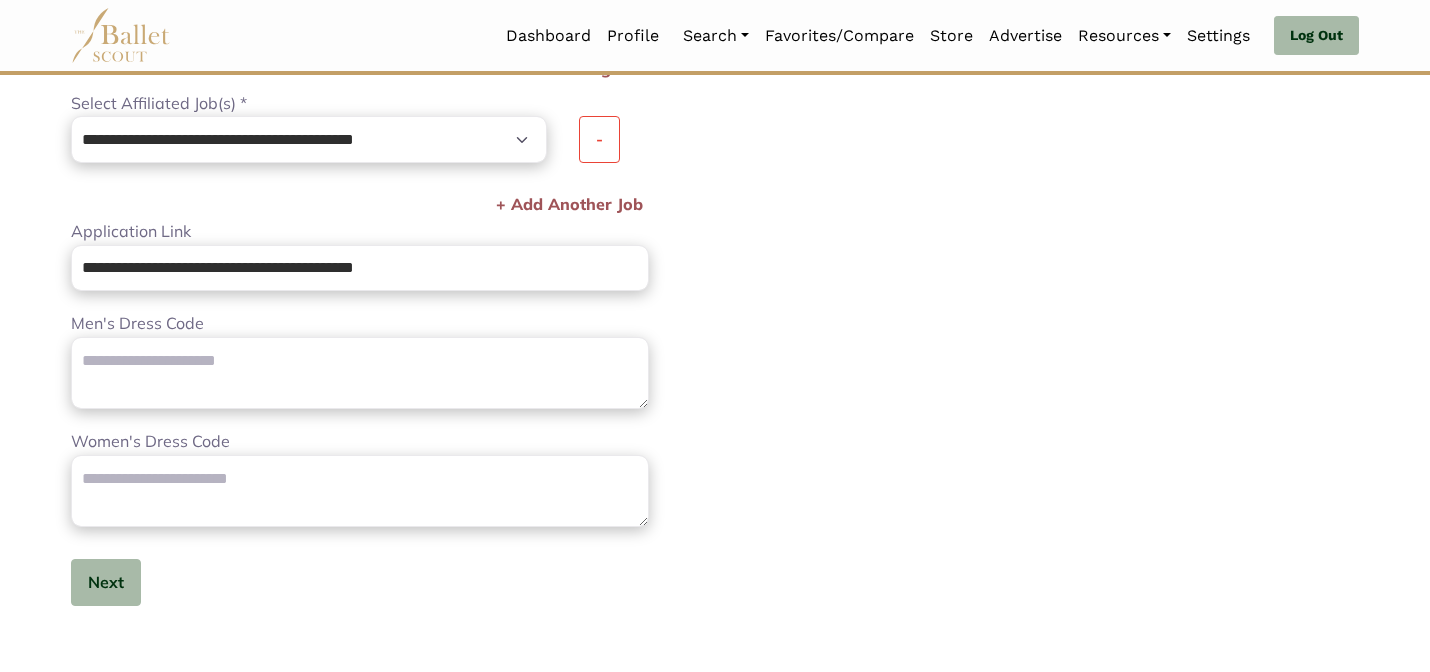 scroll, scrollTop: 1032, scrollLeft: 0, axis: vertical 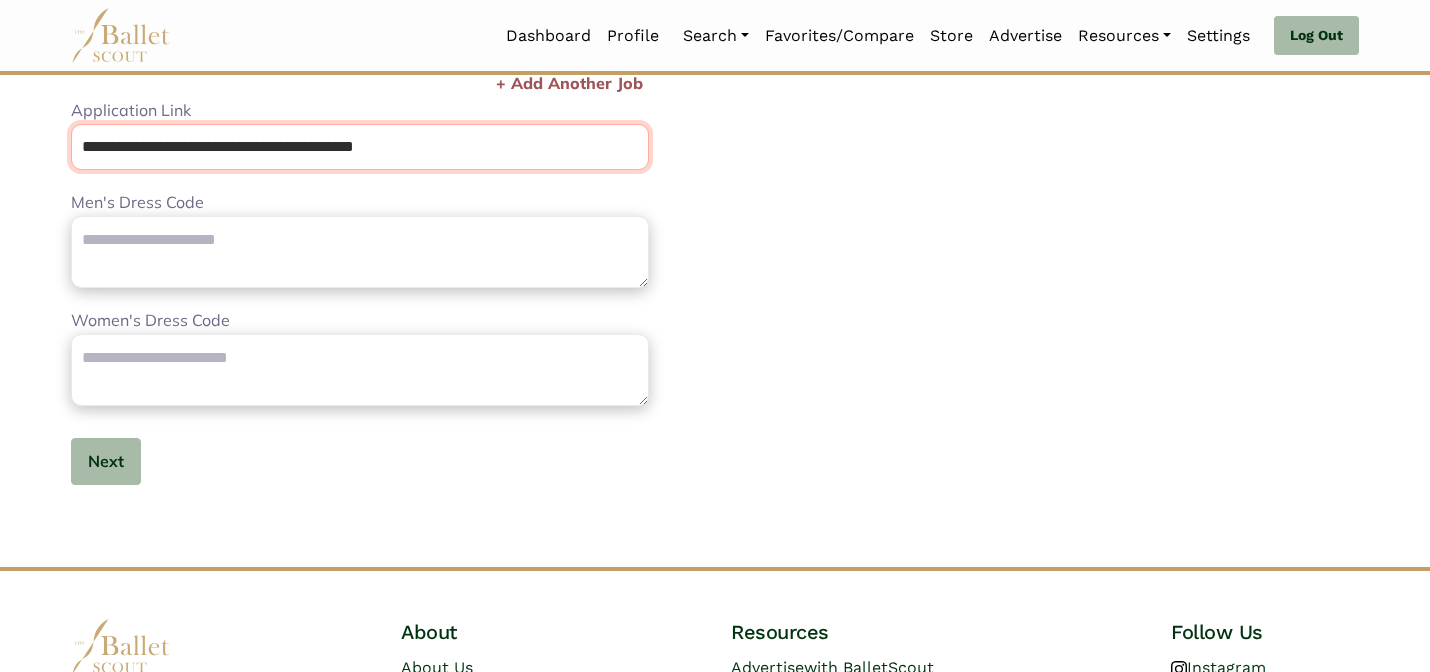 drag, startPoint x: 474, startPoint y: 140, endPoint x: 474, endPoint y: 120, distance: 20 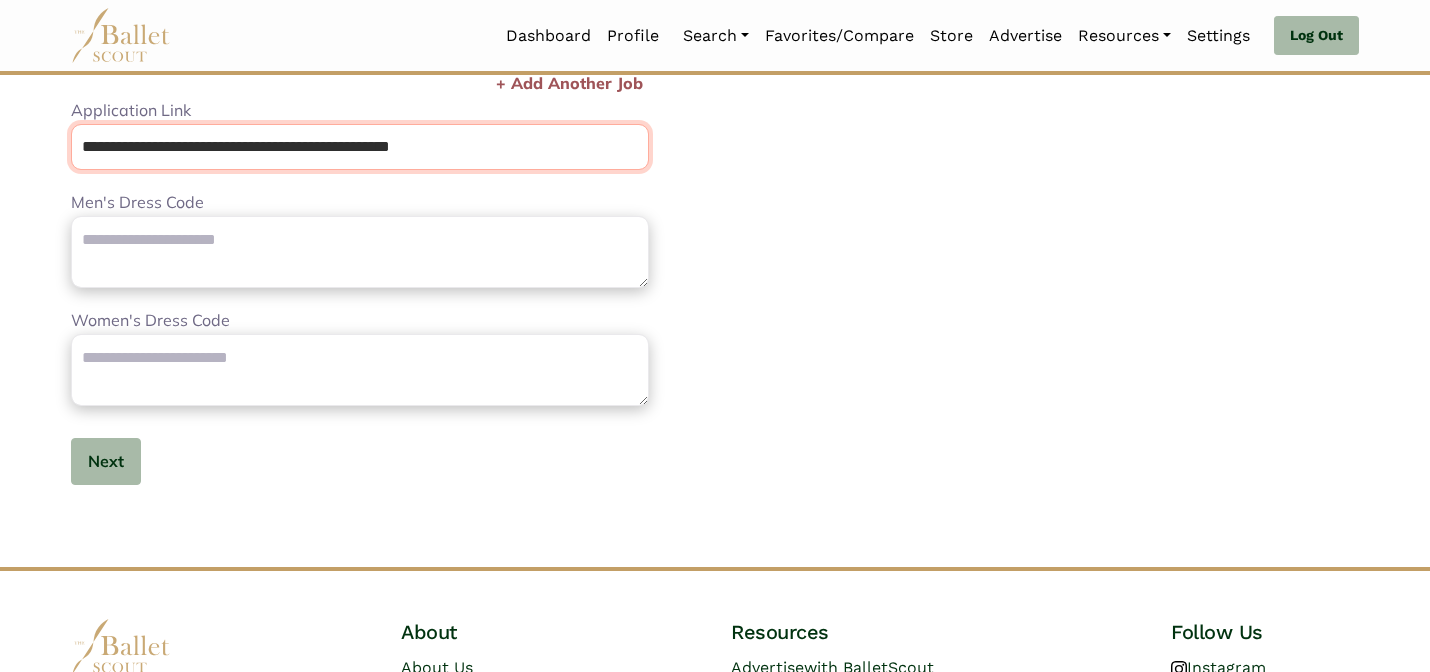 type on "**********" 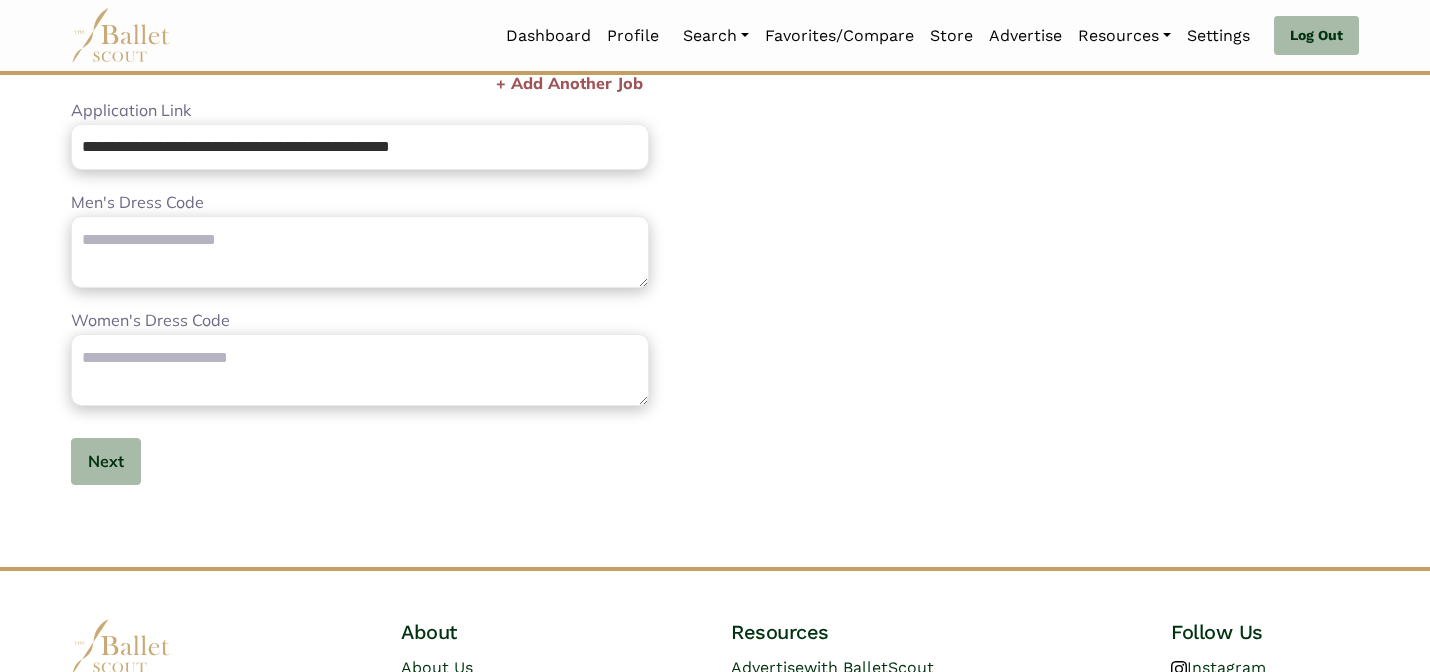 click on "**********" at bounding box center [1045, -110] 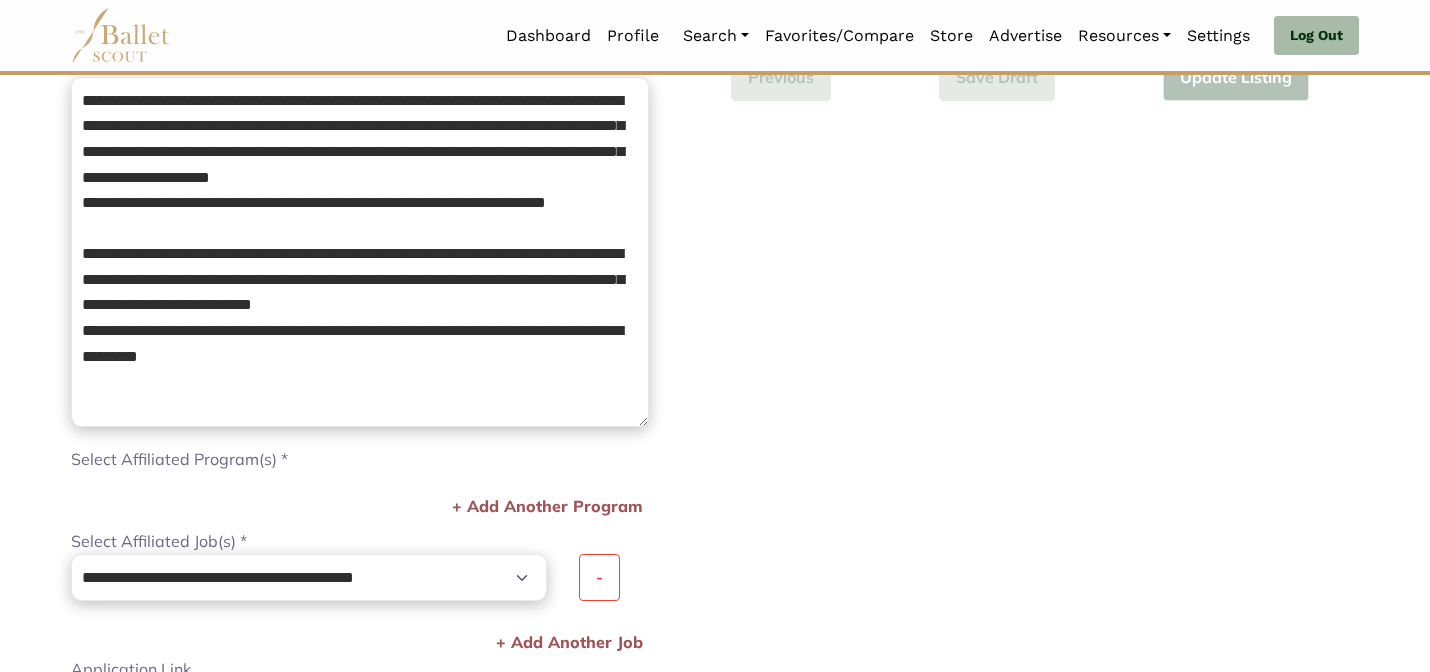 scroll, scrollTop: 472, scrollLeft: 0, axis: vertical 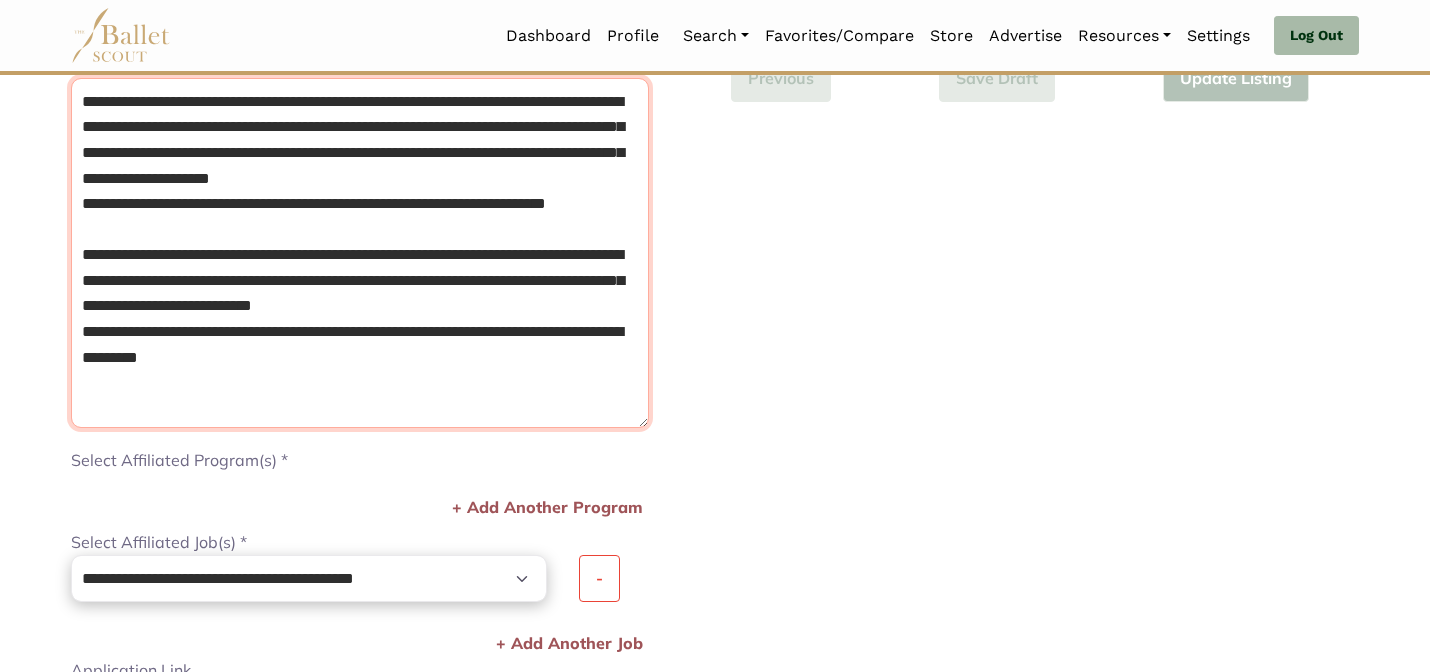 drag, startPoint x: 526, startPoint y: 285, endPoint x: 354, endPoint y: 247, distance: 176.14766 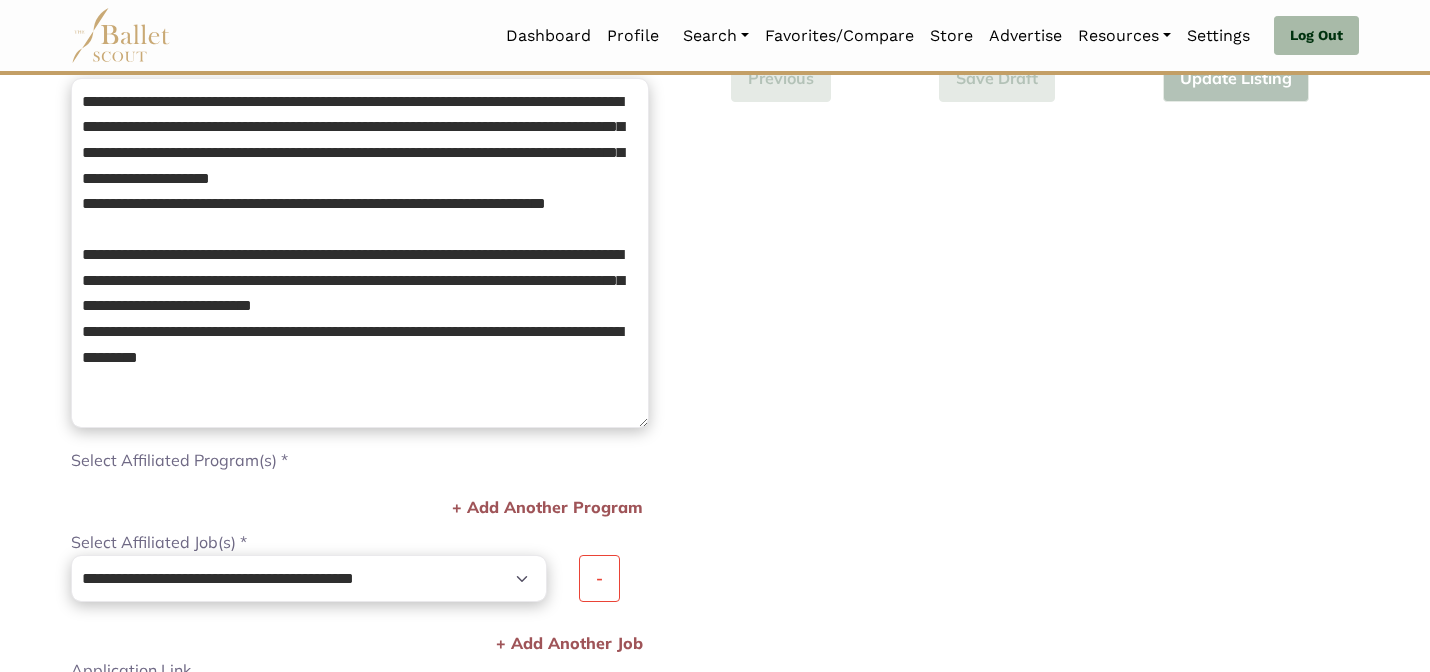 click on "**********" at bounding box center [360, 461] 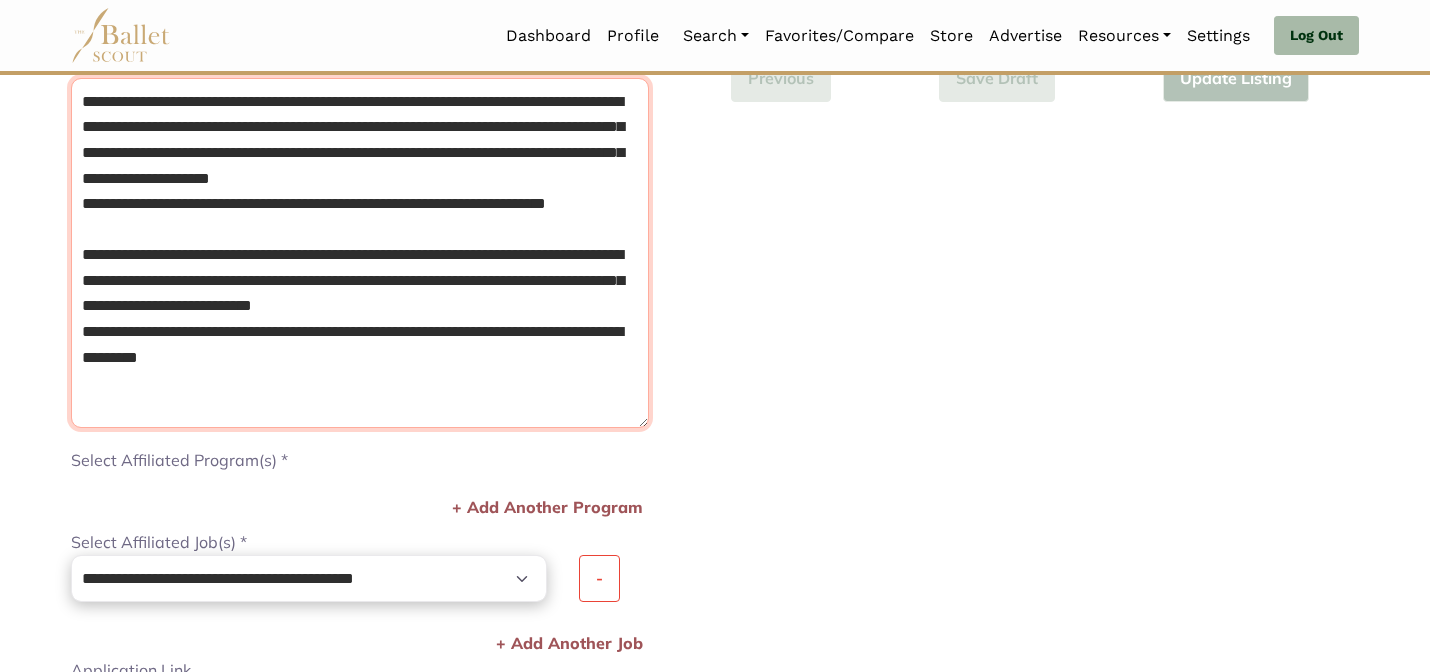 drag, startPoint x: 336, startPoint y: 391, endPoint x: 293, endPoint y: 245, distance: 152.20053 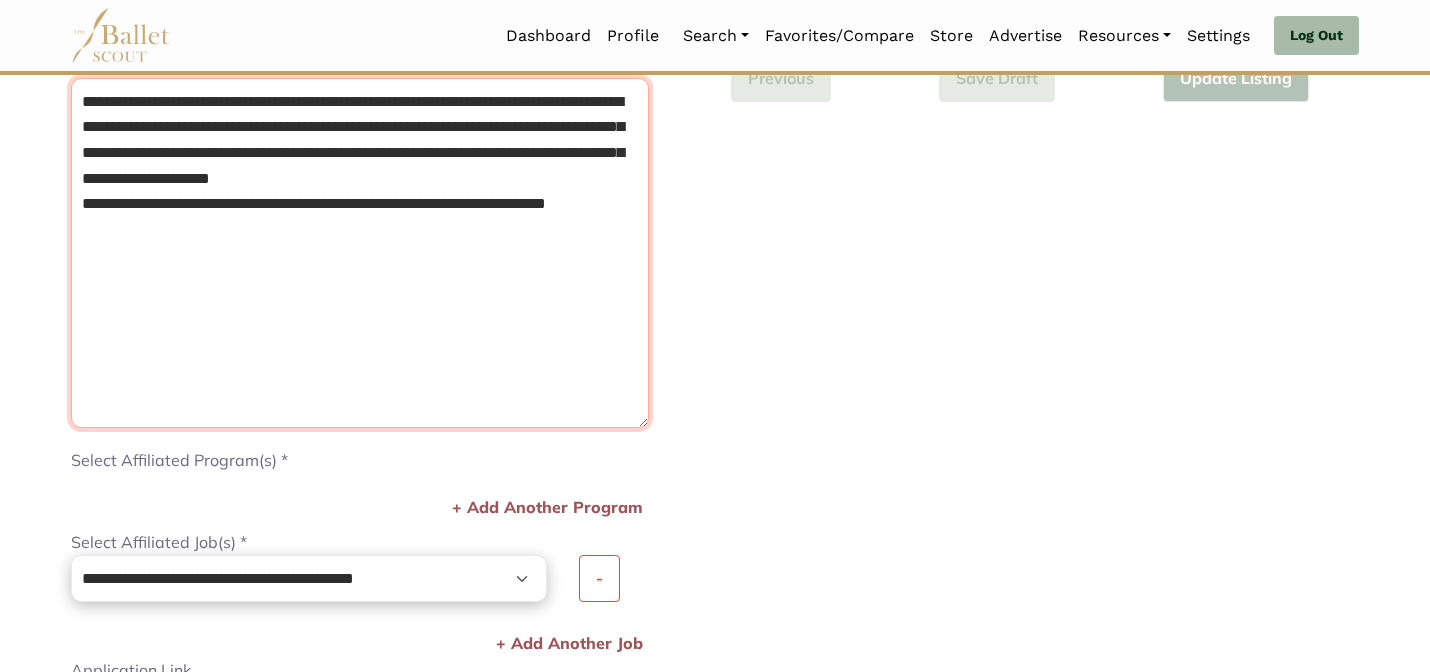 type on "**********" 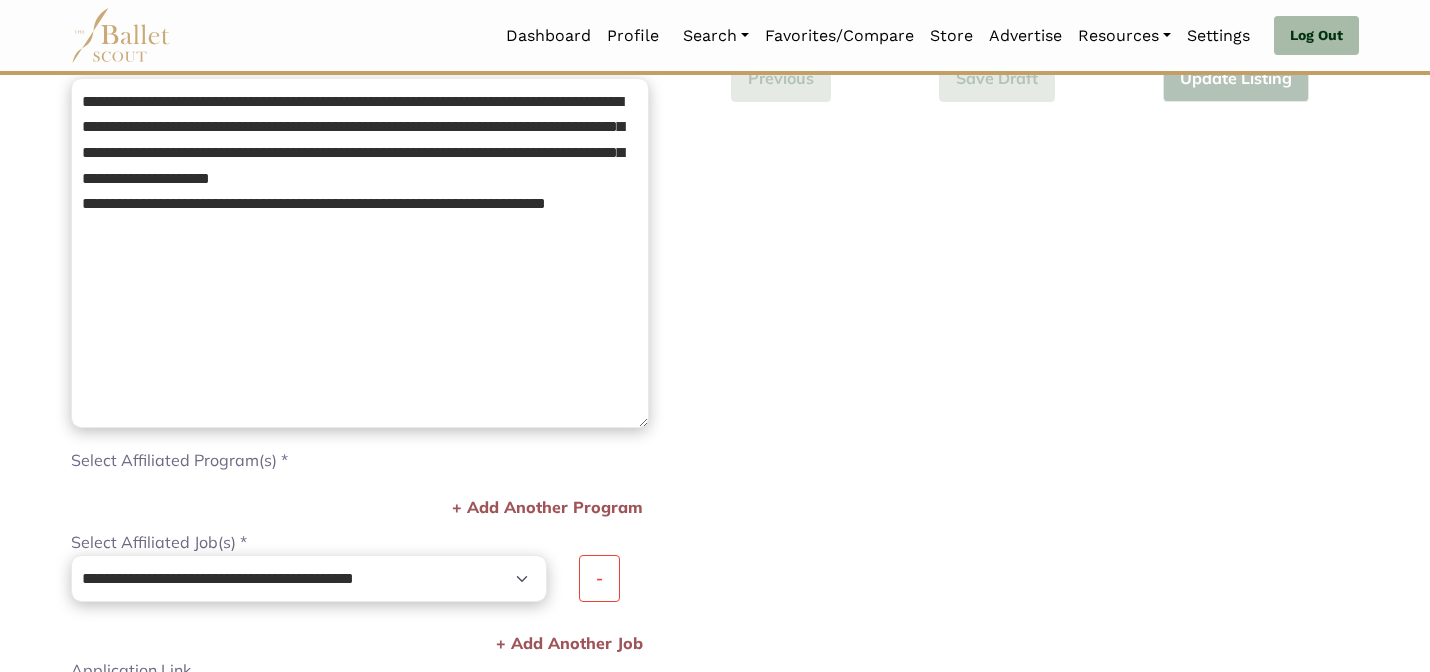 click on "**********" at bounding box center [1045, 450] 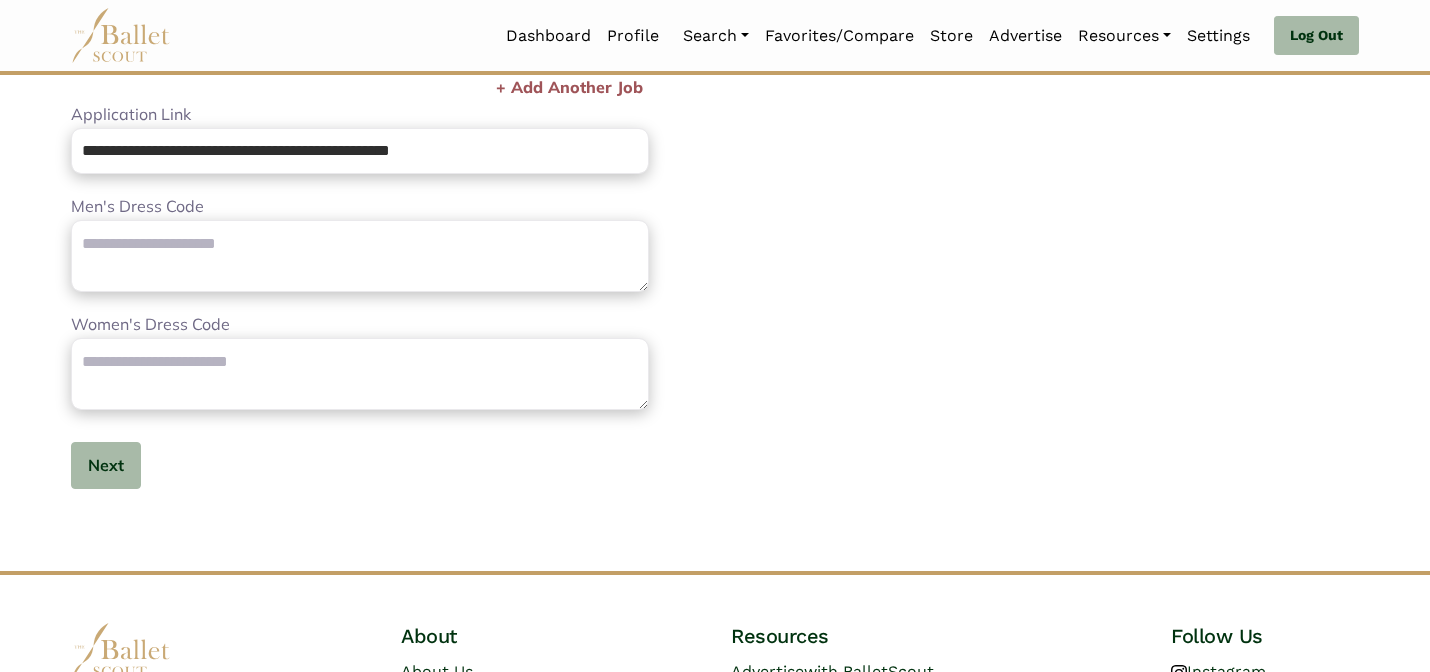 scroll, scrollTop: 1104, scrollLeft: 0, axis: vertical 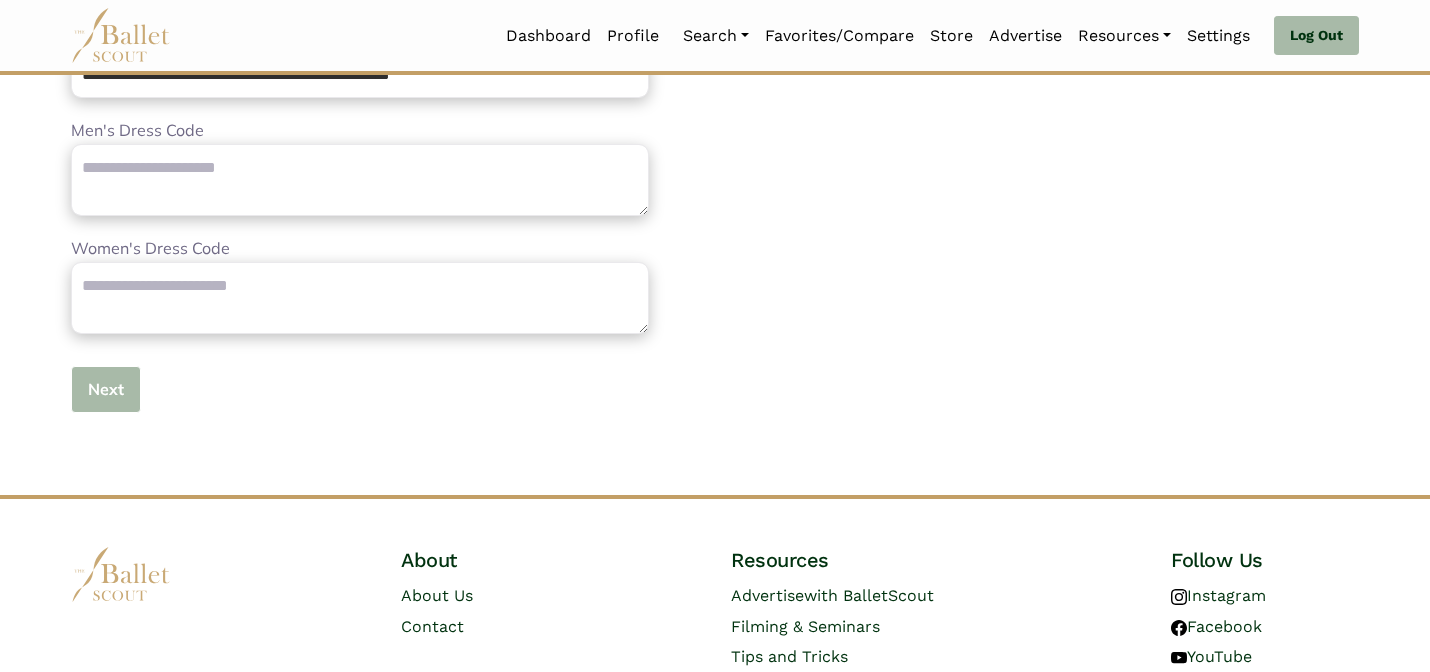 click on "Next" at bounding box center [106, 389] 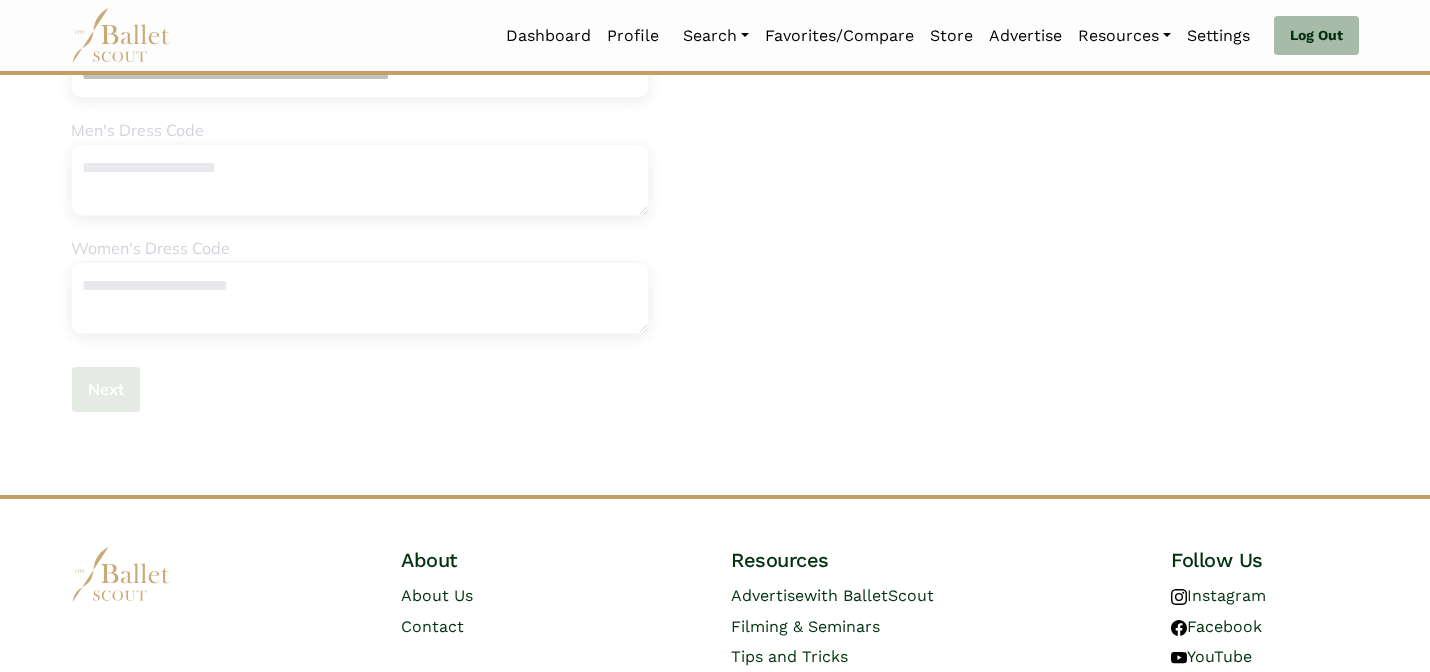 type 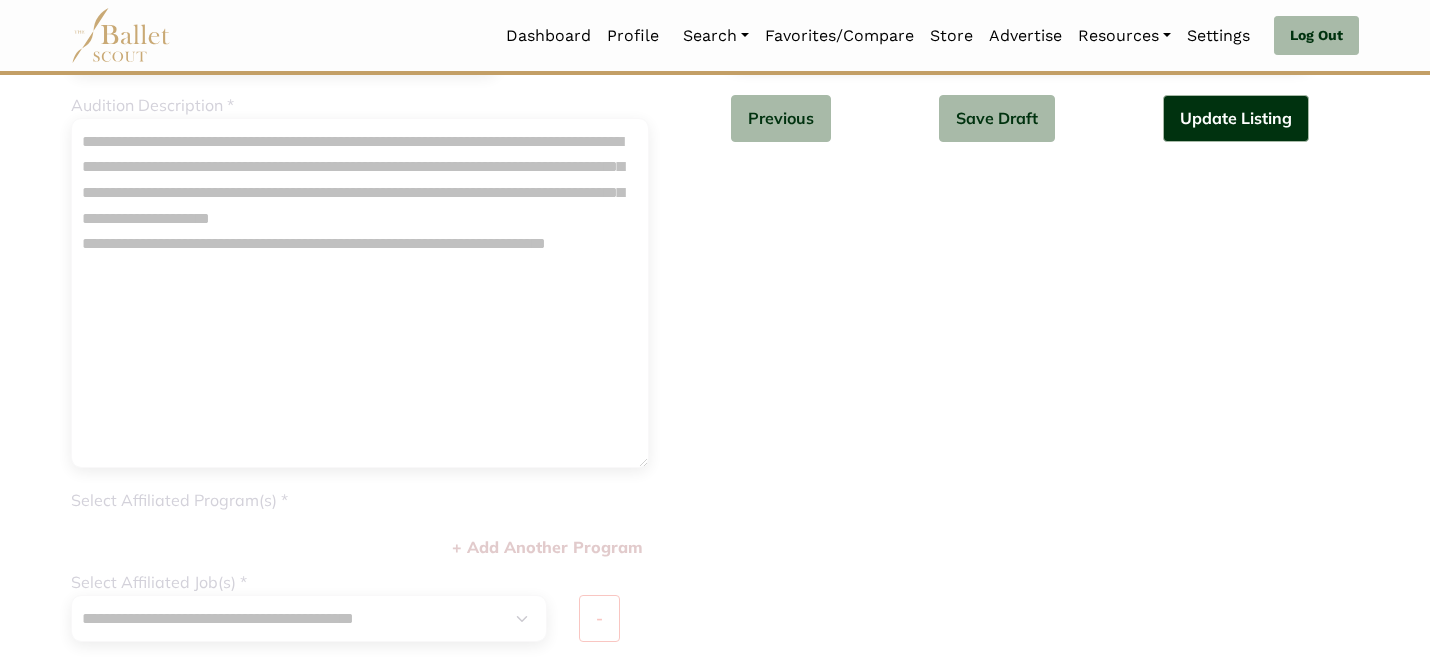scroll, scrollTop: 0, scrollLeft: 0, axis: both 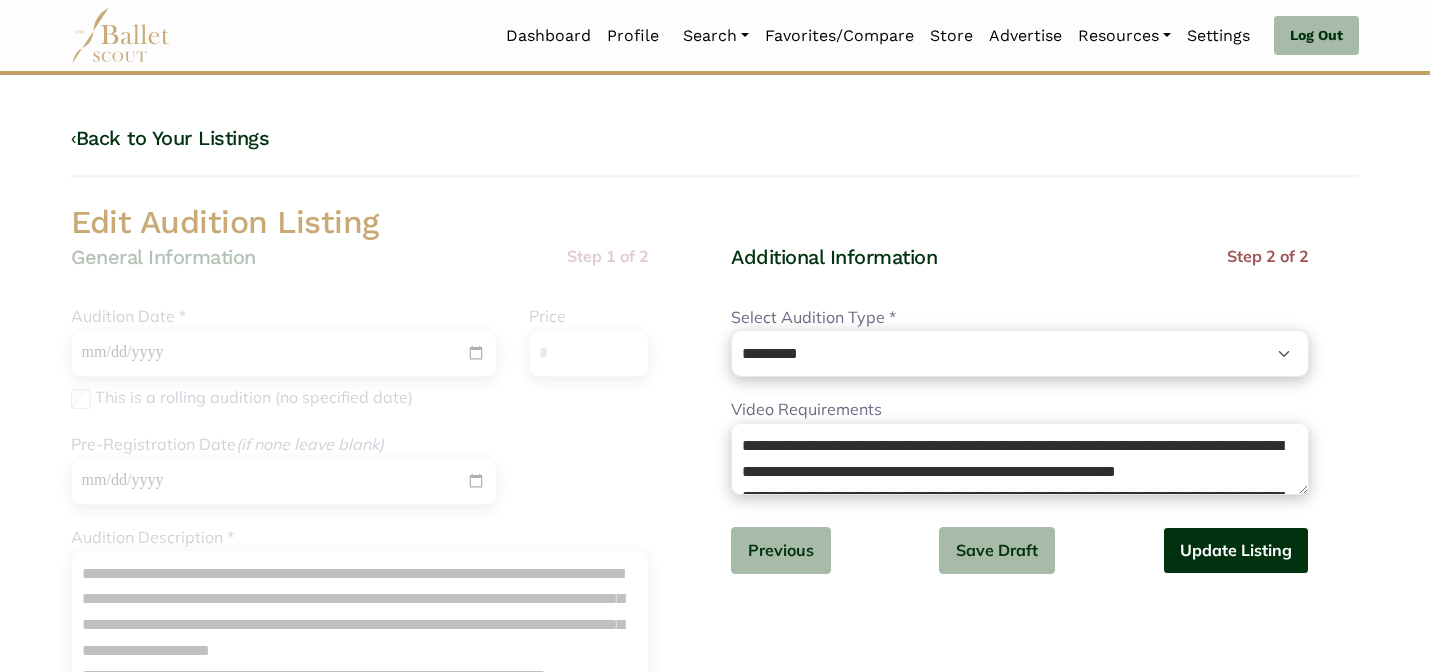 click on "Update Listing" at bounding box center [1236, 550] 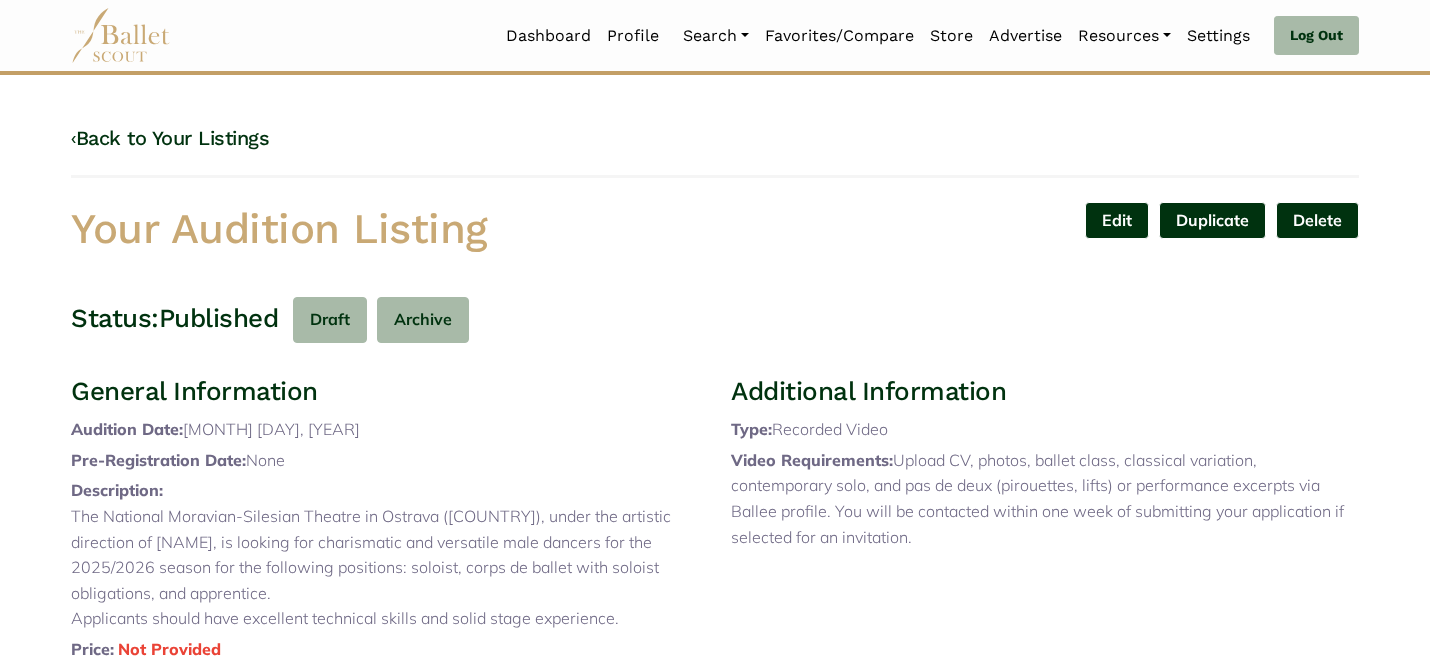 scroll, scrollTop: 0, scrollLeft: 0, axis: both 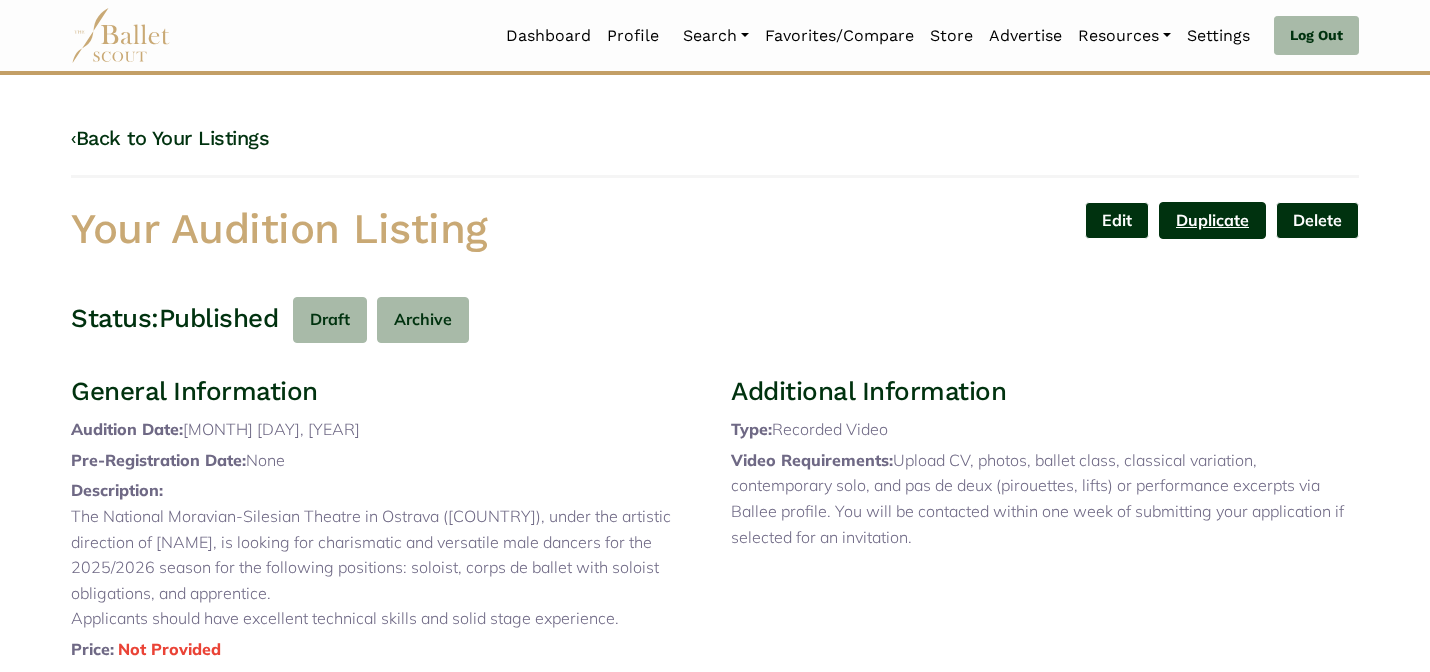 click on "Duplicate" at bounding box center [1212, 220] 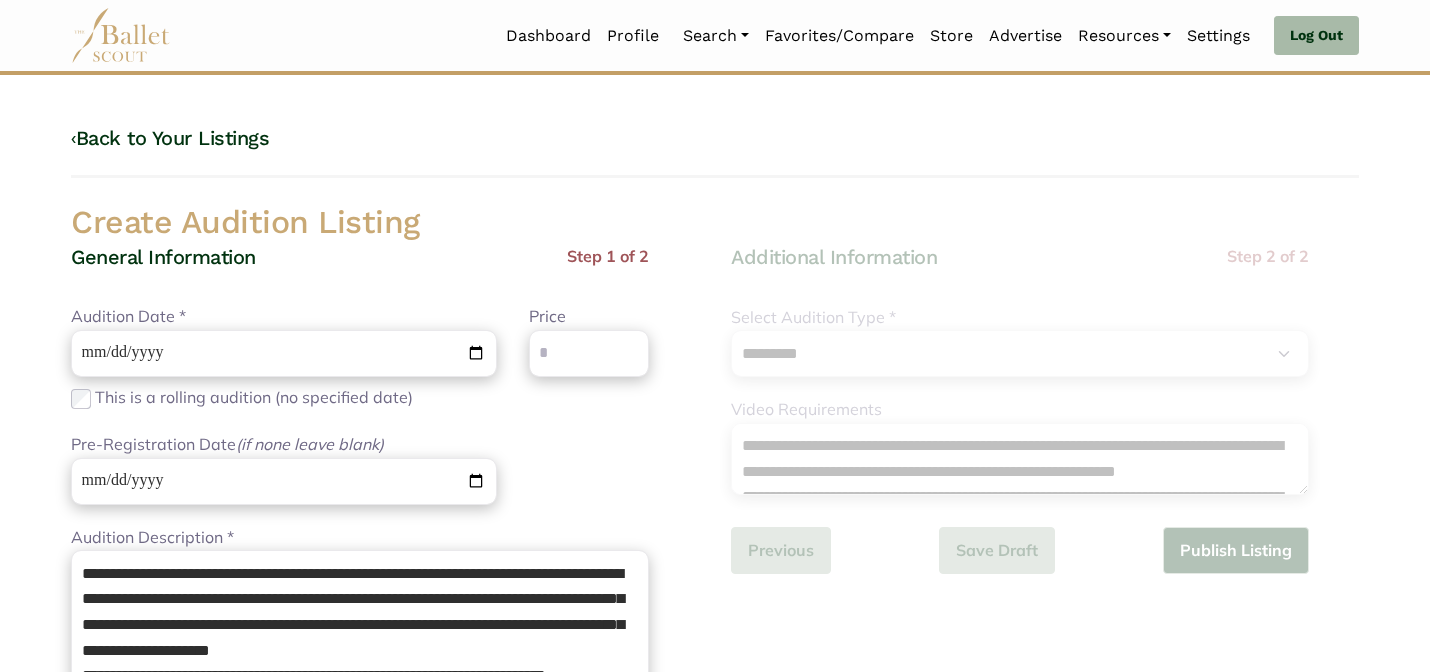 select on "***" 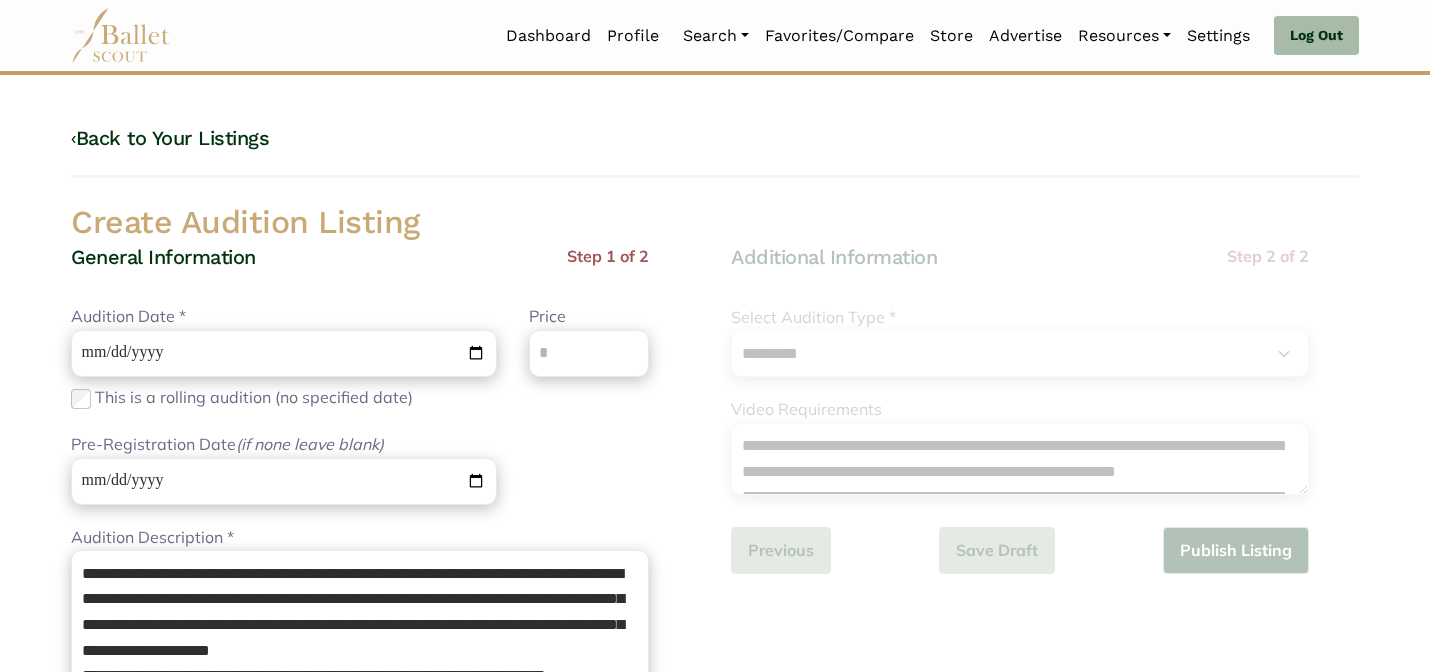 scroll, scrollTop: 0, scrollLeft: 0, axis: both 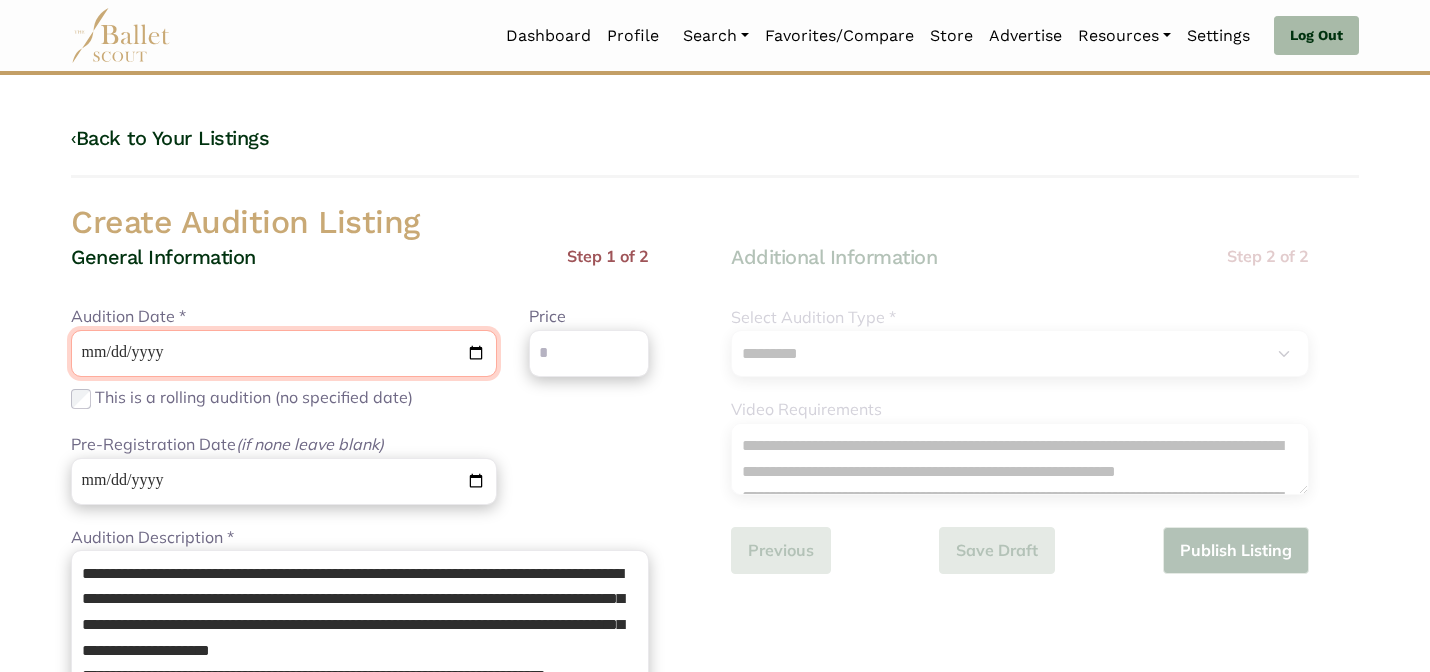 click on "**********" at bounding box center (284, 353) 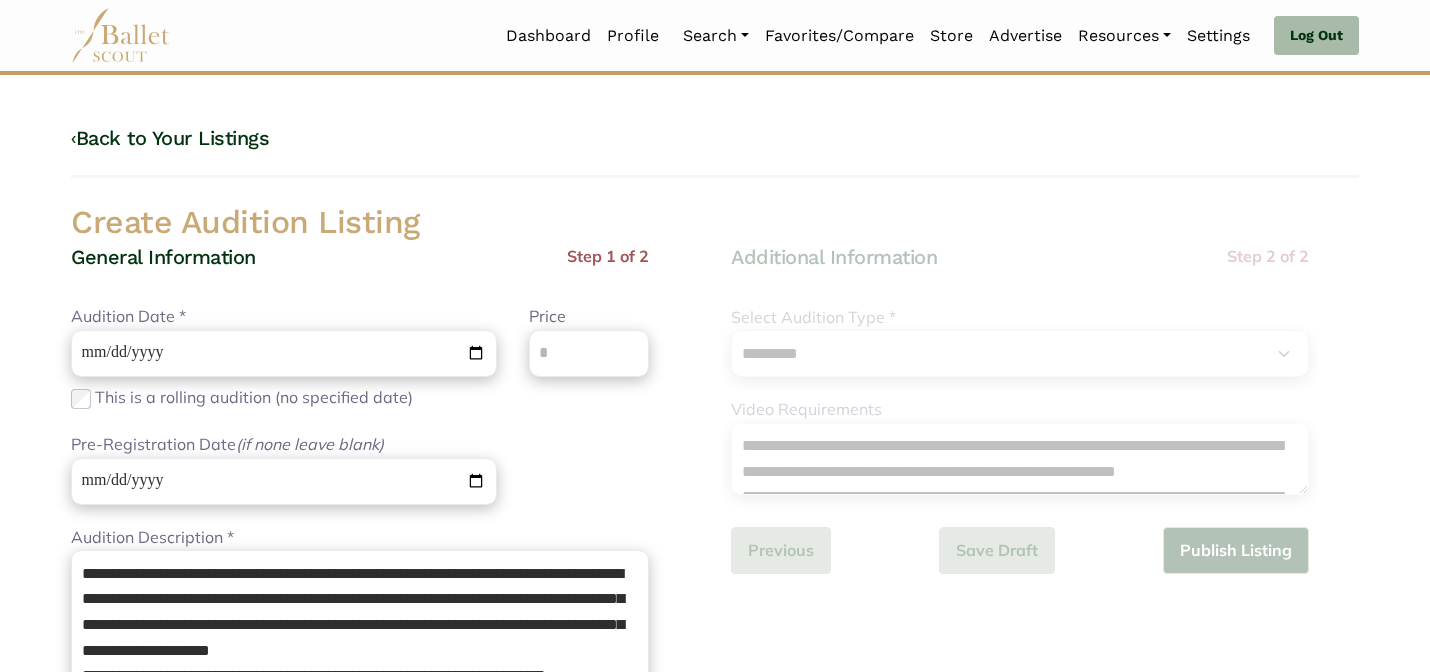 click on "General Information
Step 1 of 2" at bounding box center [360, 274] 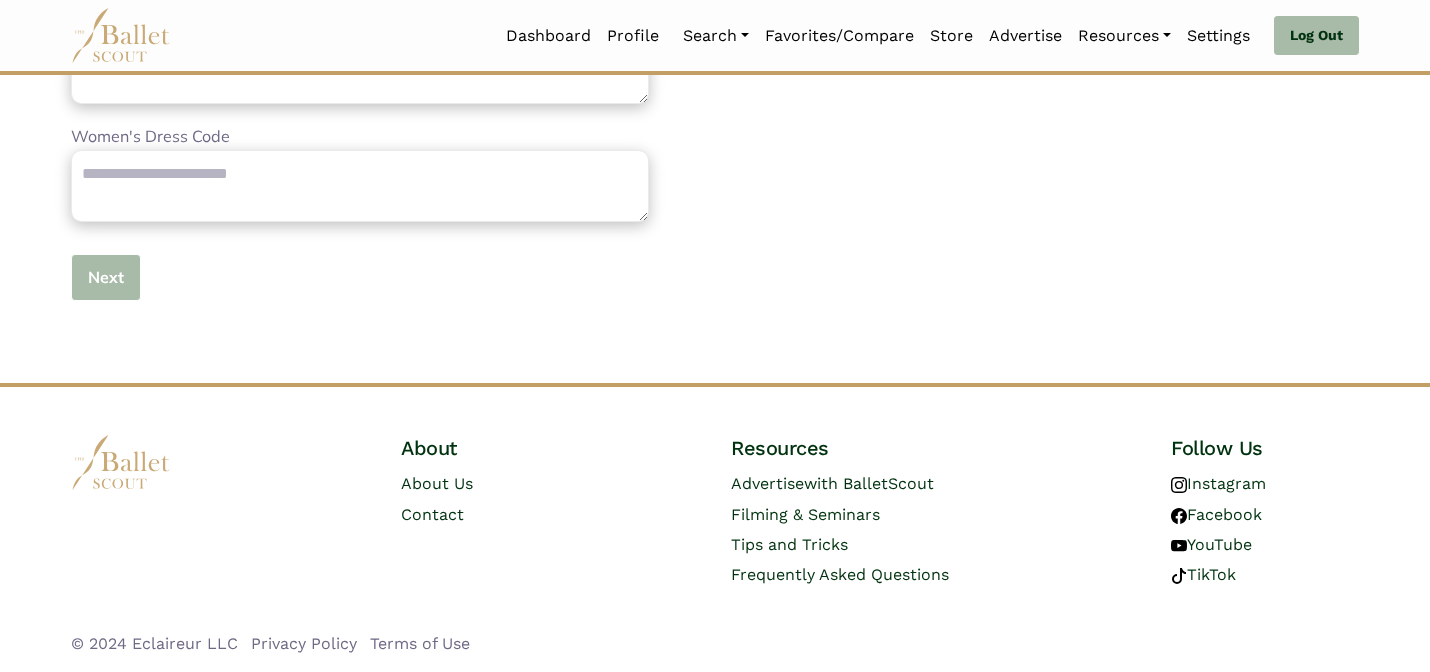 click on "Next" at bounding box center (106, 277) 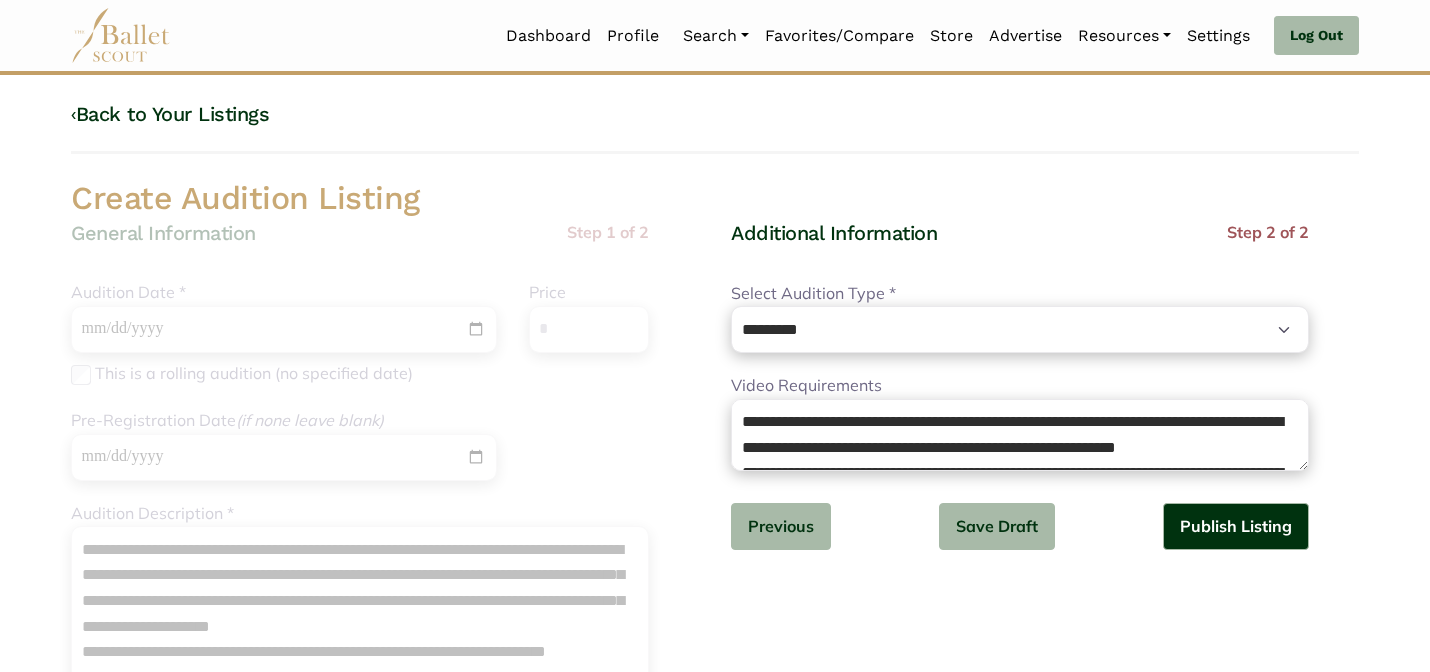 scroll, scrollTop: 0, scrollLeft: 0, axis: both 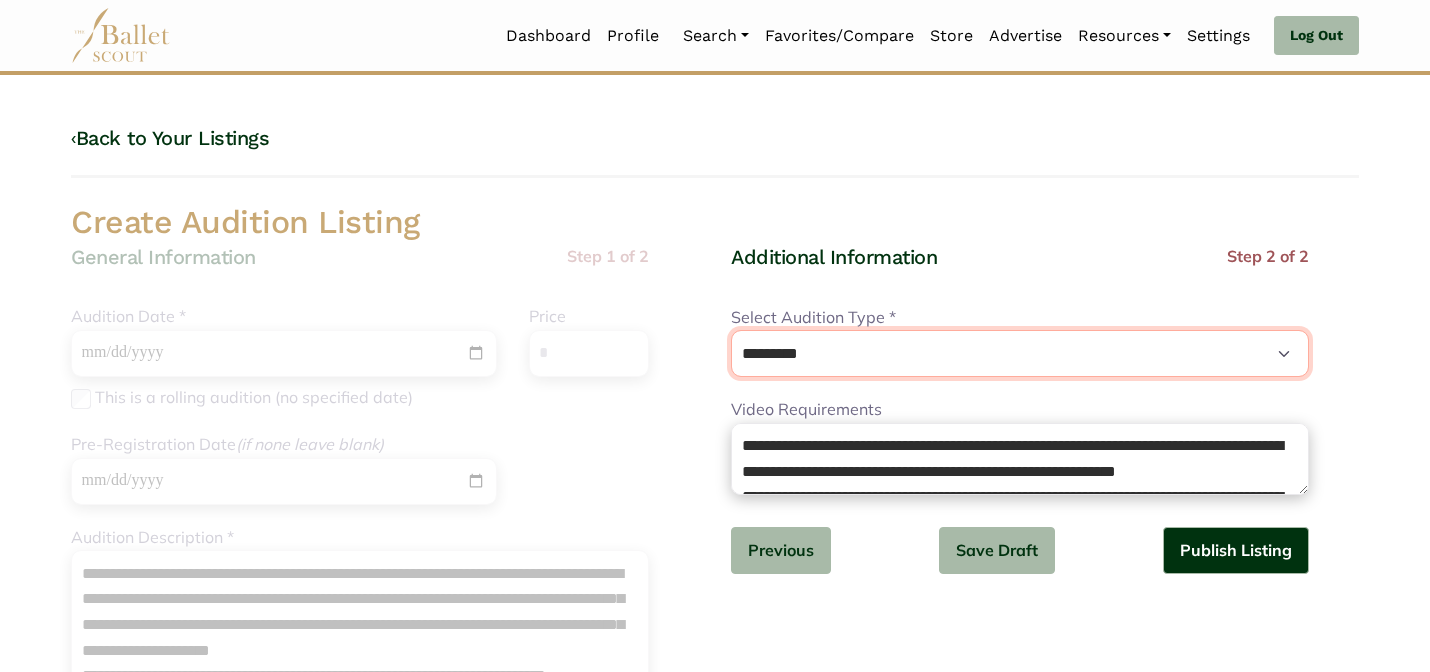 click on "**********" at bounding box center [1020, 353] 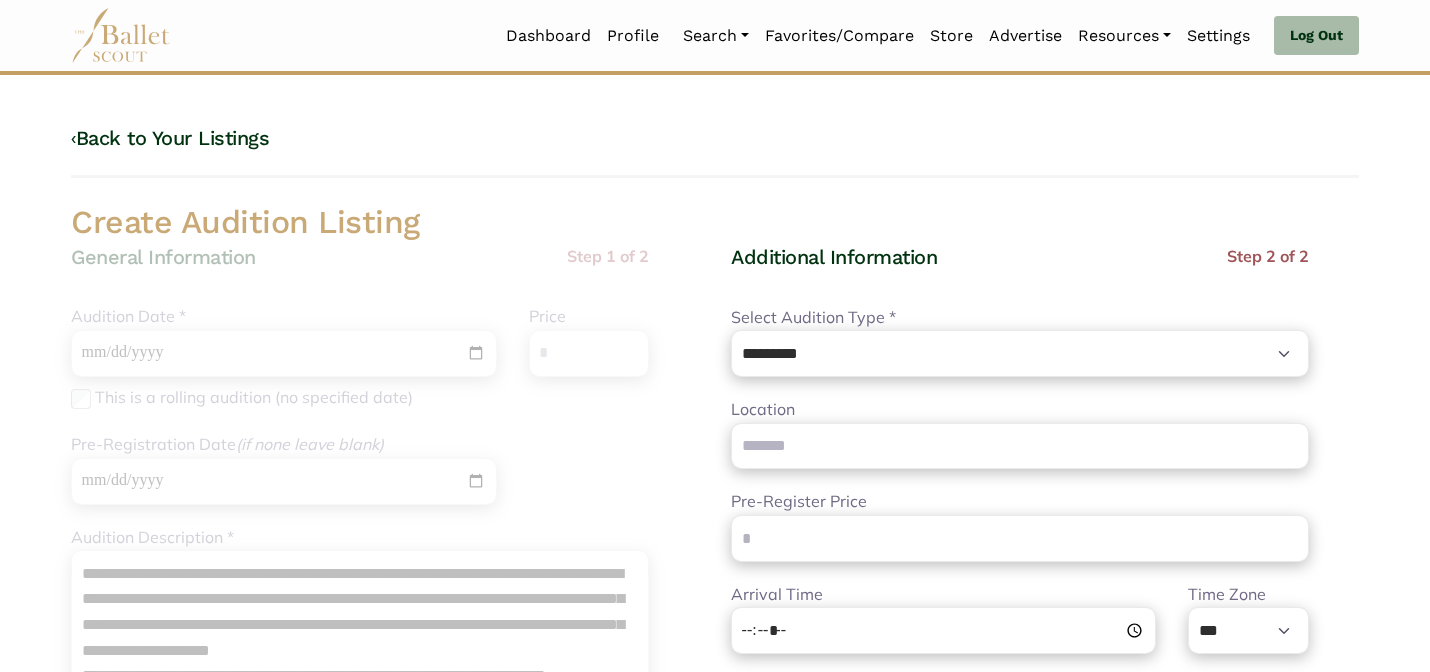 click on "Create Audition Listing" at bounding box center (715, 223) 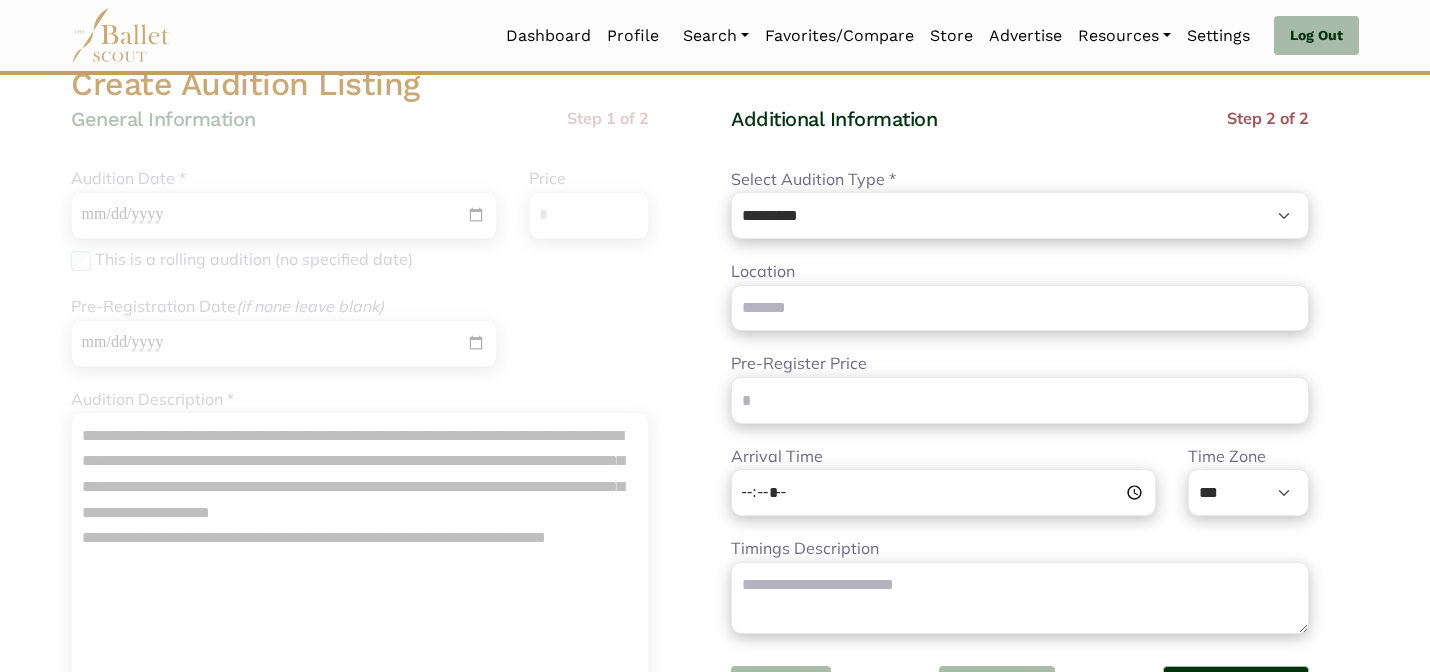 scroll, scrollTop: 160, scrollLeft: 0, axis: vertical 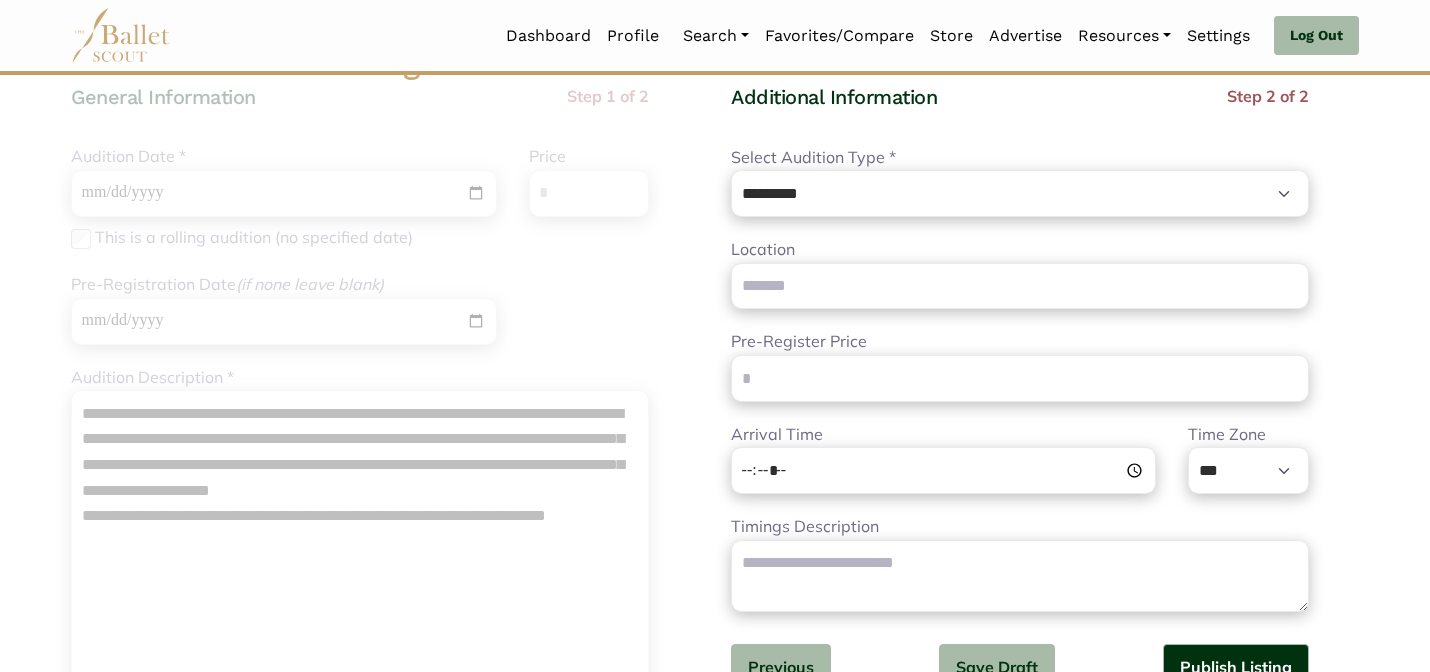 click on "**********" at bounding box center [385, 737] 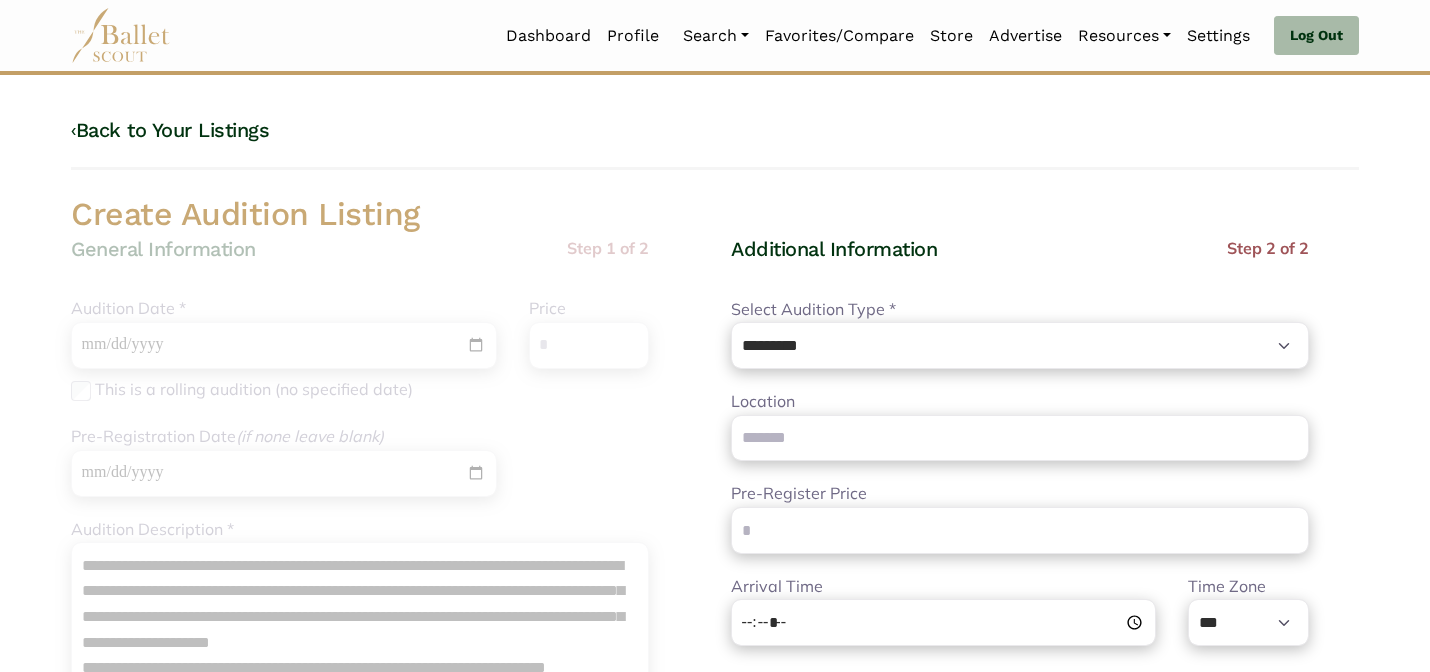 scroll, scrollTop: 0, scrollLeft: 0, axis: both 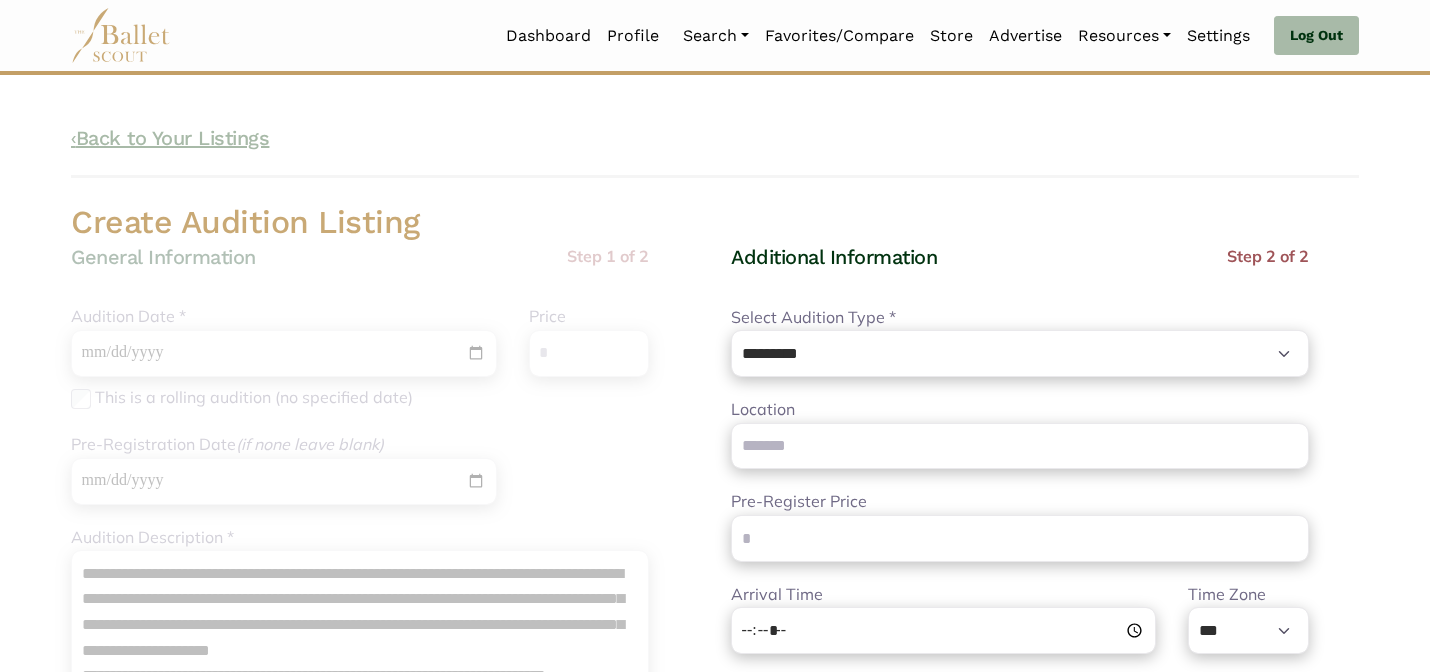 click on "‹  Back to Your Listings" at bounding box center (170, 138) 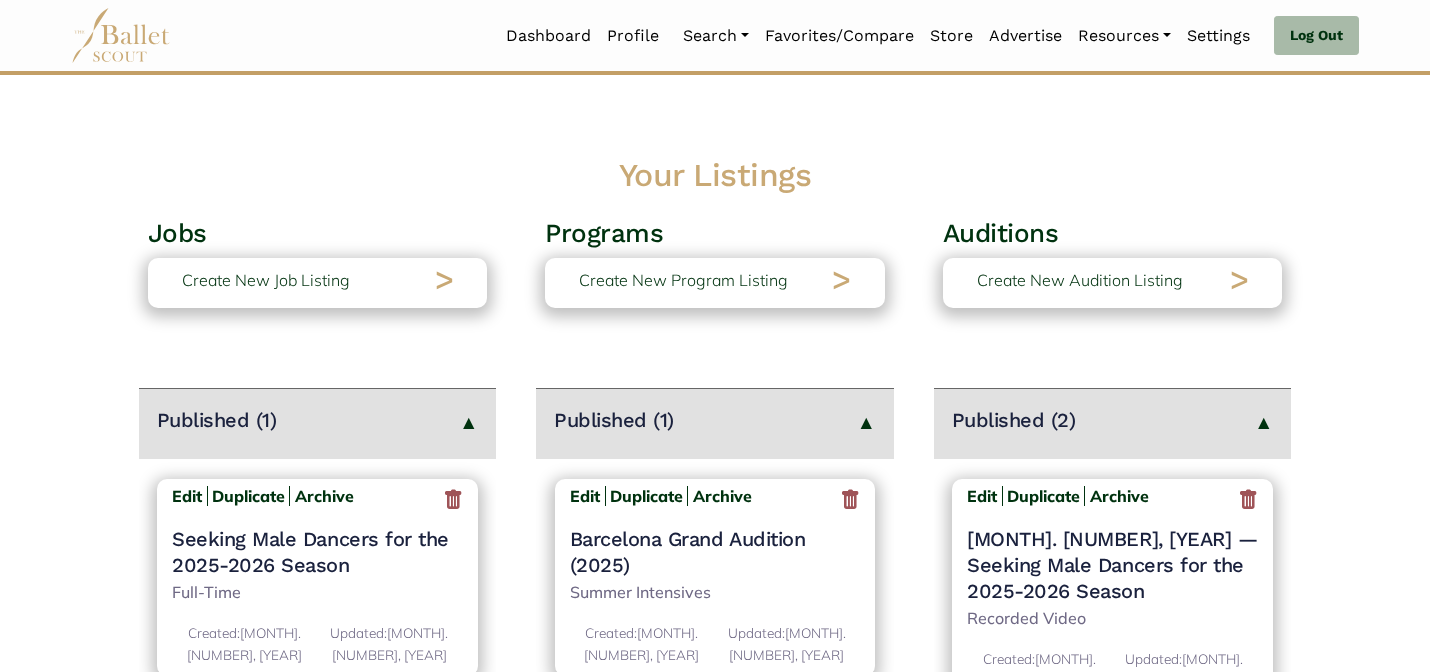 scroll, scrollTop: 0, scrollLeft: 0, axis: both 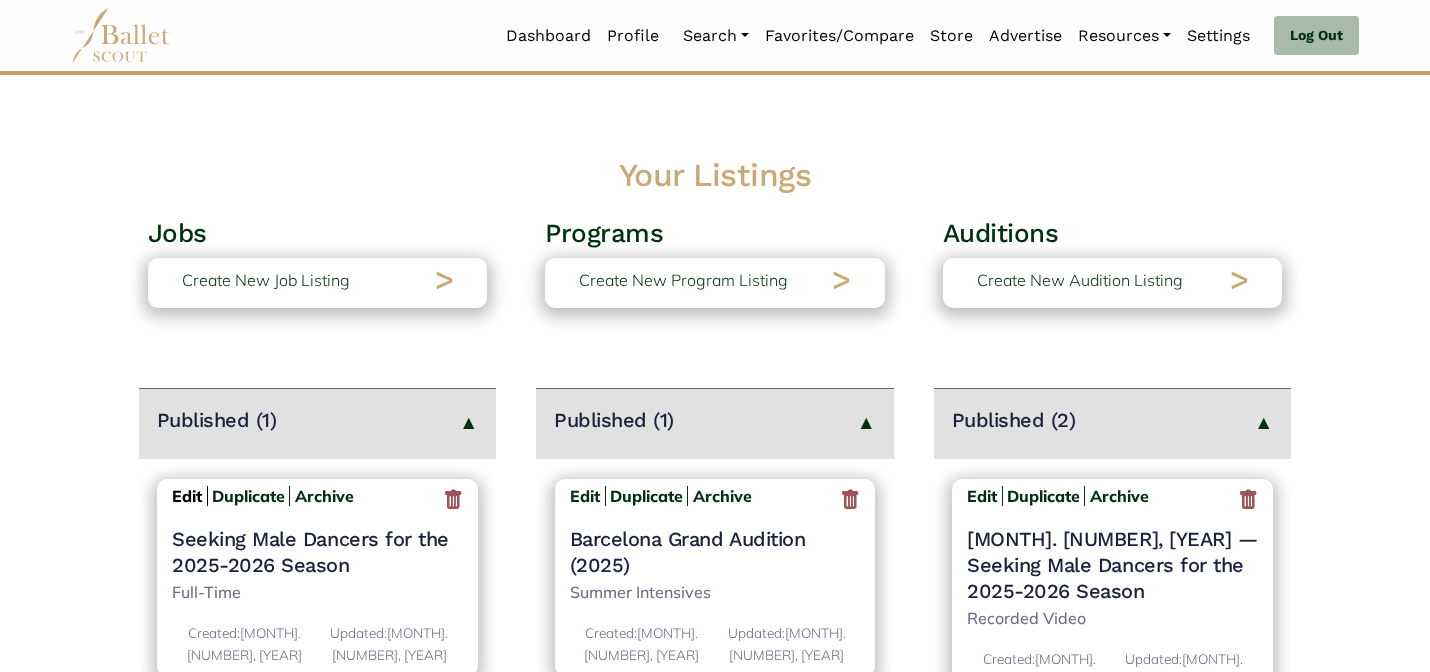 click on "Edit" at bounding box center (187, 496) 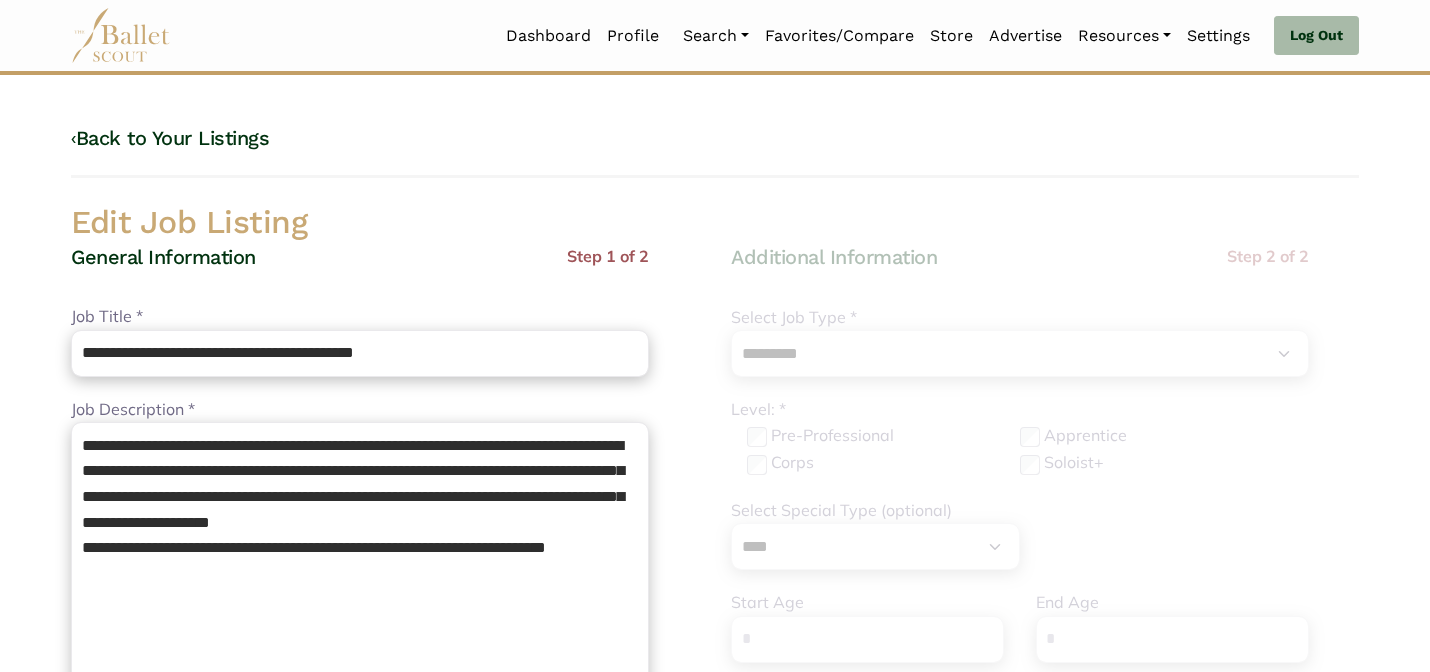 select on "*" 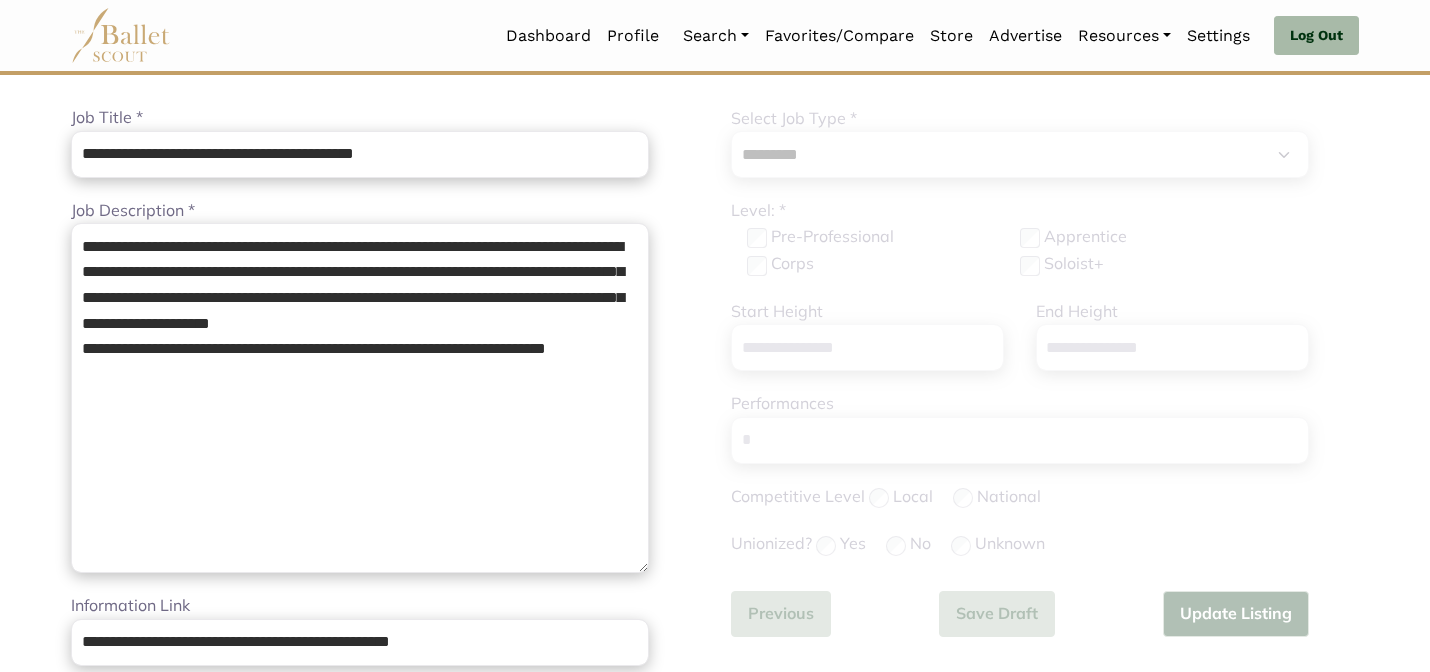 scroll, scrollTop: 203, scrollLeft: 0, axis: vertical 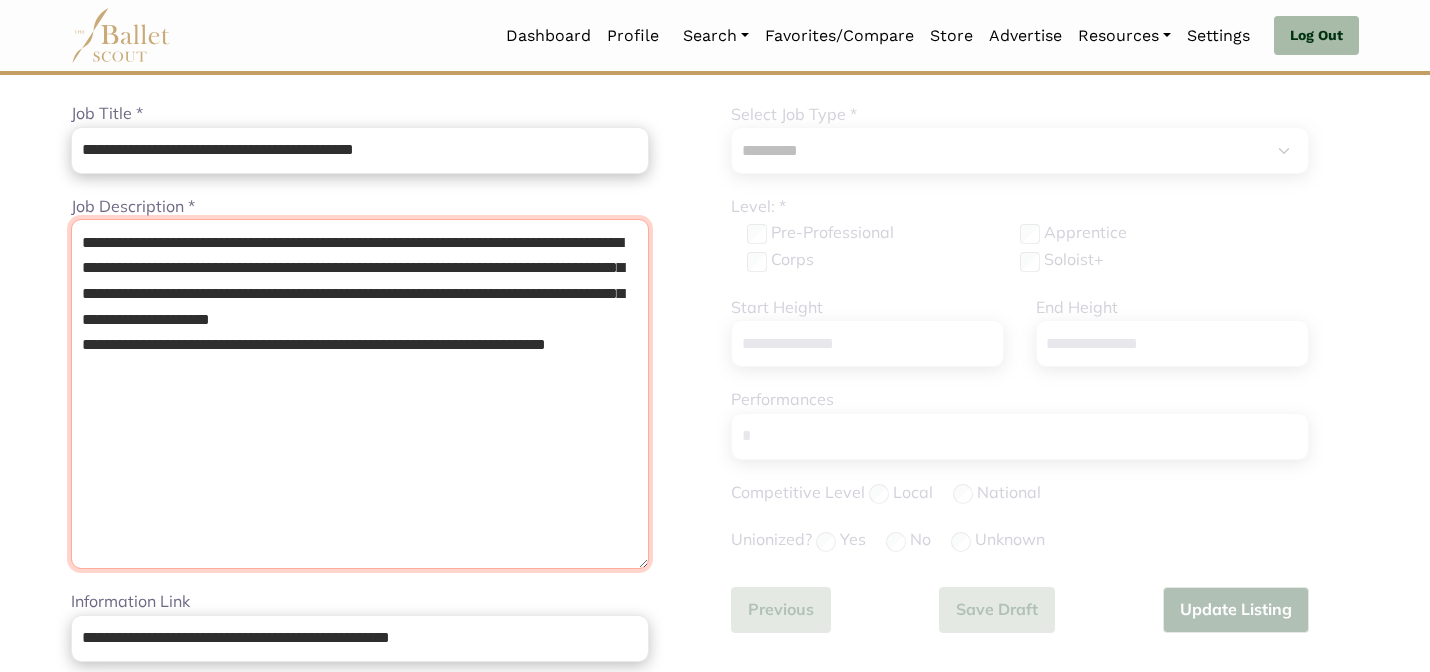 drag, startPoint x: 441, startPoint y: 392, endPoint x: 450, endPoint y: 141, distance: 251.1613 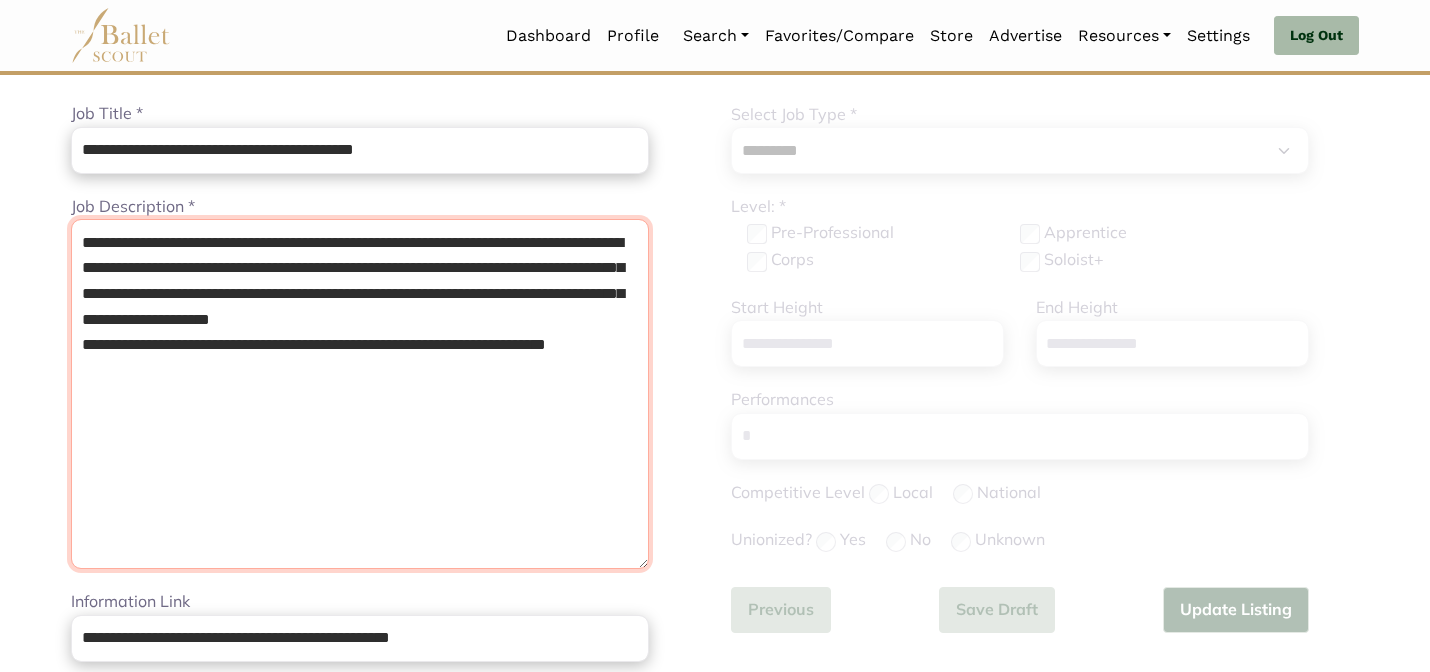 click on "**********" at bounding box center (360, 803) 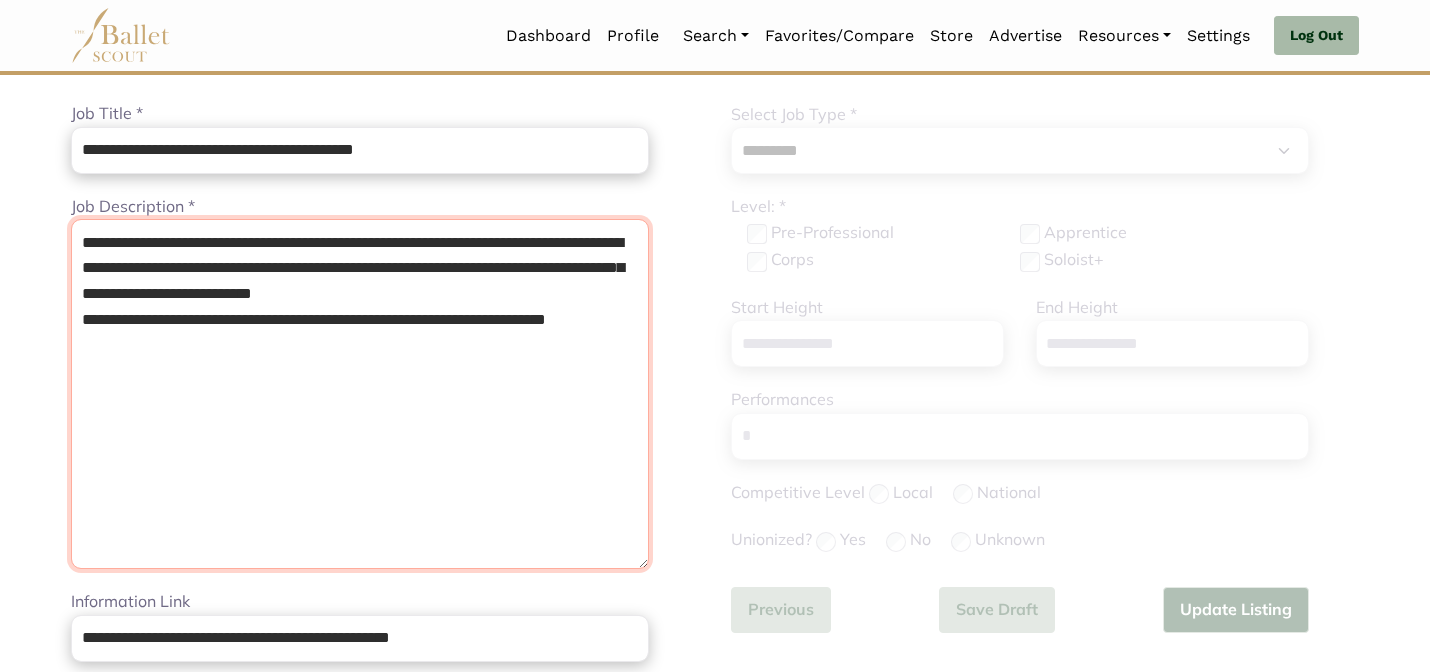 type on "**********" 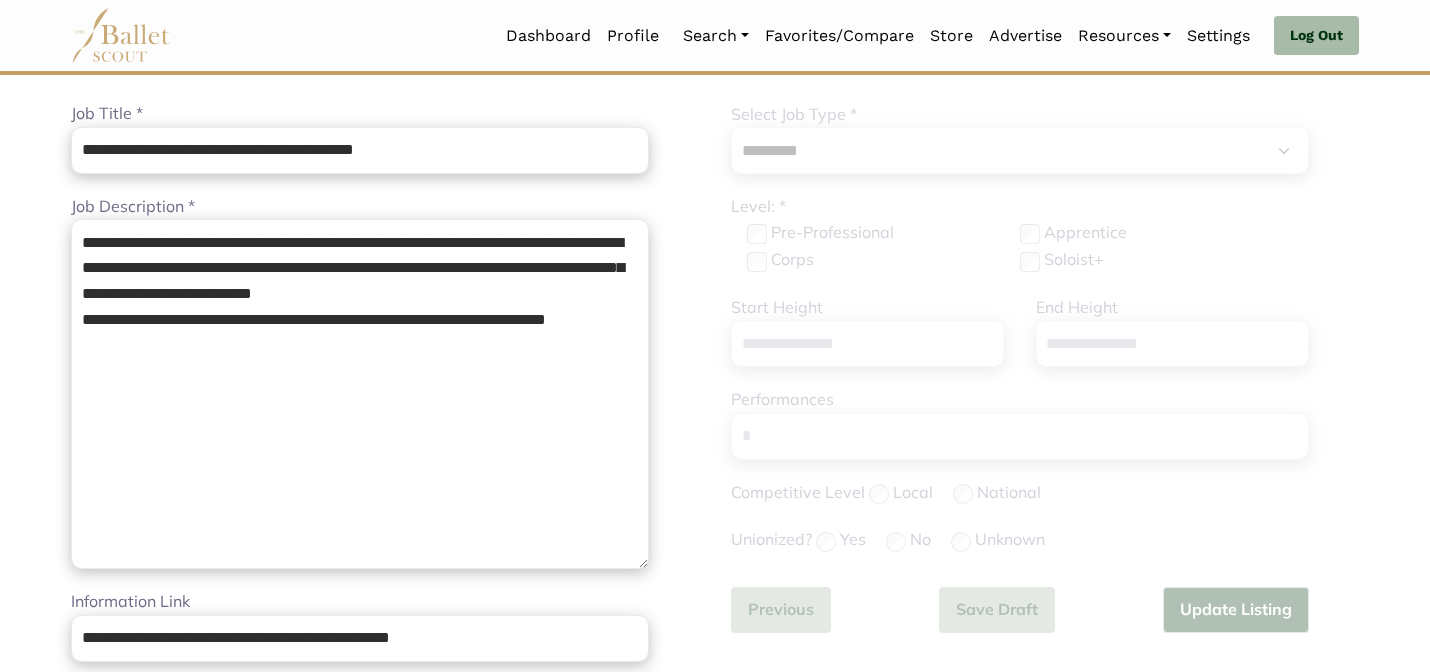 click on "Loading...
Please Wait
Dashboard
Profile" at bounding box center (715, 850) 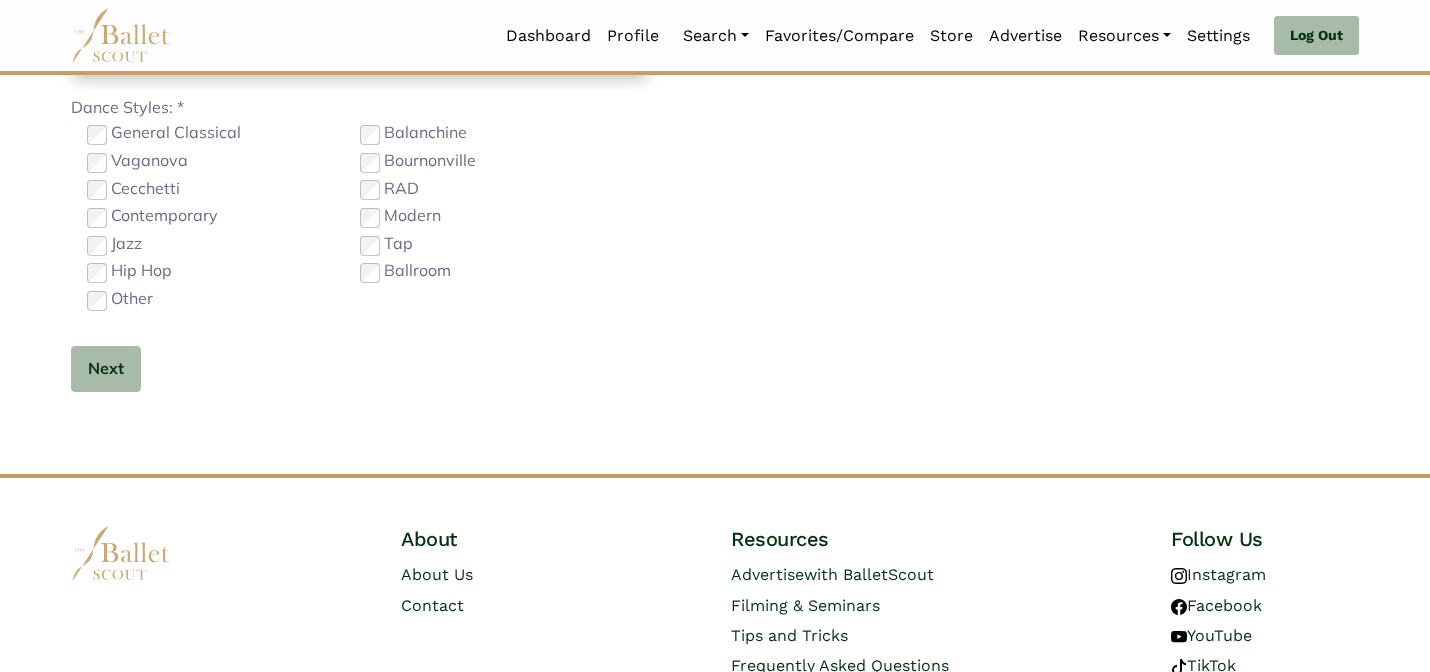 scroll, scrollTop: 1435, scrollLeft: 0, axis: vertical 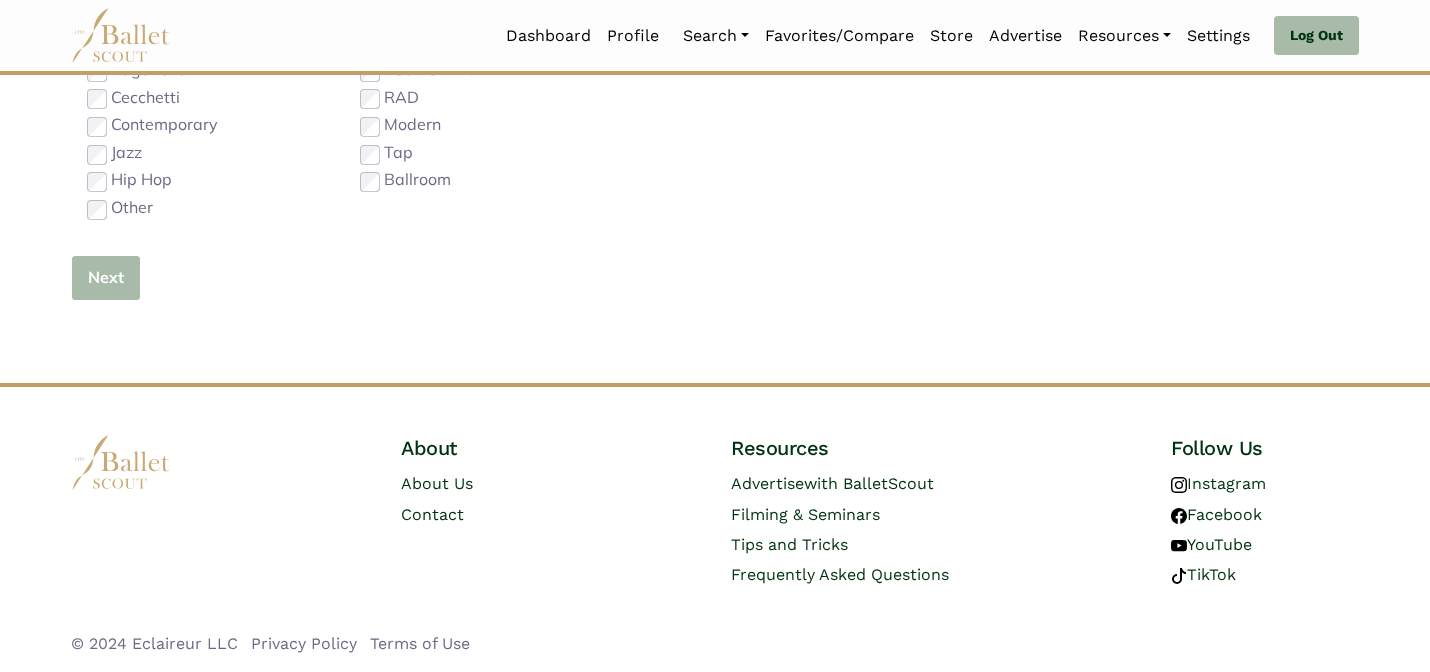 click on "Next" at bounding box center (106, 278) 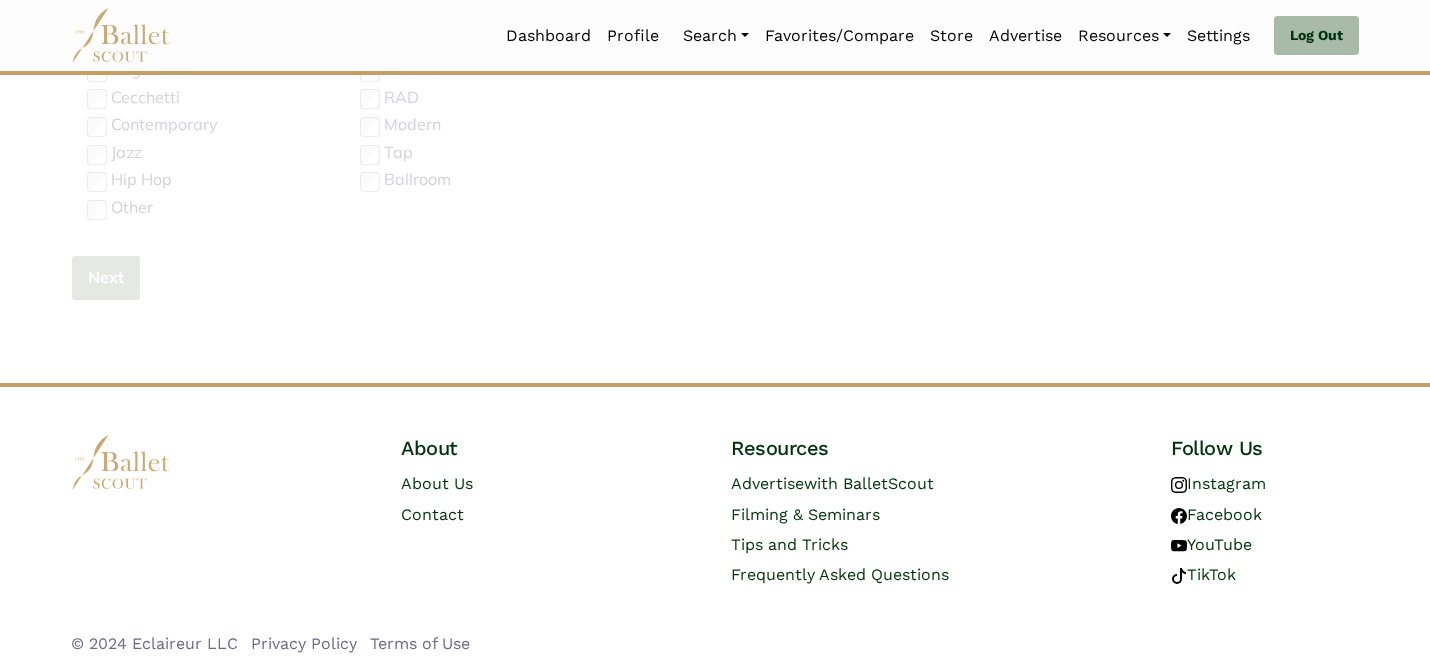 type 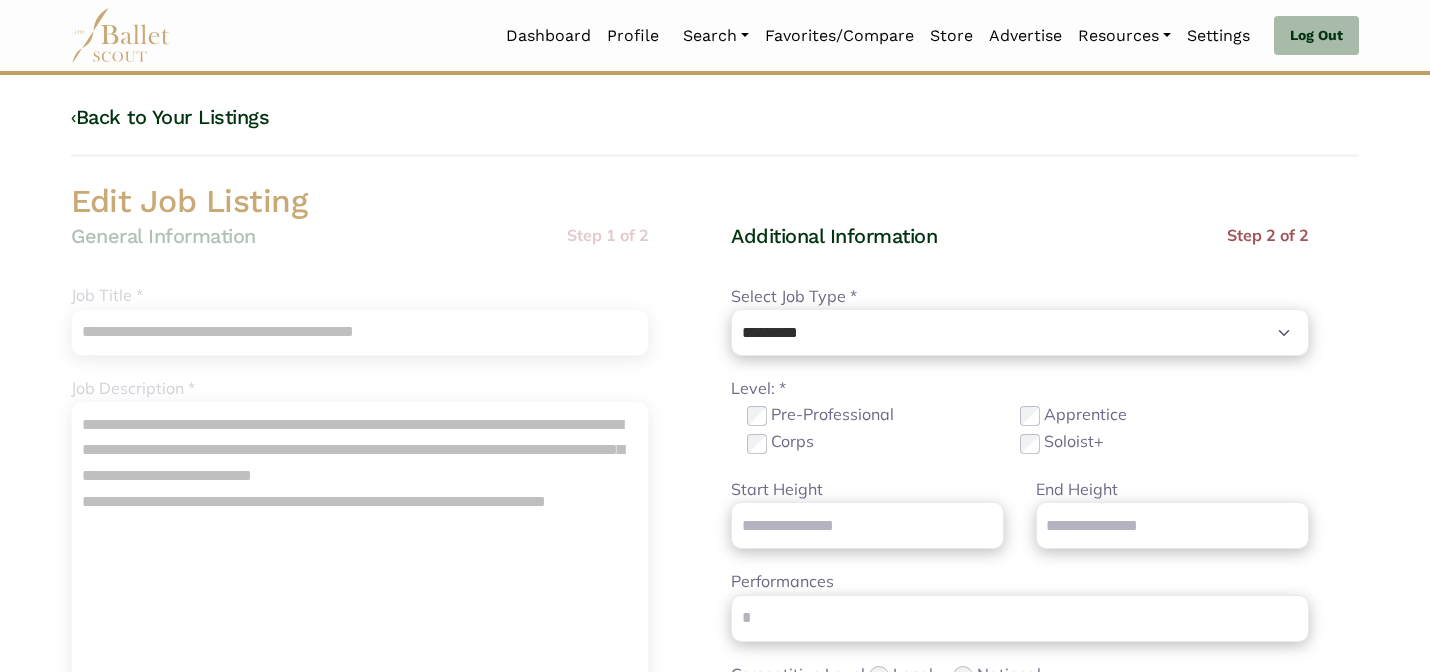 scroll, scrollTop: 0, scrollLeft: 0, axis: both 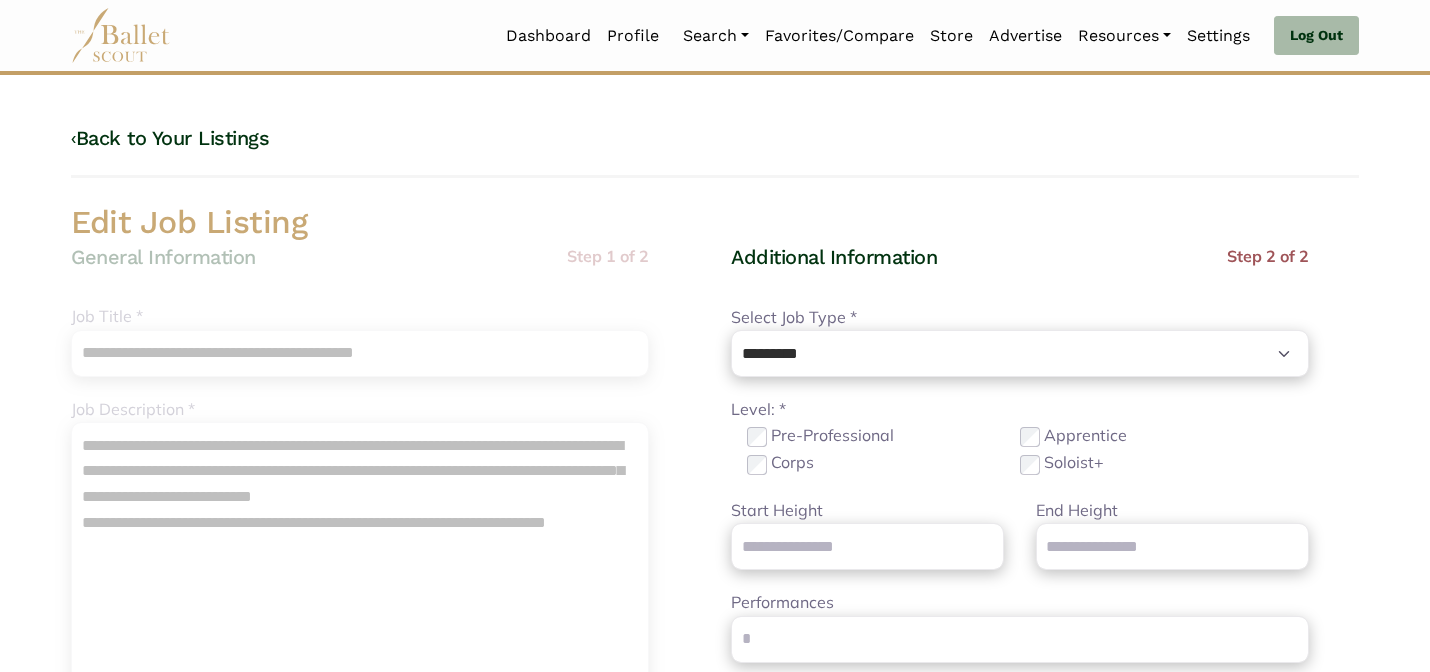 click on "Edit Job Listing" at bounding box center (715, 223) 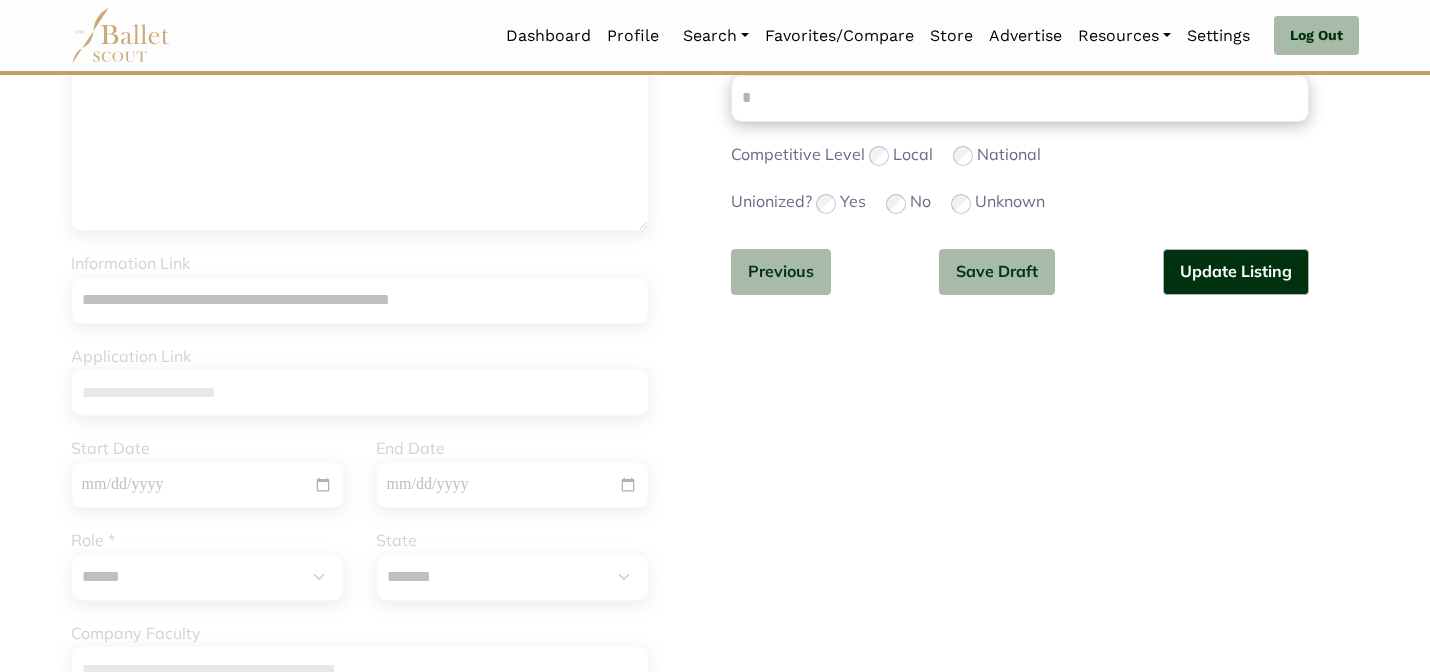 scroll, scrollTop: 632, scrollLeft: 0, axis: vertical 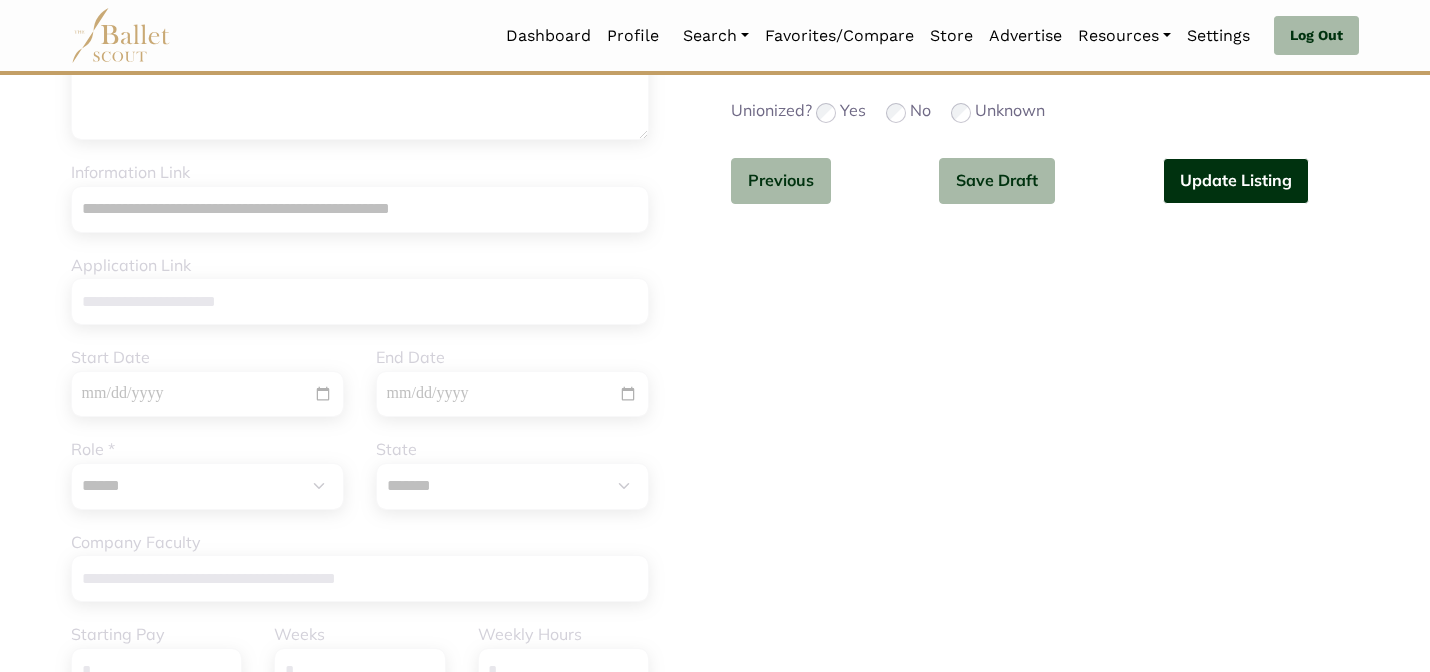 click on "Update Listing" at bounding box center [1236, 181] 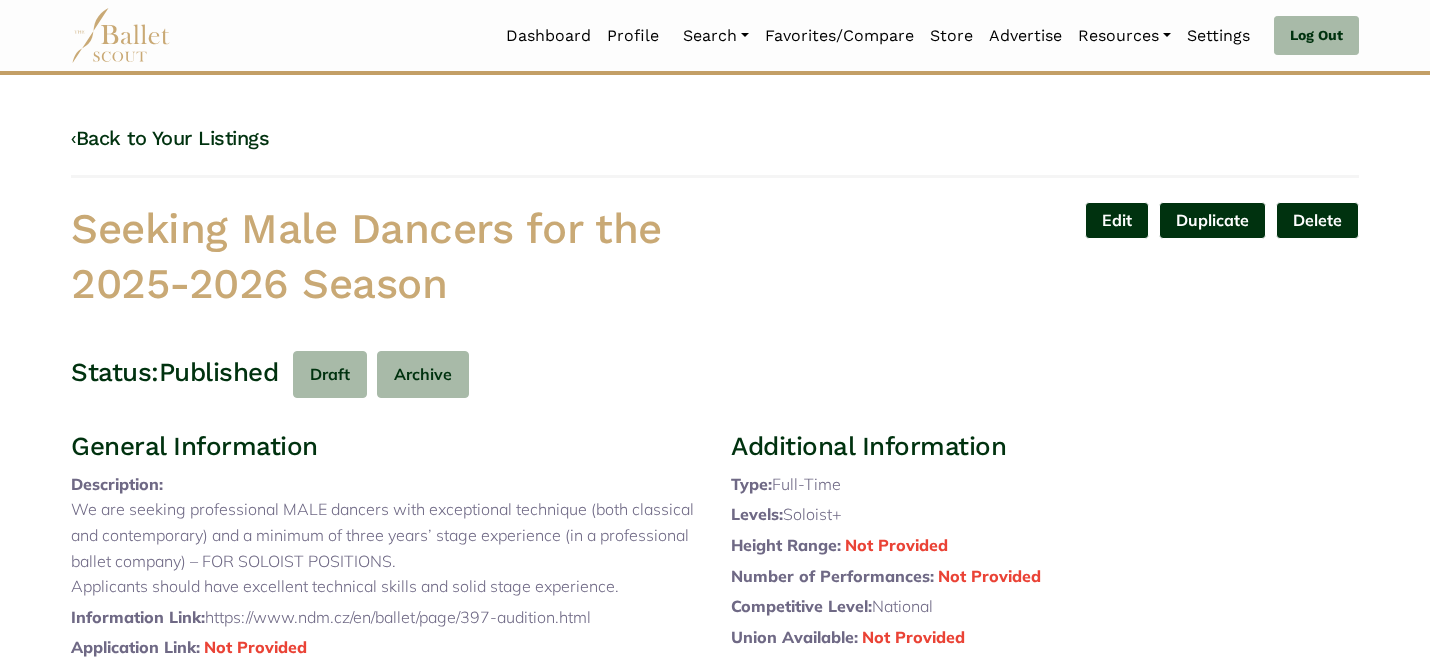 scroll, scrollTop: 0, scrollLeft: 0, axis: both 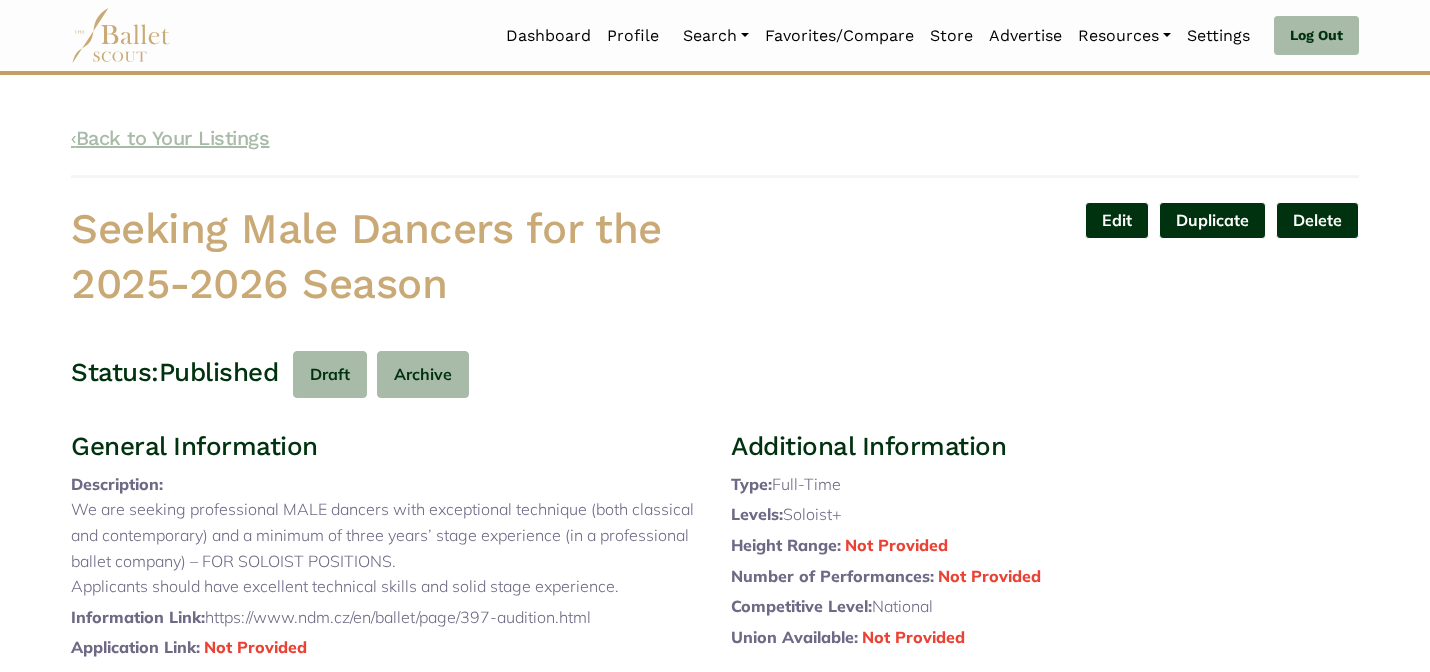 click on "‹  Back to Your Listings" at bounding box center [170, 138] 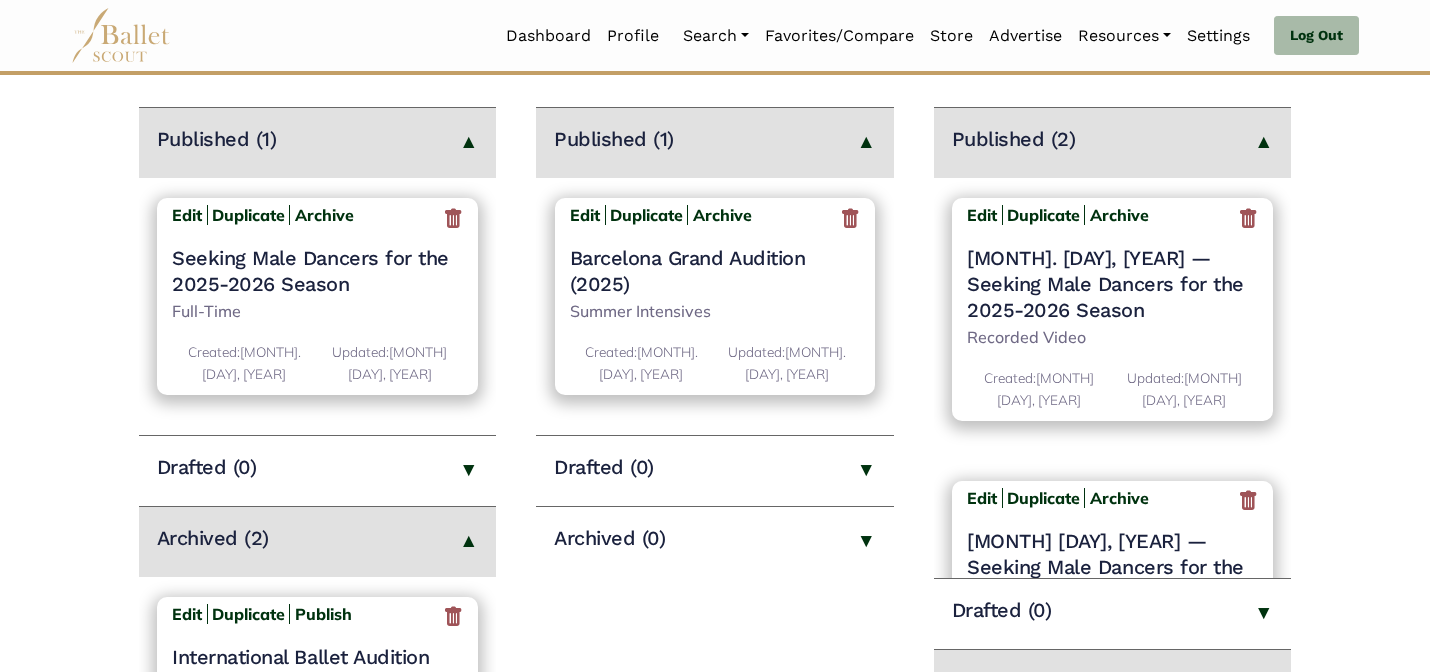 scroll, scrollTop: 360, scrollLeft: 0, axis: vertical 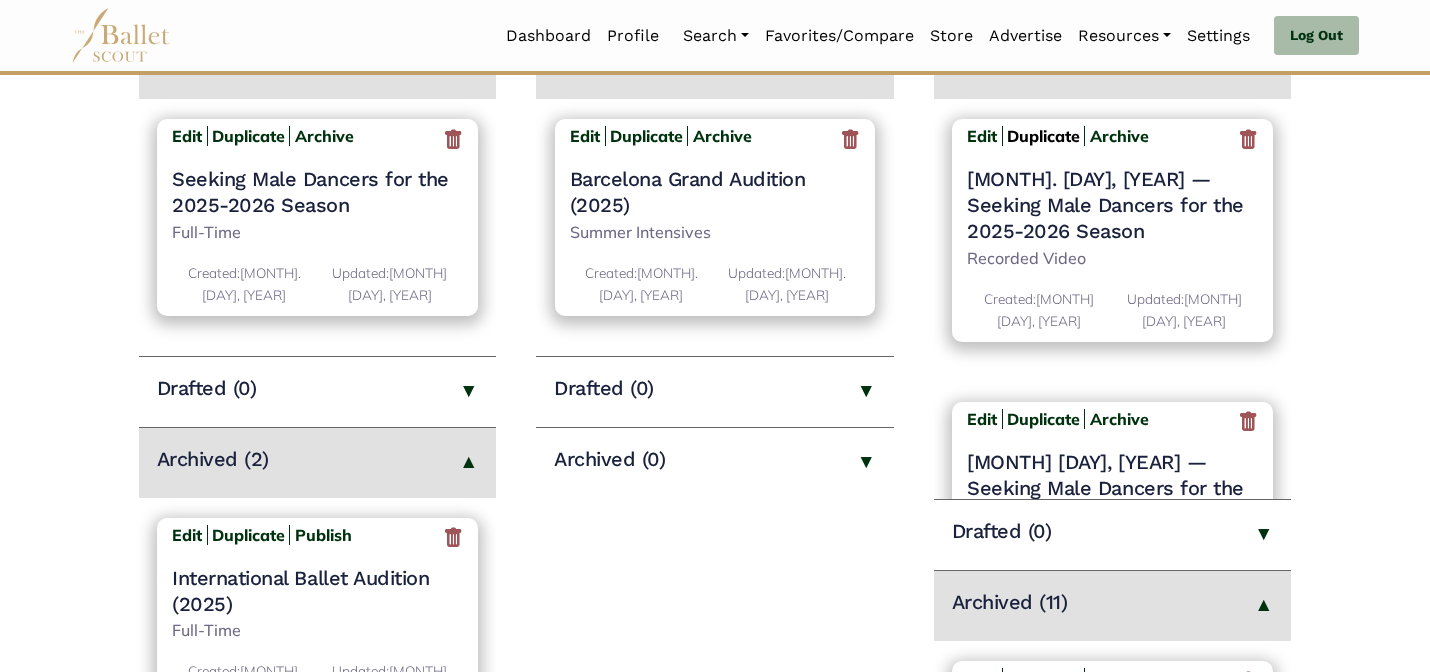 click on "Duplicate" at bounding box center [1043, 136] 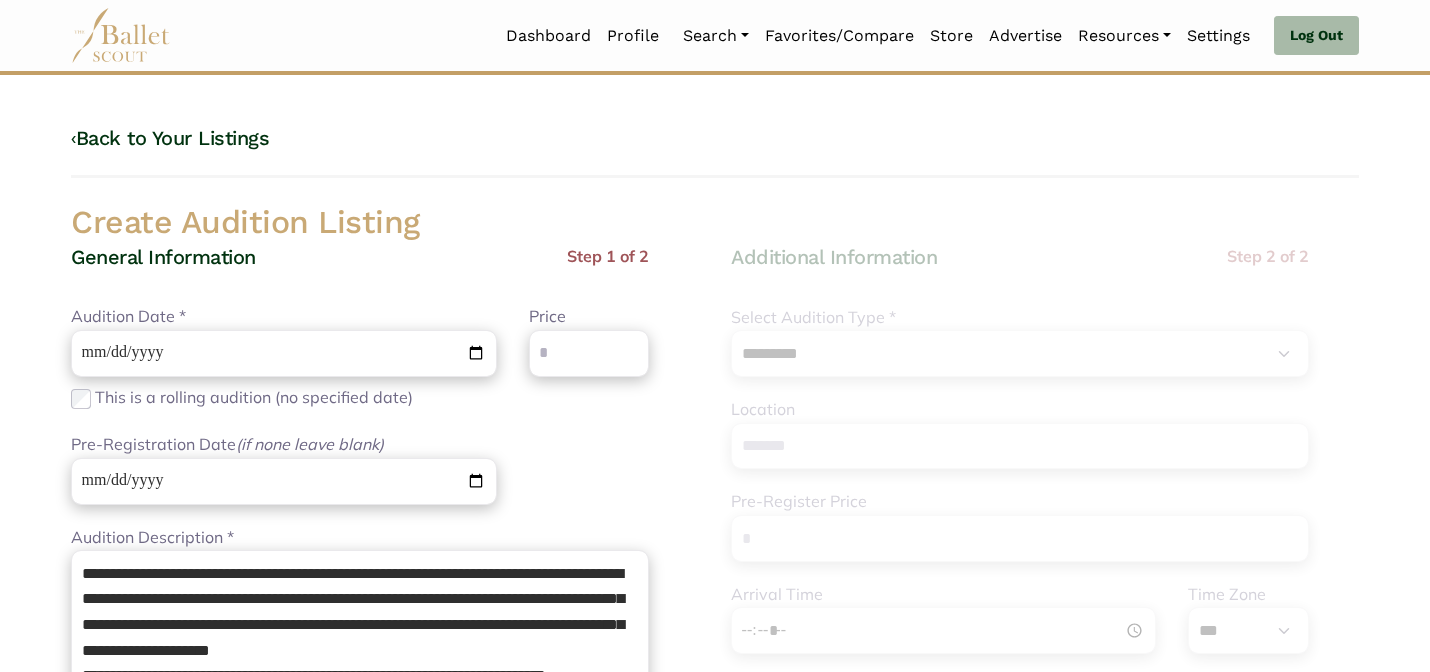 select on "***" 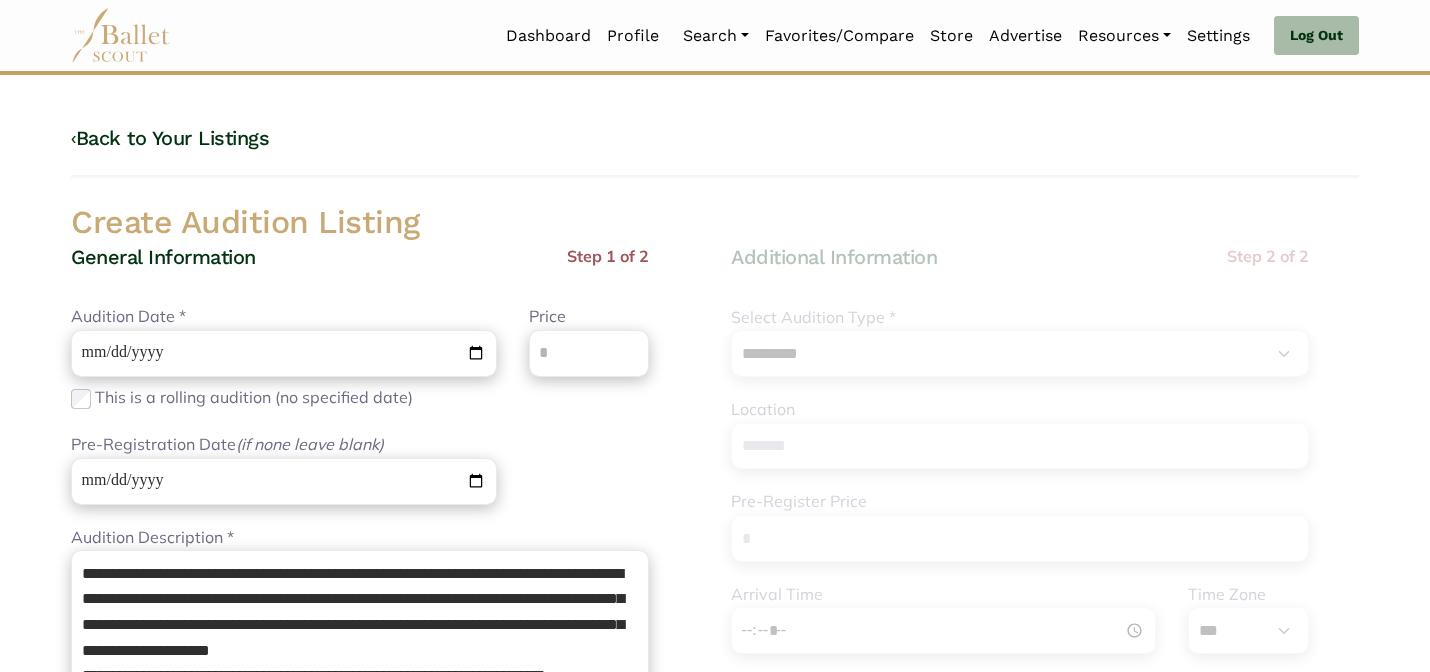 scroll, scrollTop: 0, scrollLeft: 0, axis: both 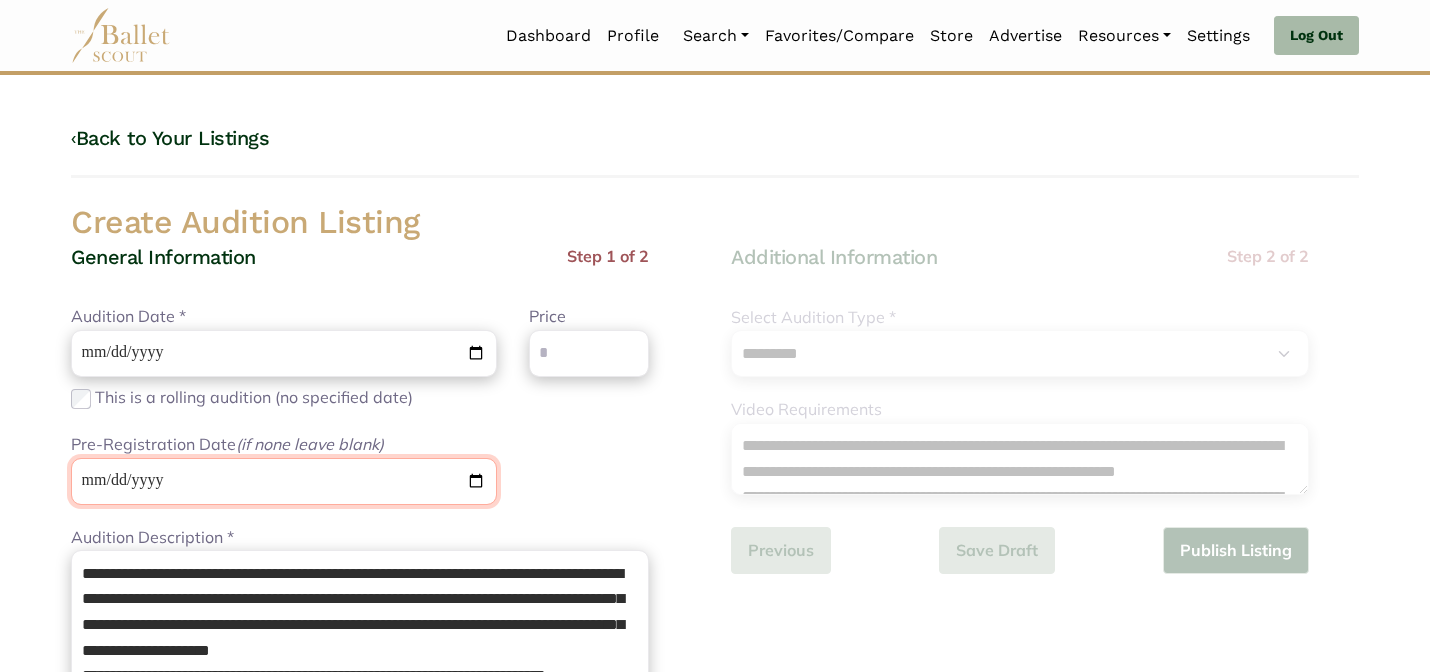 click at bounding box center [284, 481] 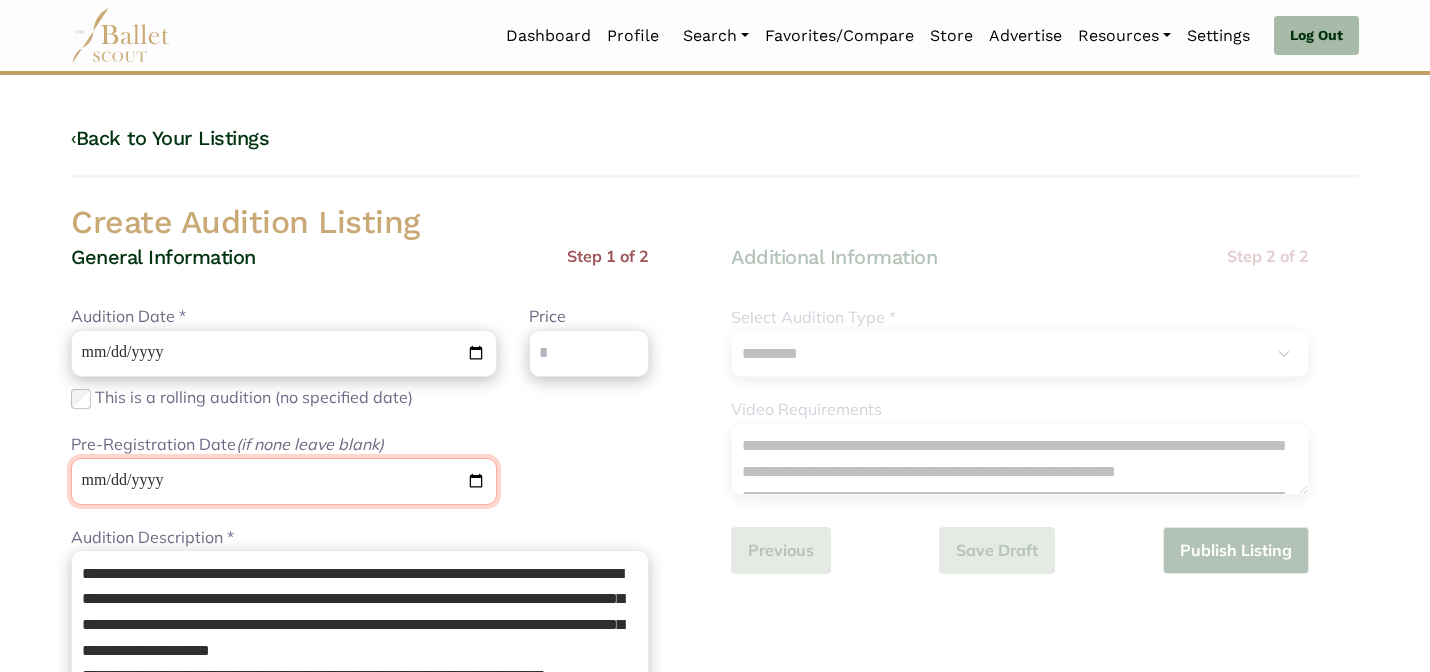 type on "**********" 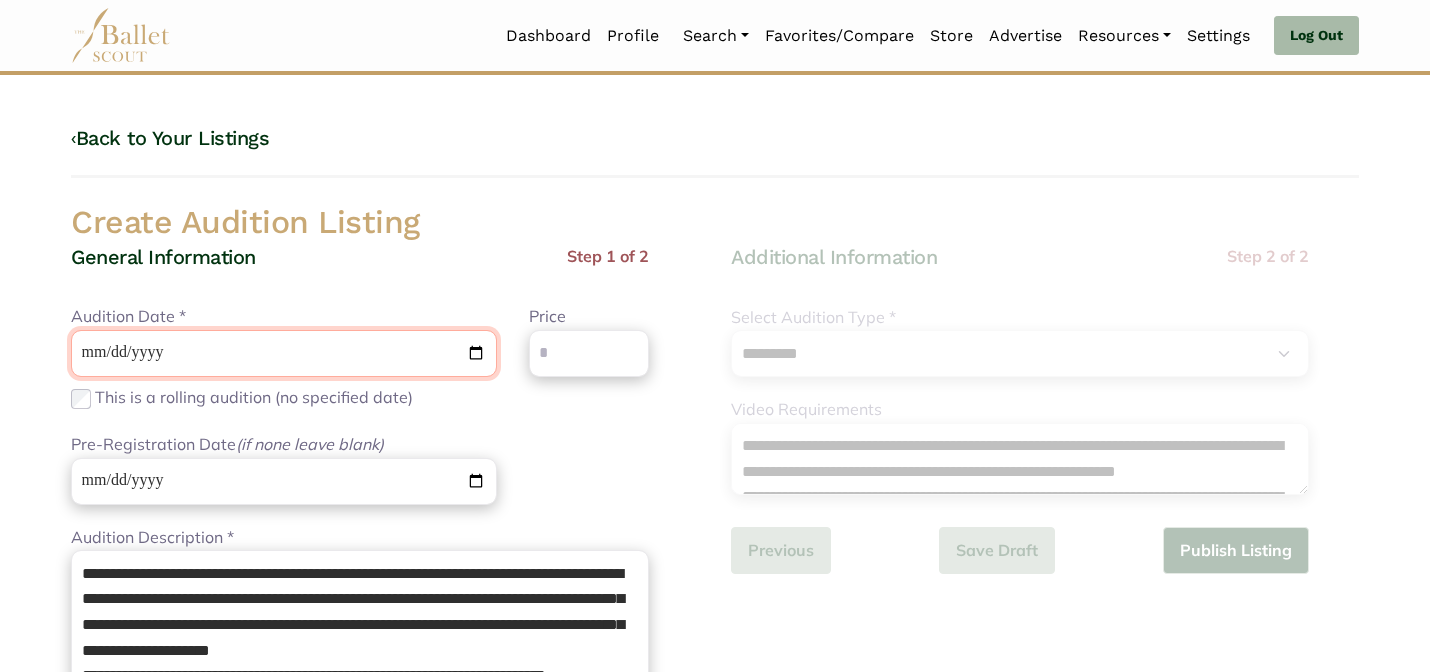 click on "**********" at bounding box center (284, 353) 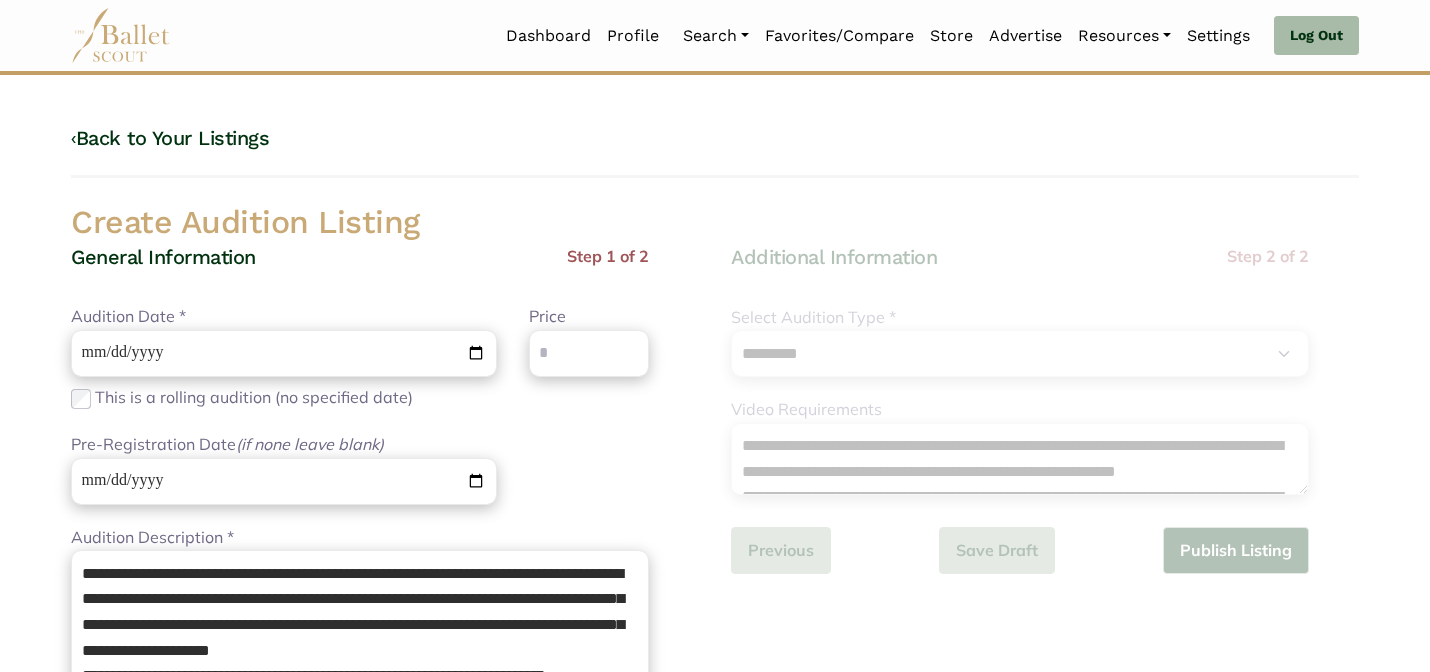 click on "Loading...
Please Wait
Dashboard
Profile" at bounding box center (715, 944) 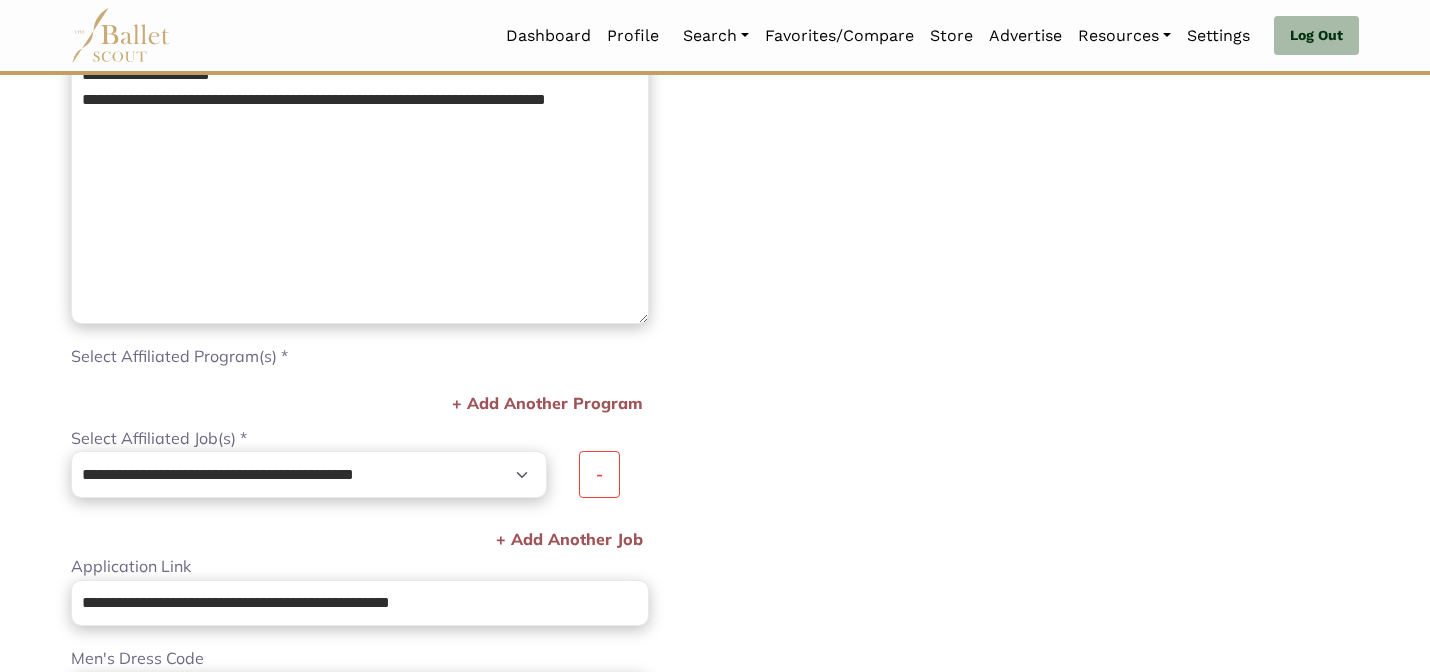 scroll, scrollTop: 632, scrollLeft: 0, axis: vertical 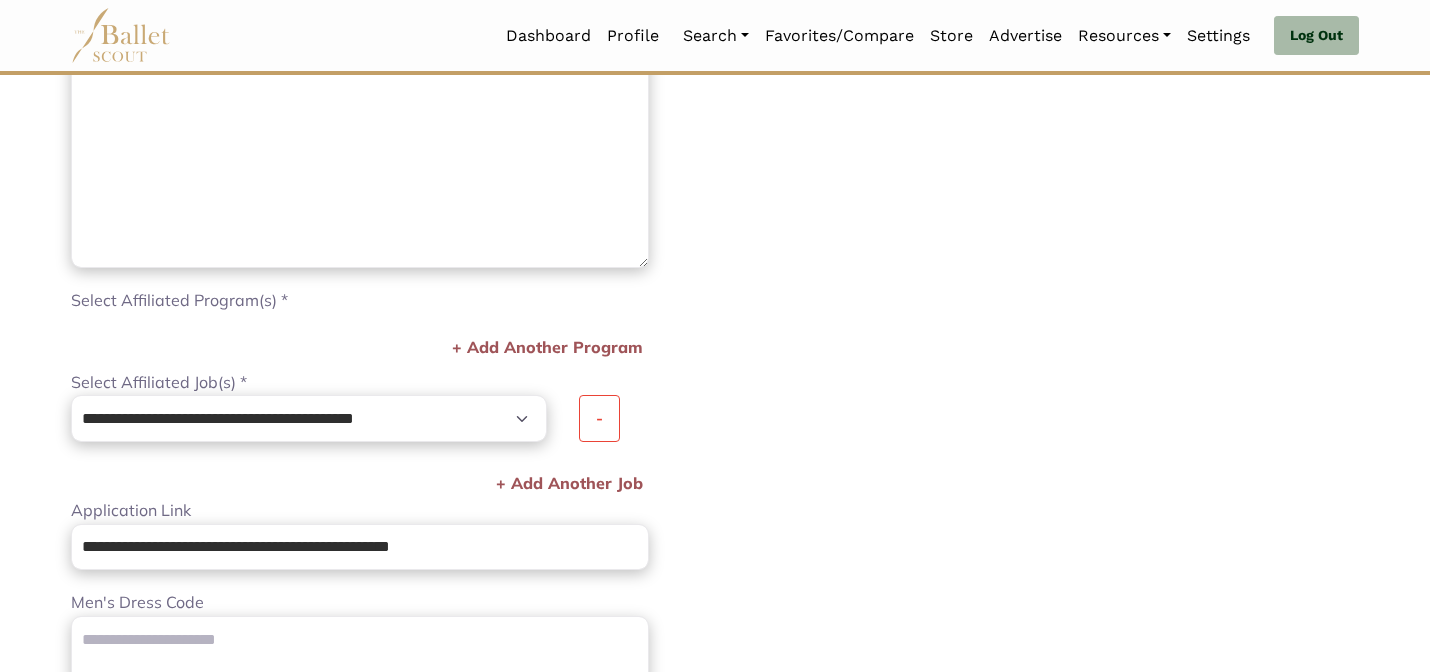 click on "**********" at bounding box center (1045, 290) 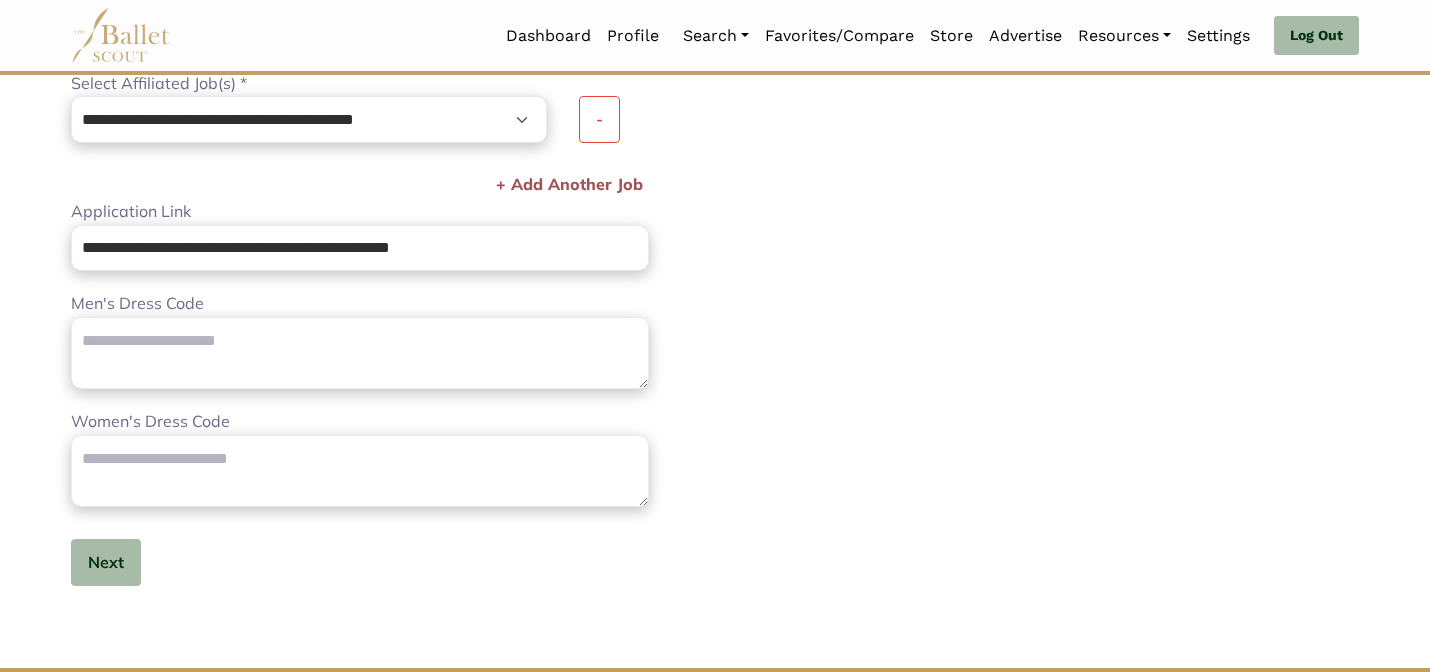 scroll, scrollTop: 1024, scrollLeft: 0, axis: vertical 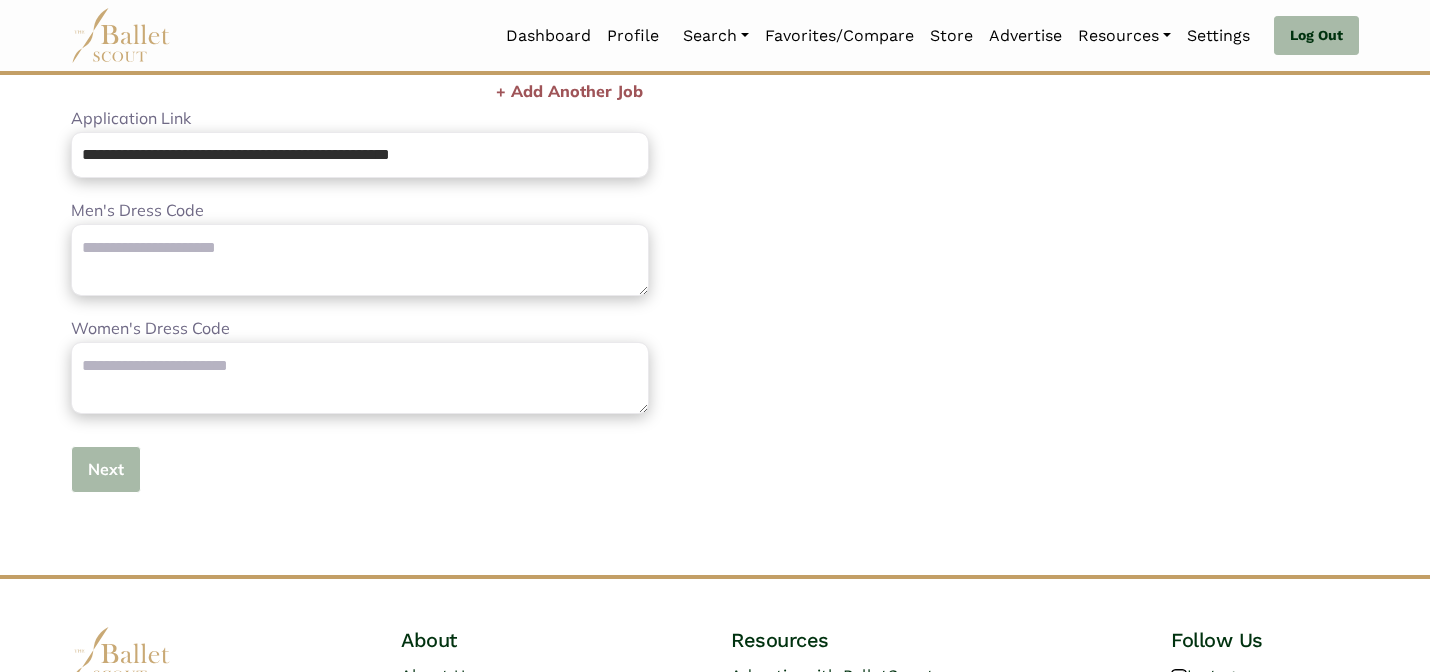 click on "Next" at bounding box center [106, 469] 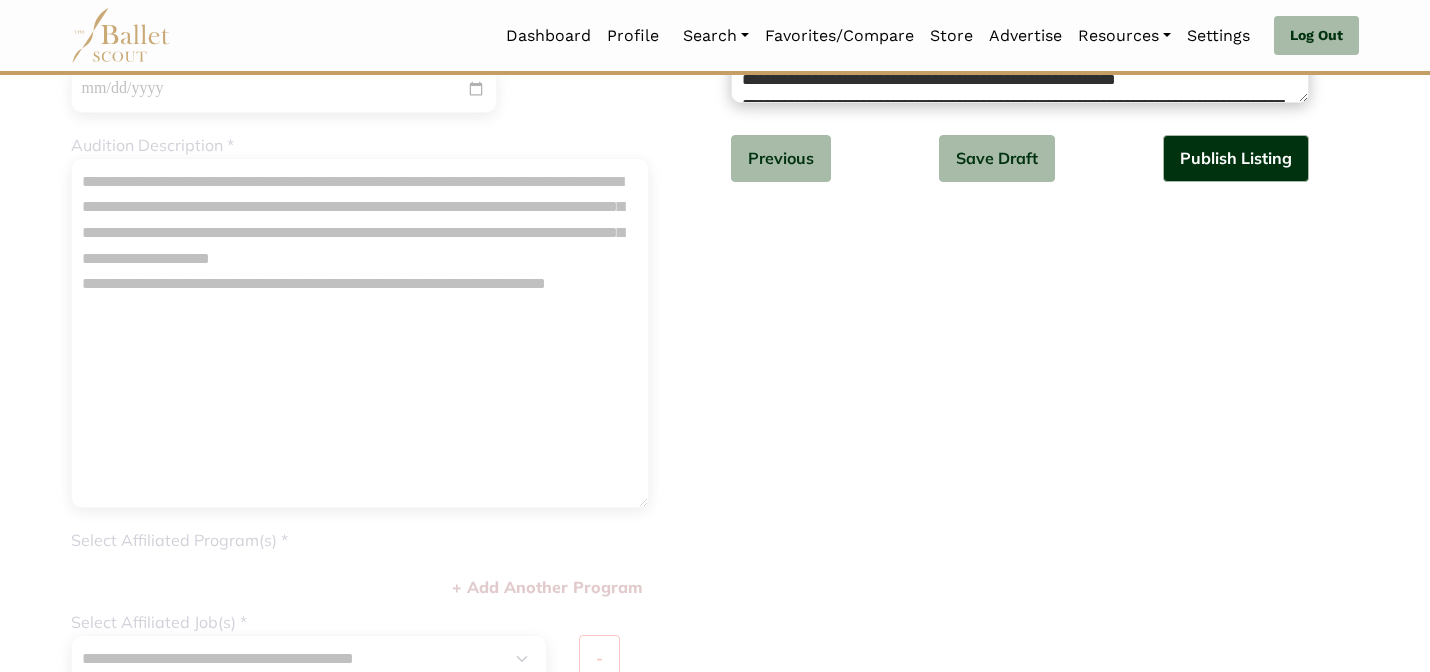 scroll, scrollTop: 0, scrollLeft: 0, axis: both 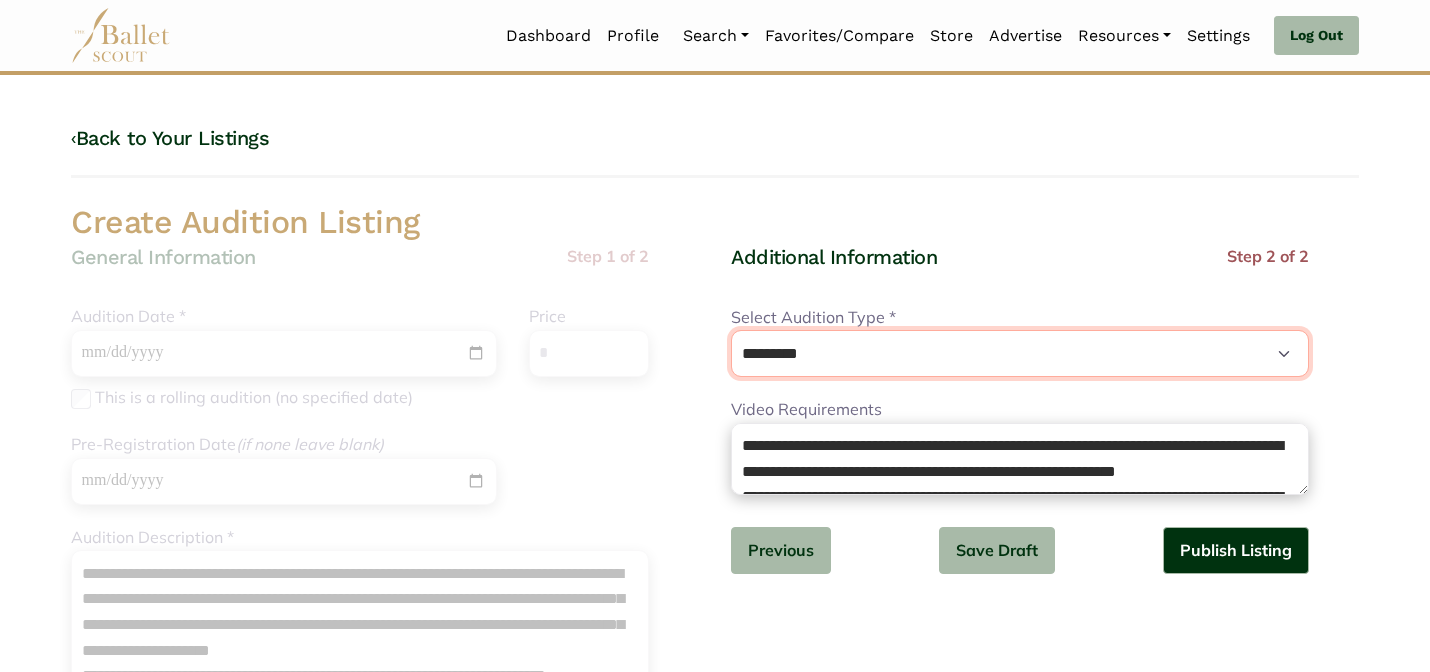 click on "**********" at bounding box center [1020, 353] 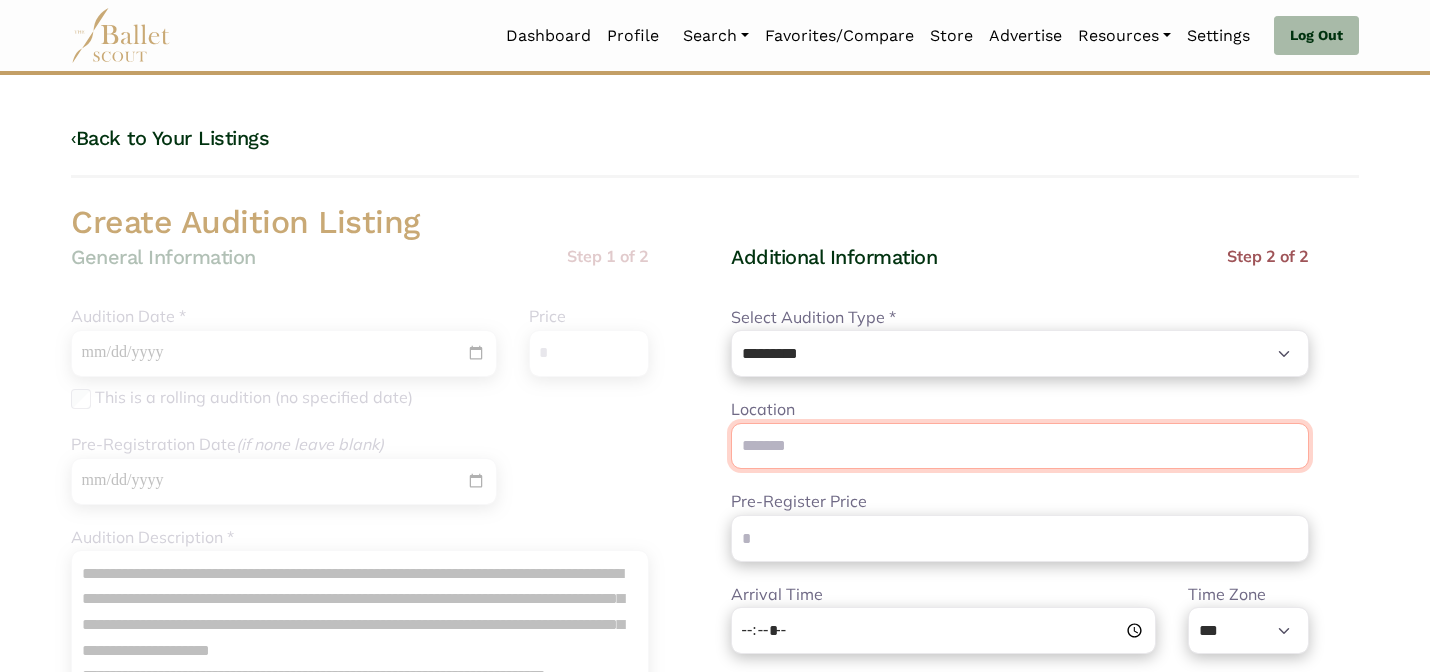 click on "Location" at bounding box center [1020, 446] 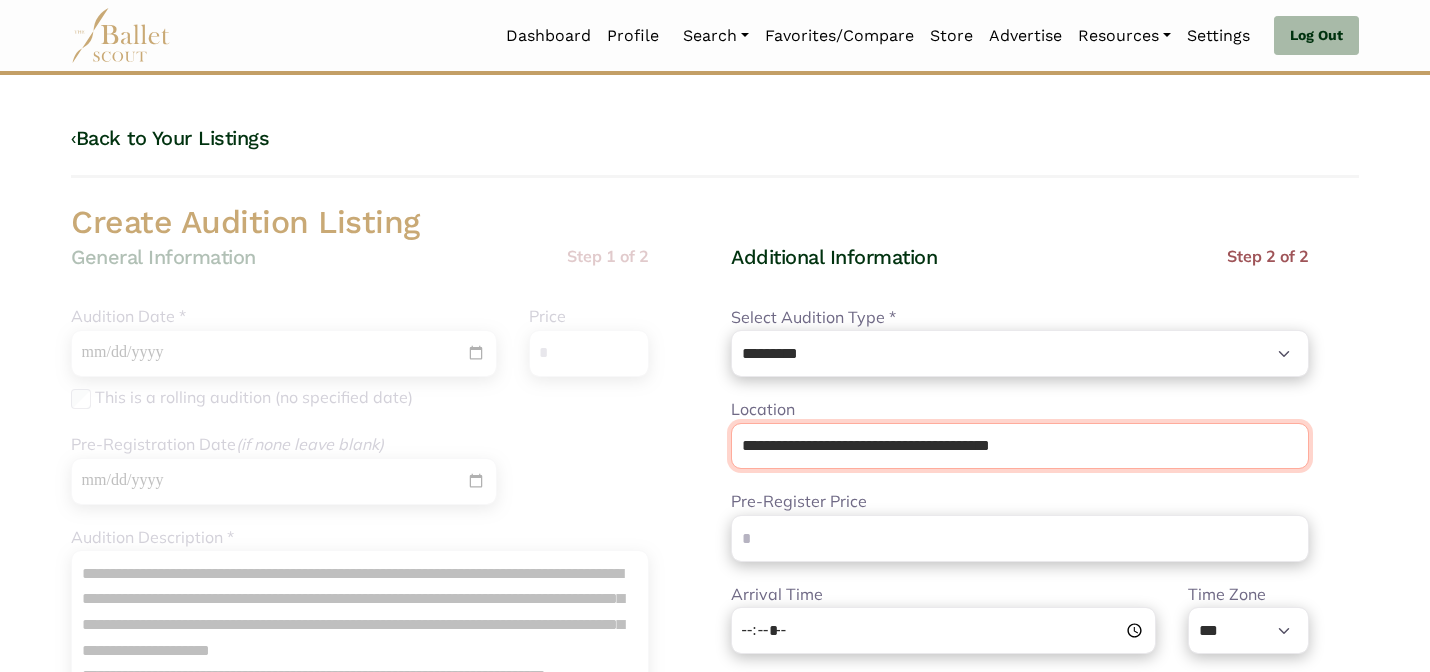 type on "**********" 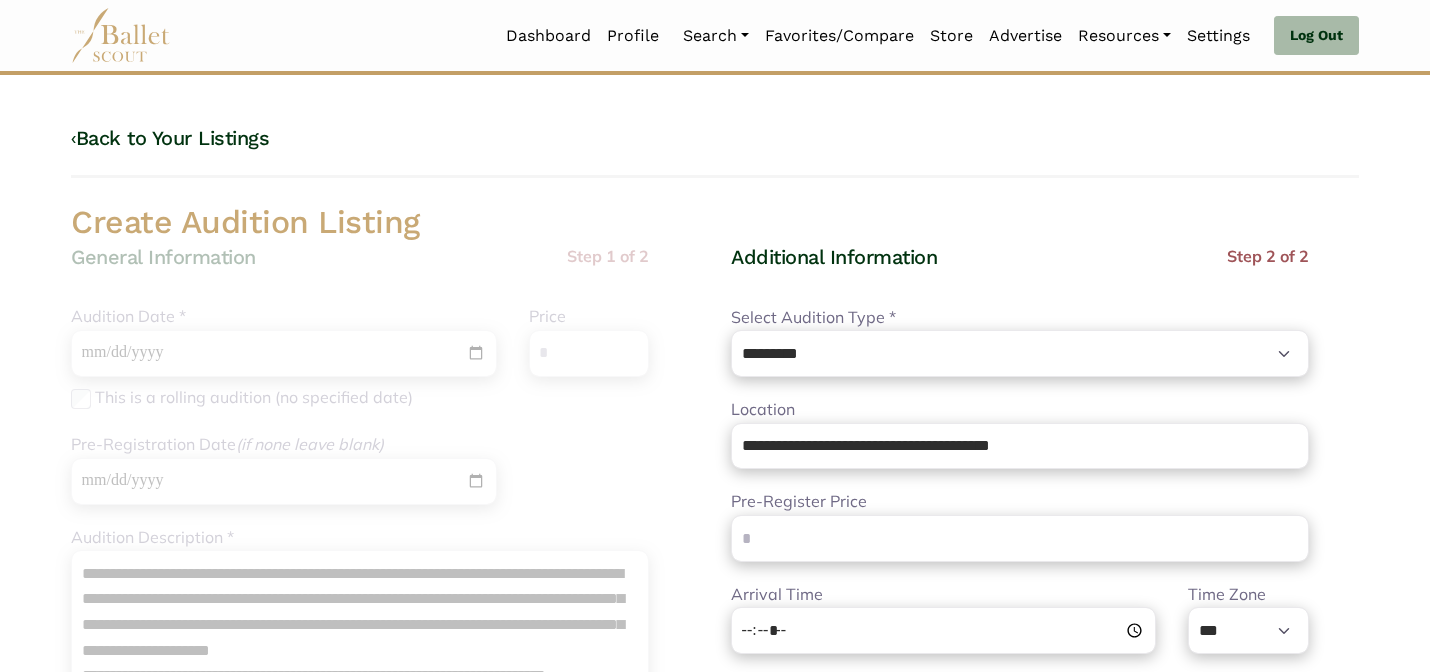 click on "Additional Information
Step 2 of 2" at bounding box center (1020, 274) 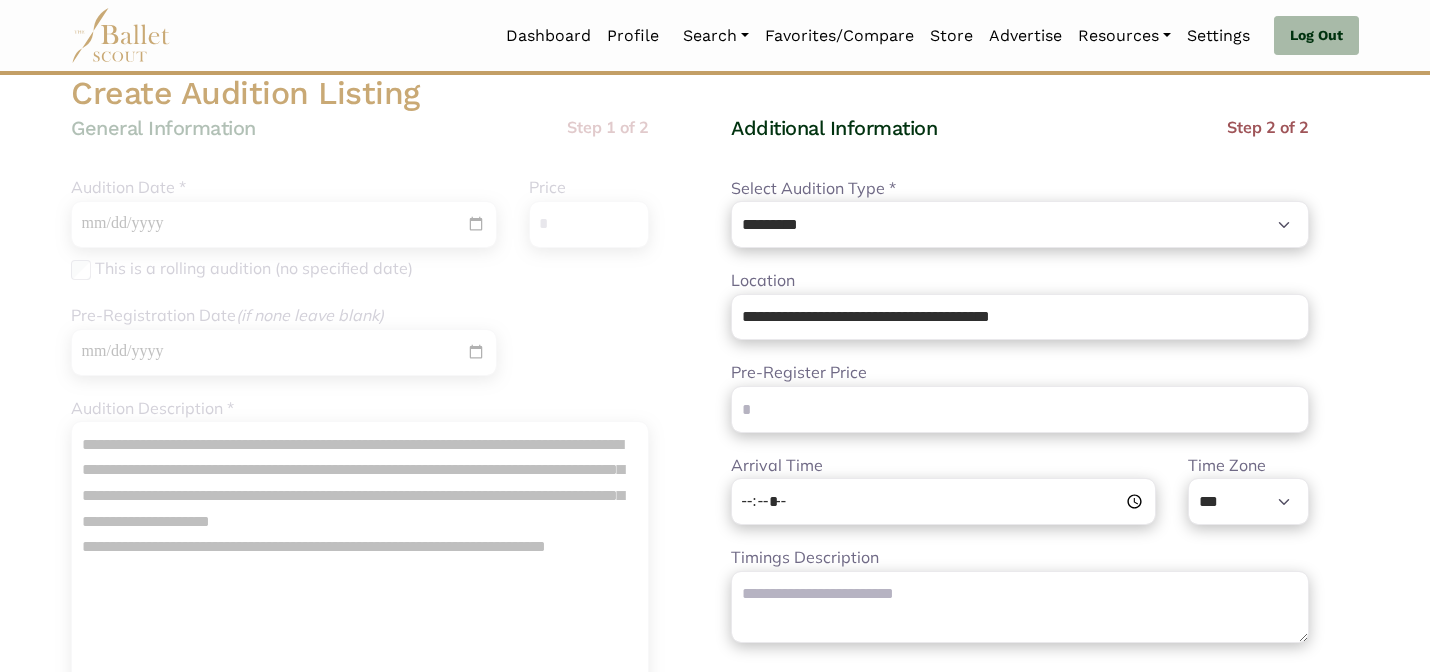 scroll, scrollTop: 160, scrollLeft: 0, axis: vertical 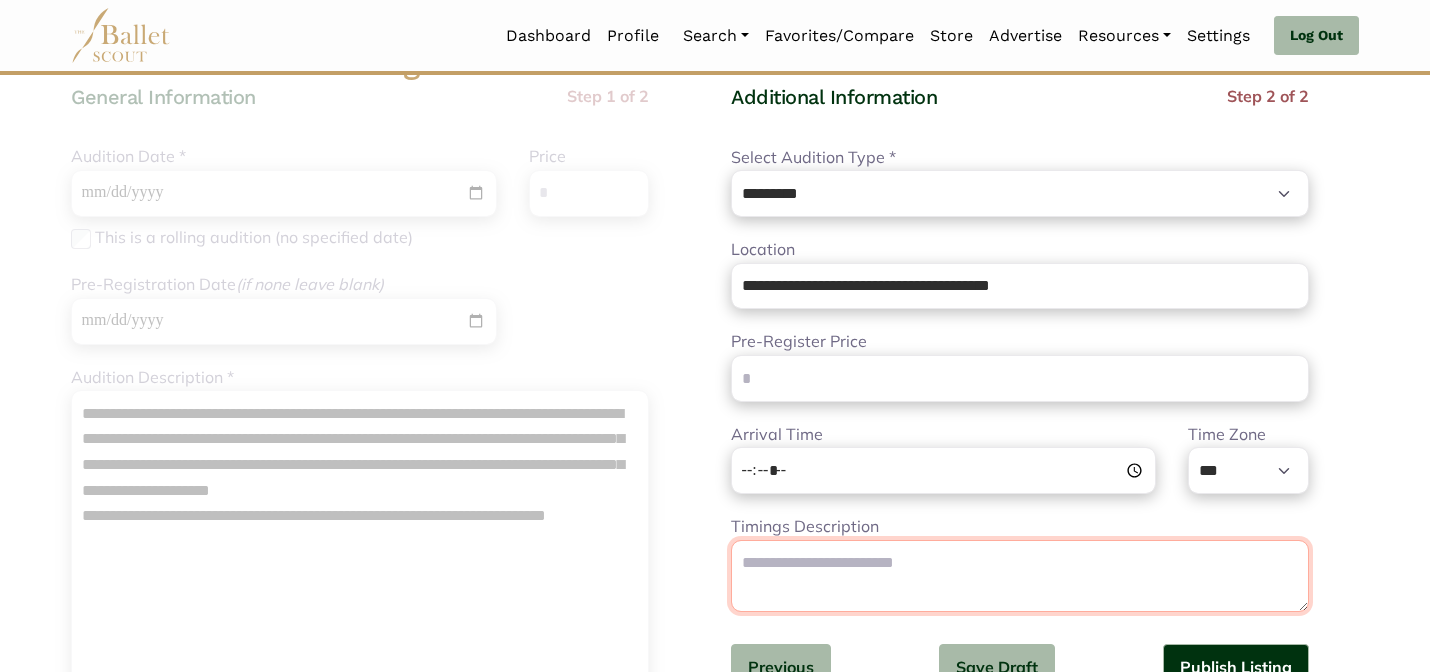 click on "Timings Description" at bounding box center [1020, 576] 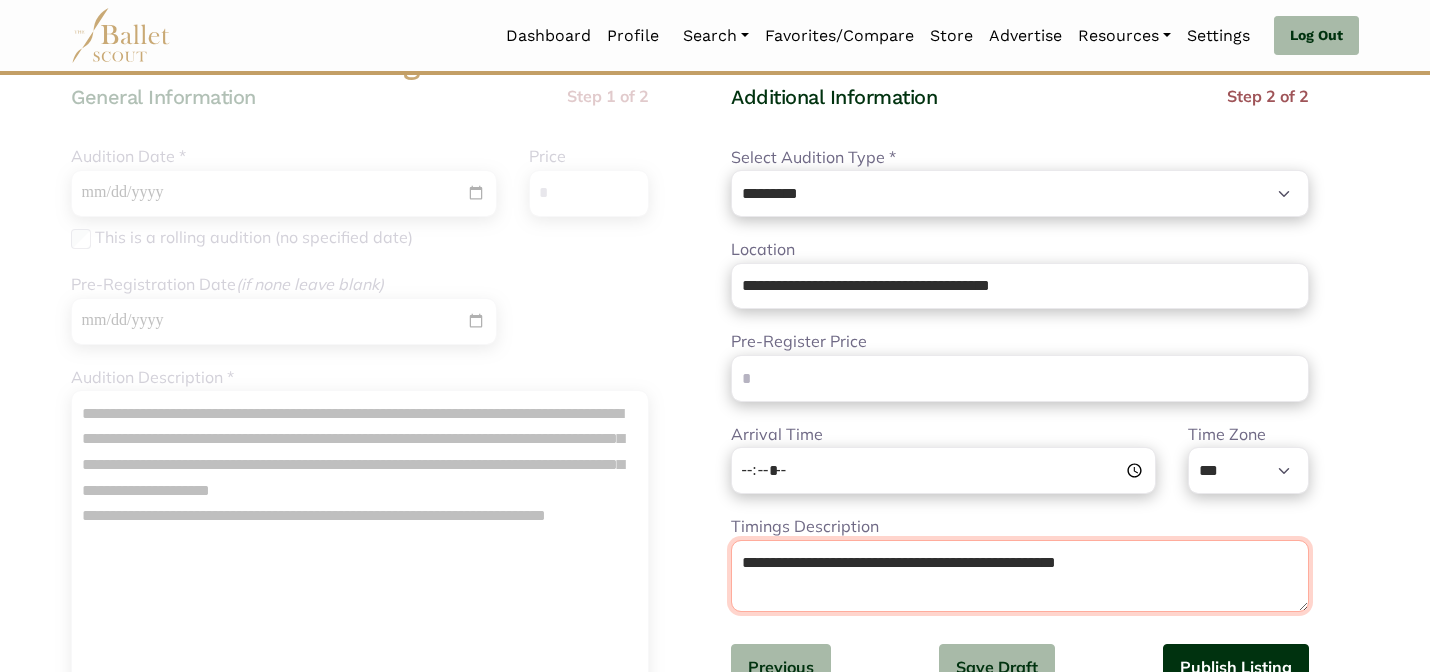 type on "**********" 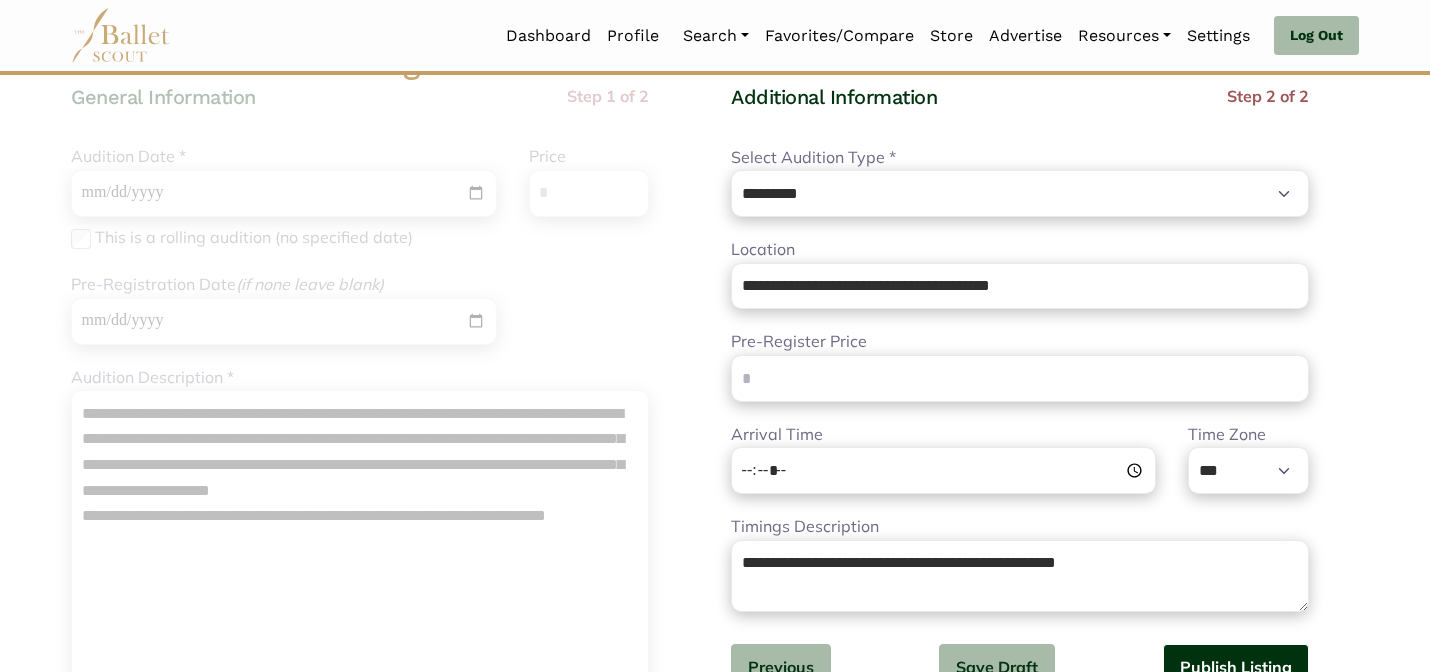 click on "Publish Listing" at bounding box center [1236, 667] 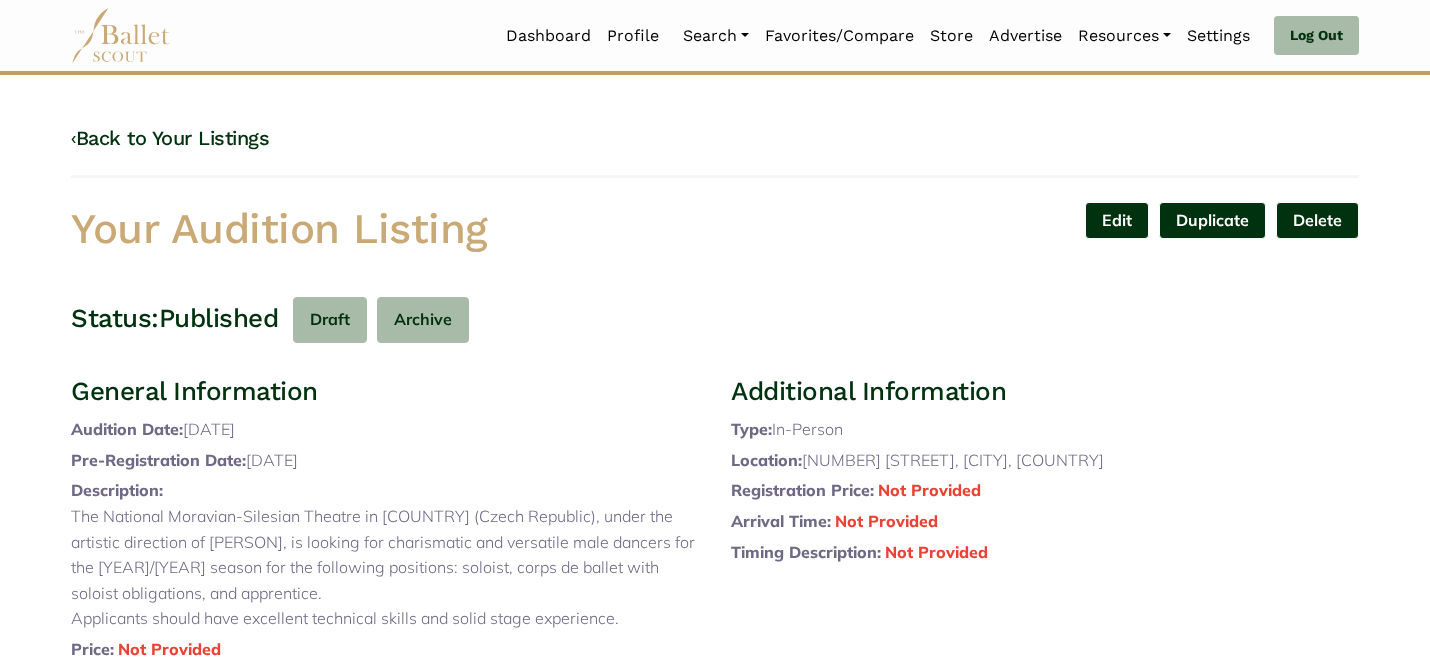 scroll, scrollTop: 0, scrollLeft: 0, axis: both 